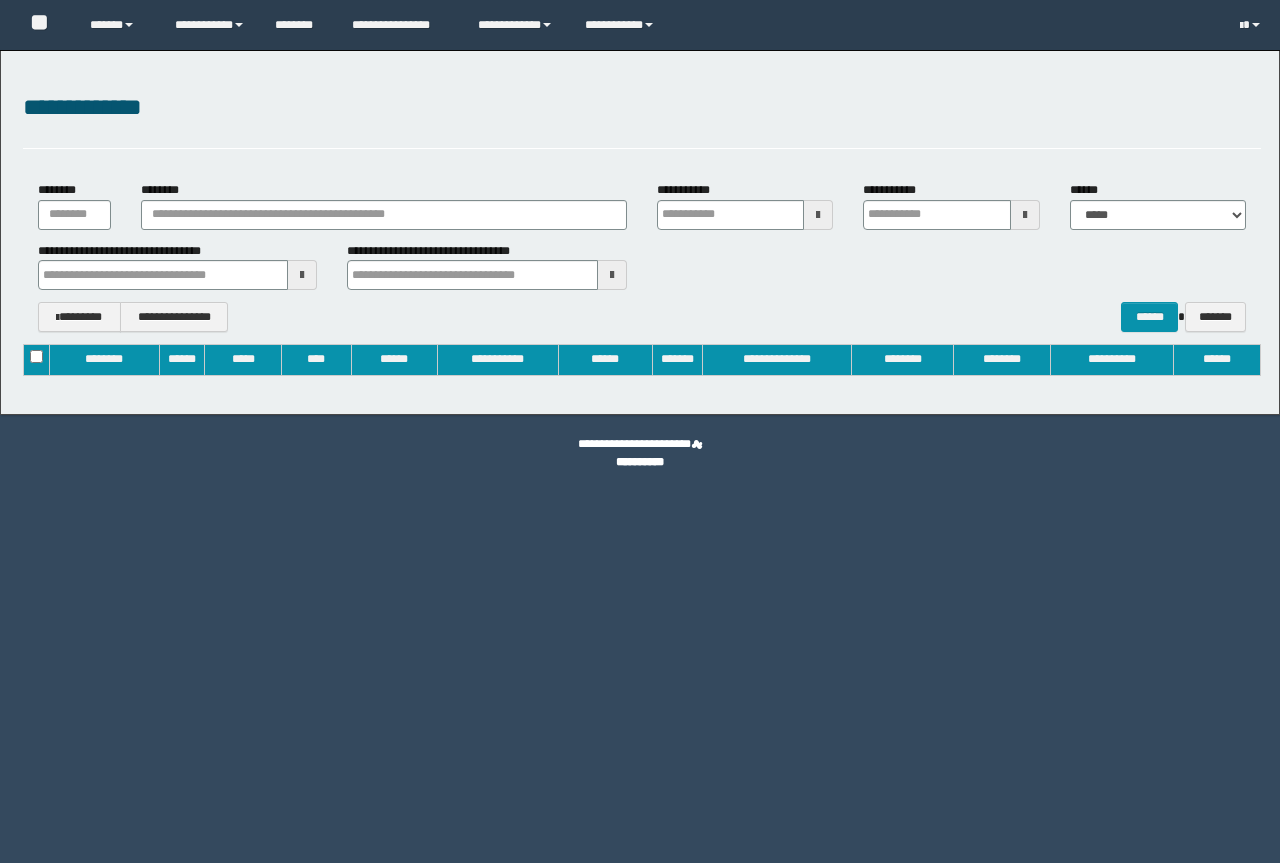 type on "**********" 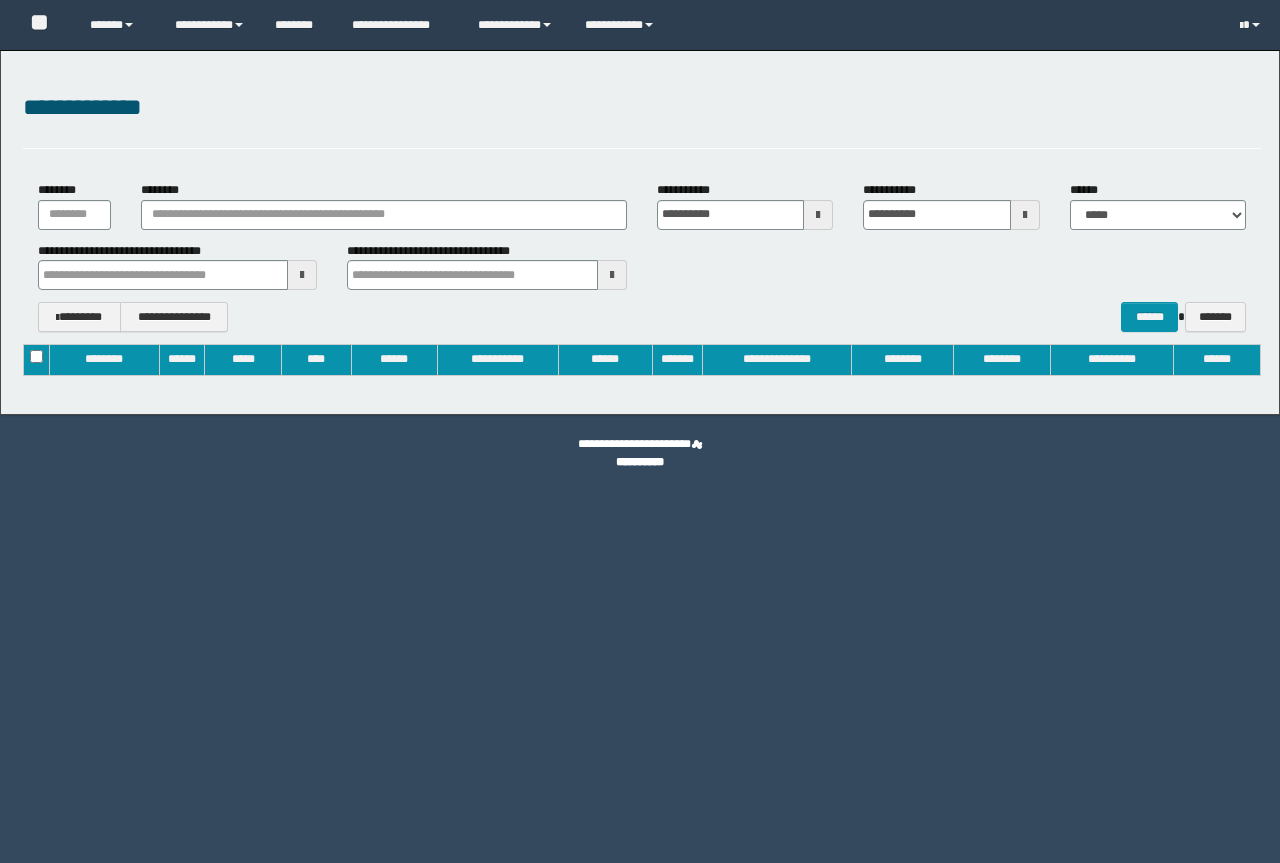 scroll, scrollTop: 0, scrollLeft: 0, axis: both 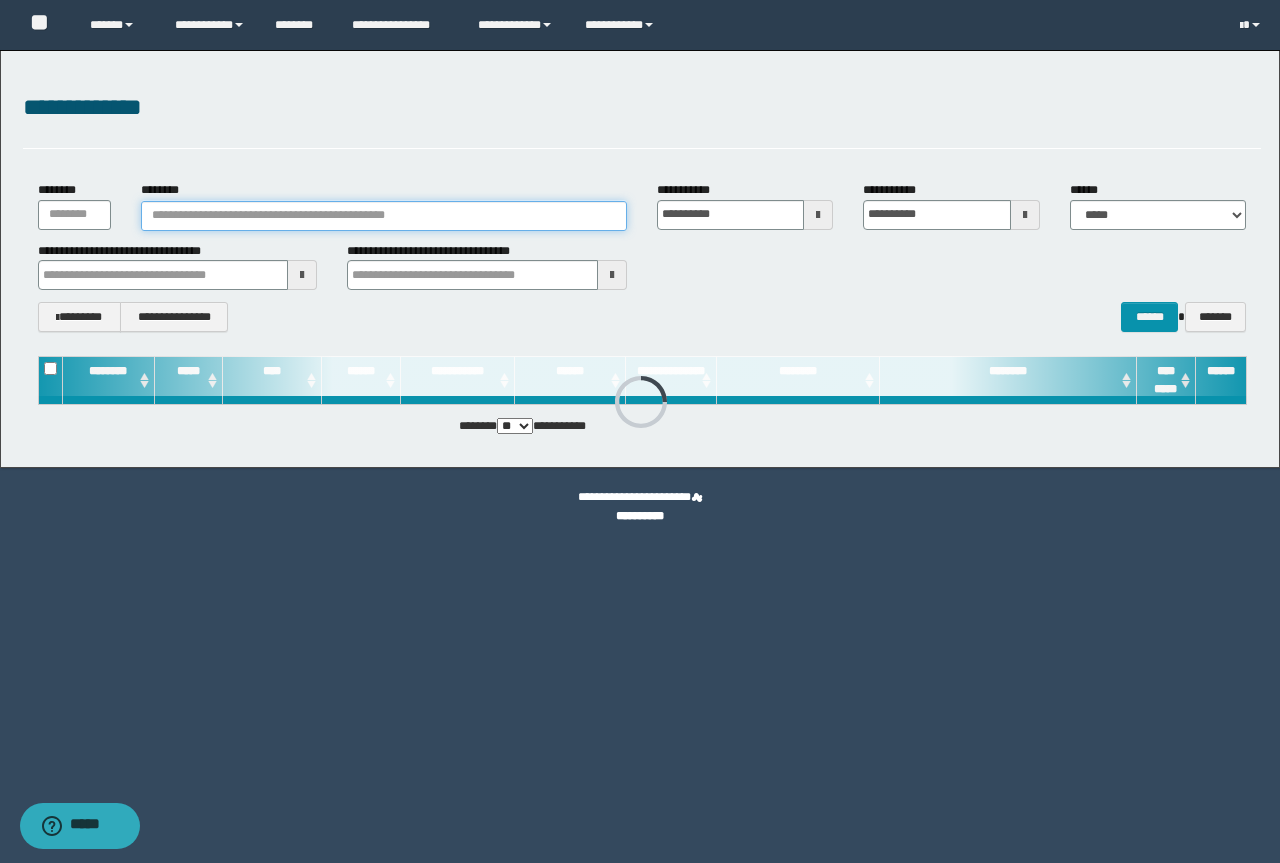 click on "********" at bounding box center [384, 216] 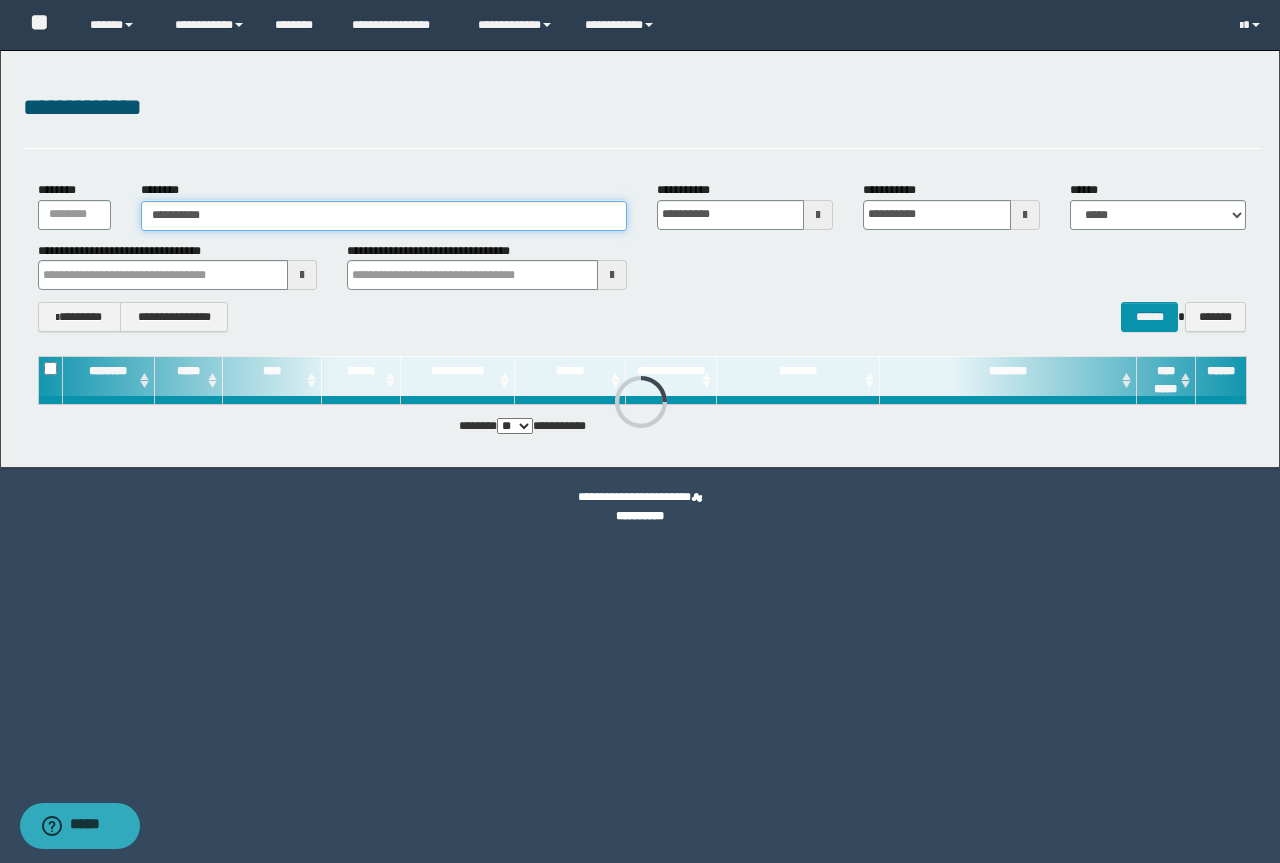 type on "**********" 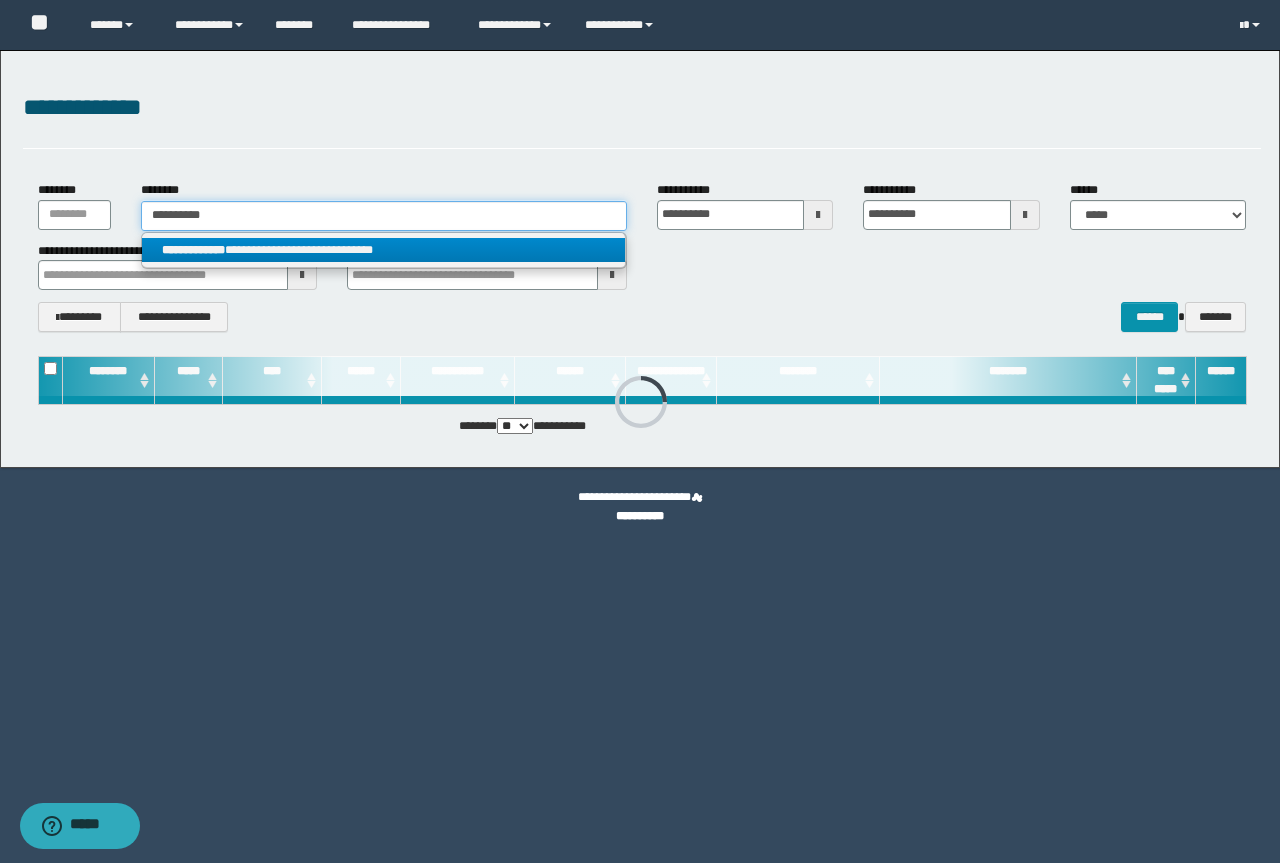 type on "**********" 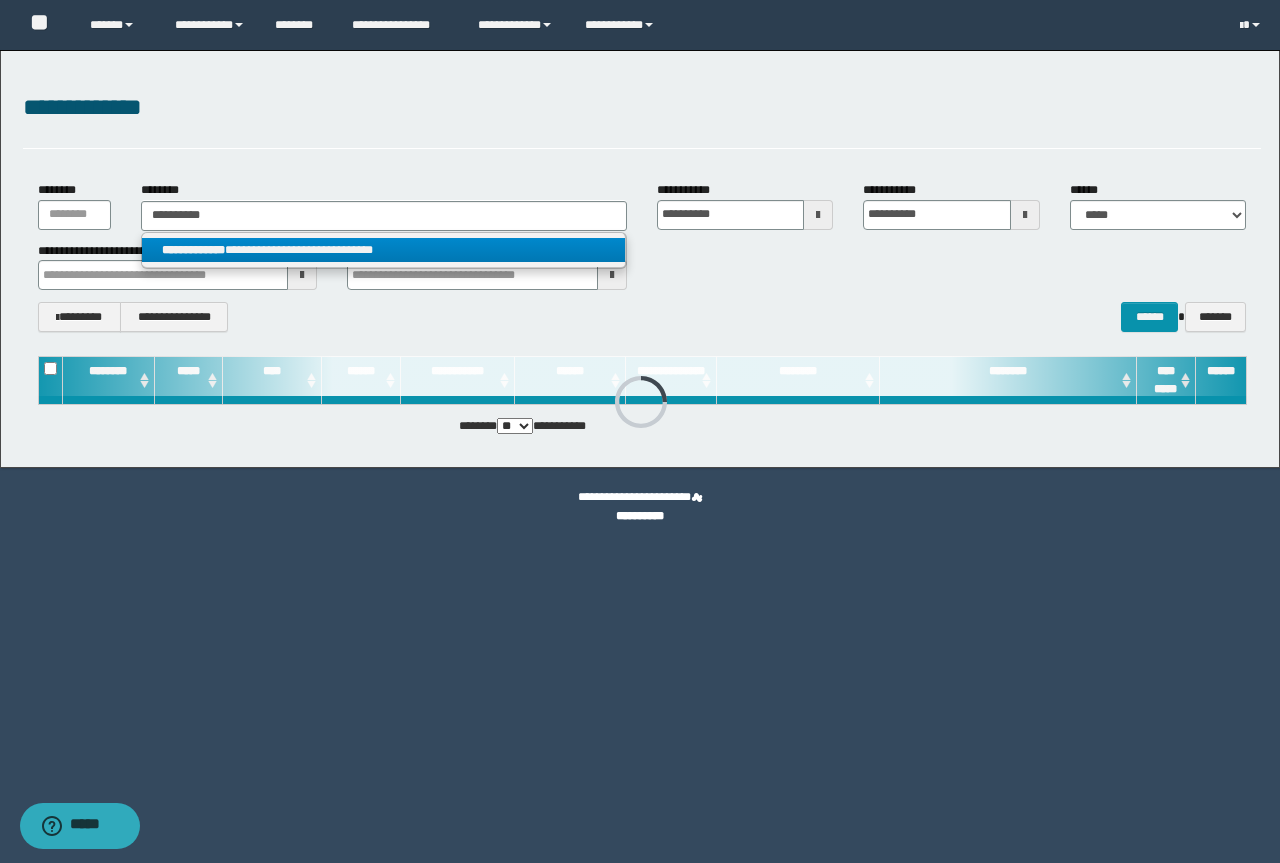 click on "**********" at bounding box center (383, 250) 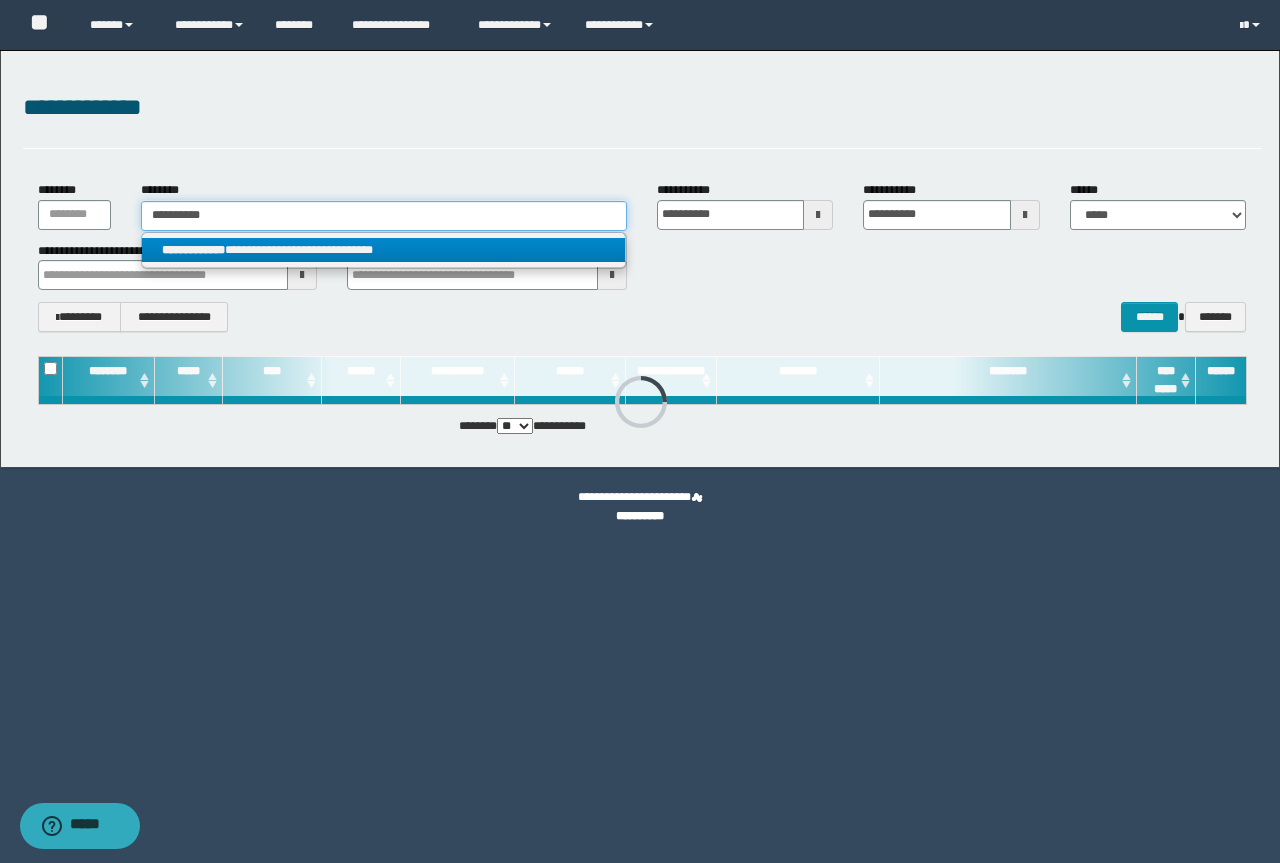 type 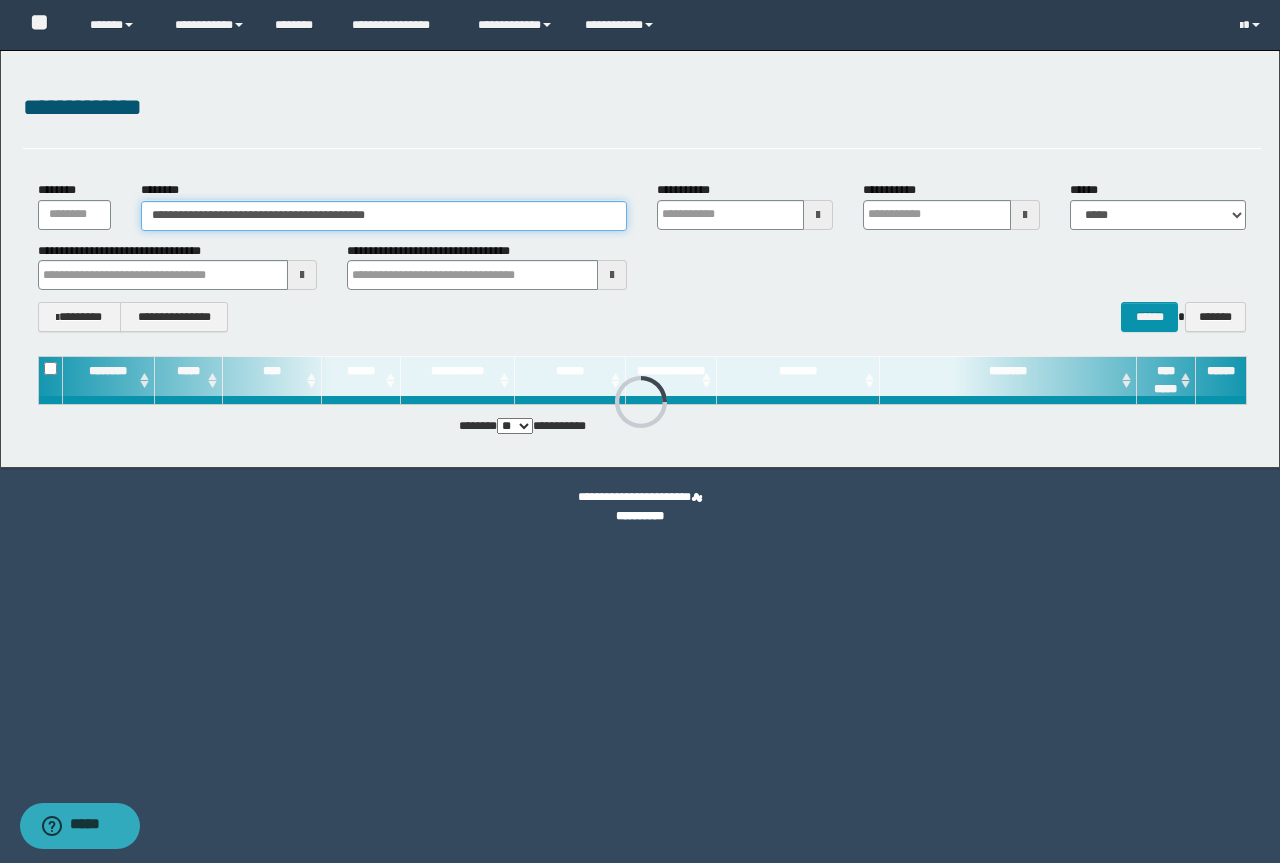 type 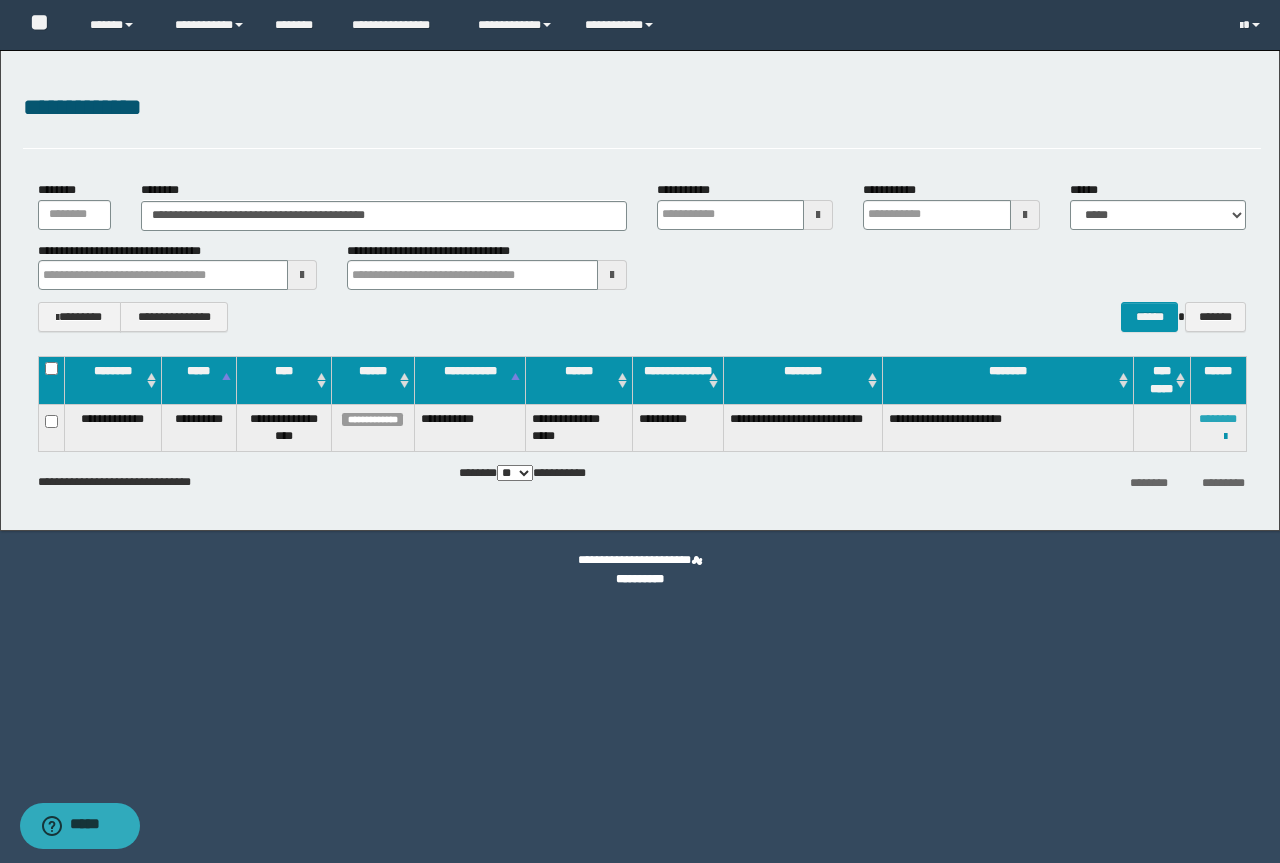 click on "********" at bounding box center (1218, 419) 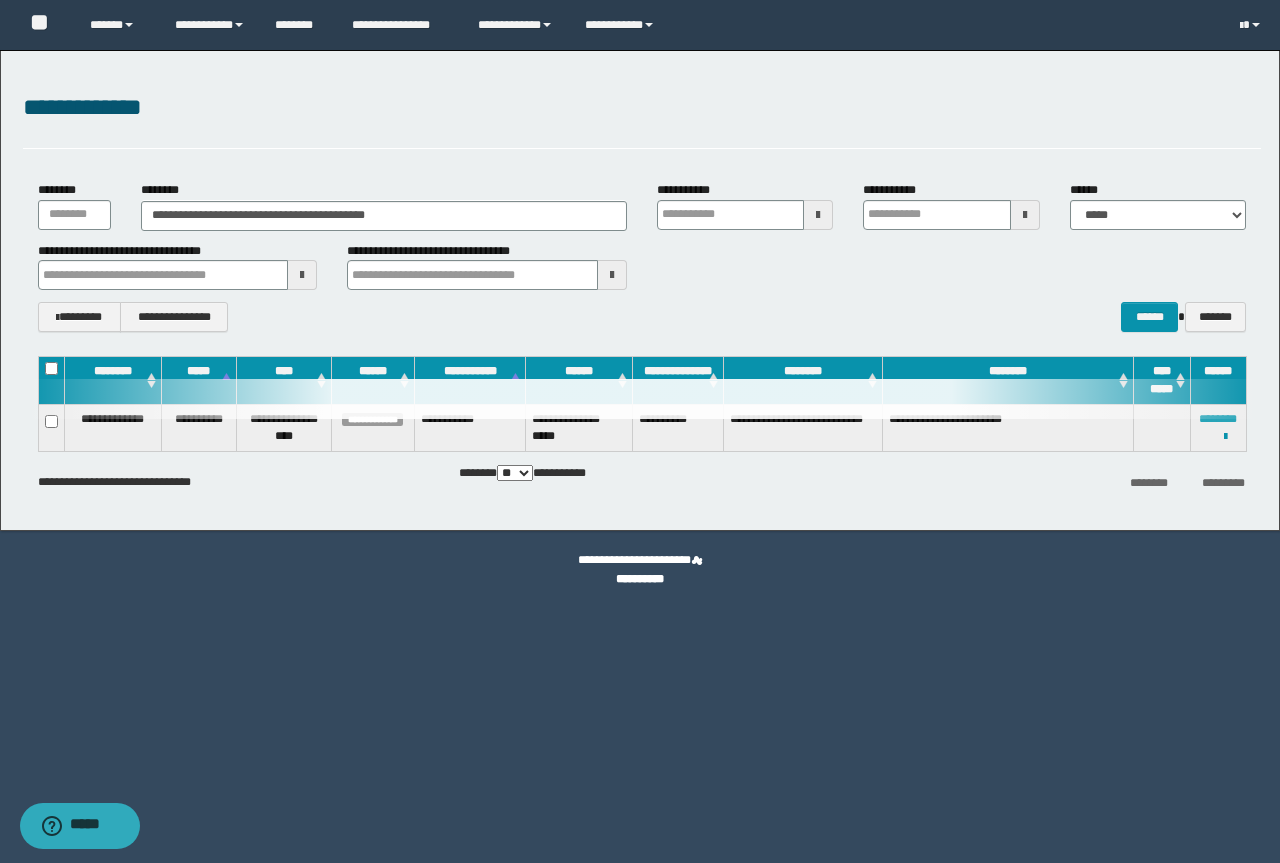 type 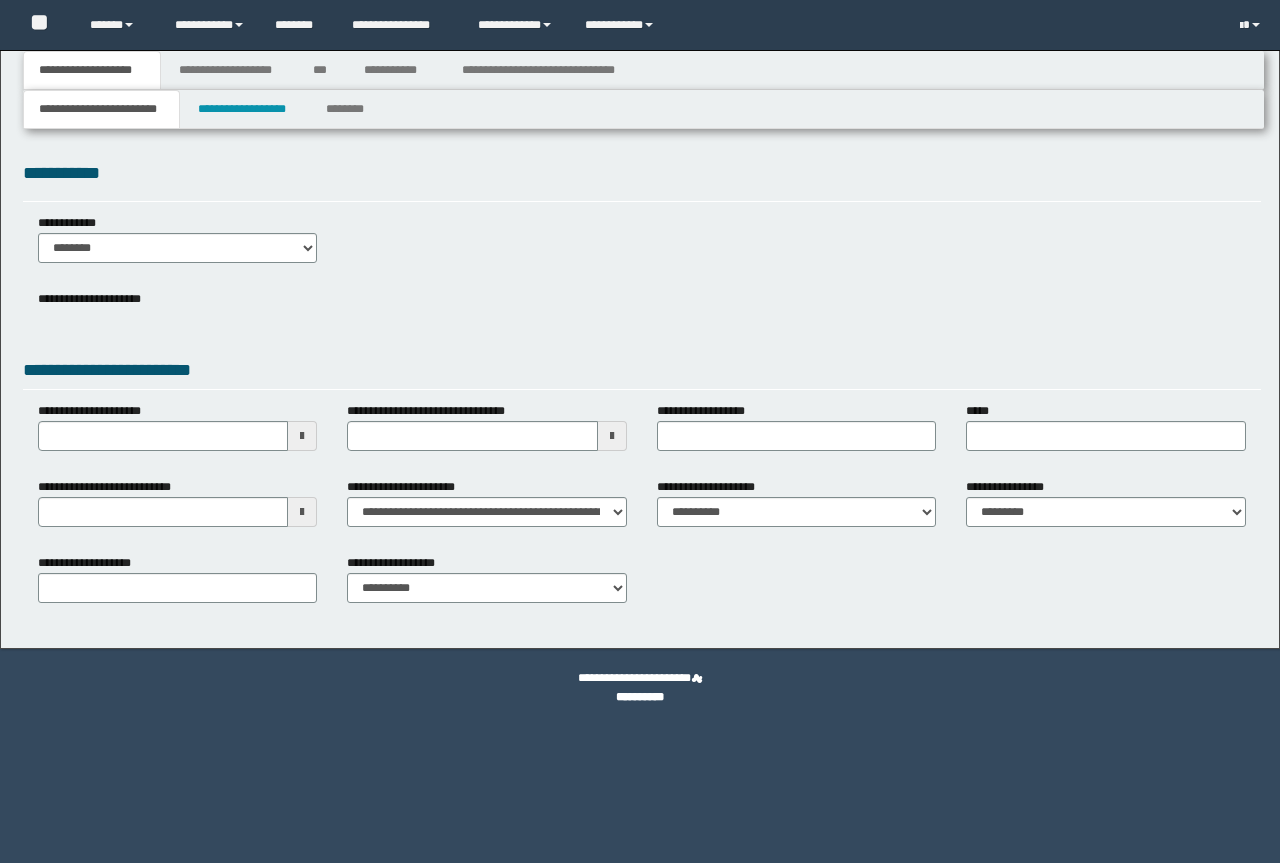 type 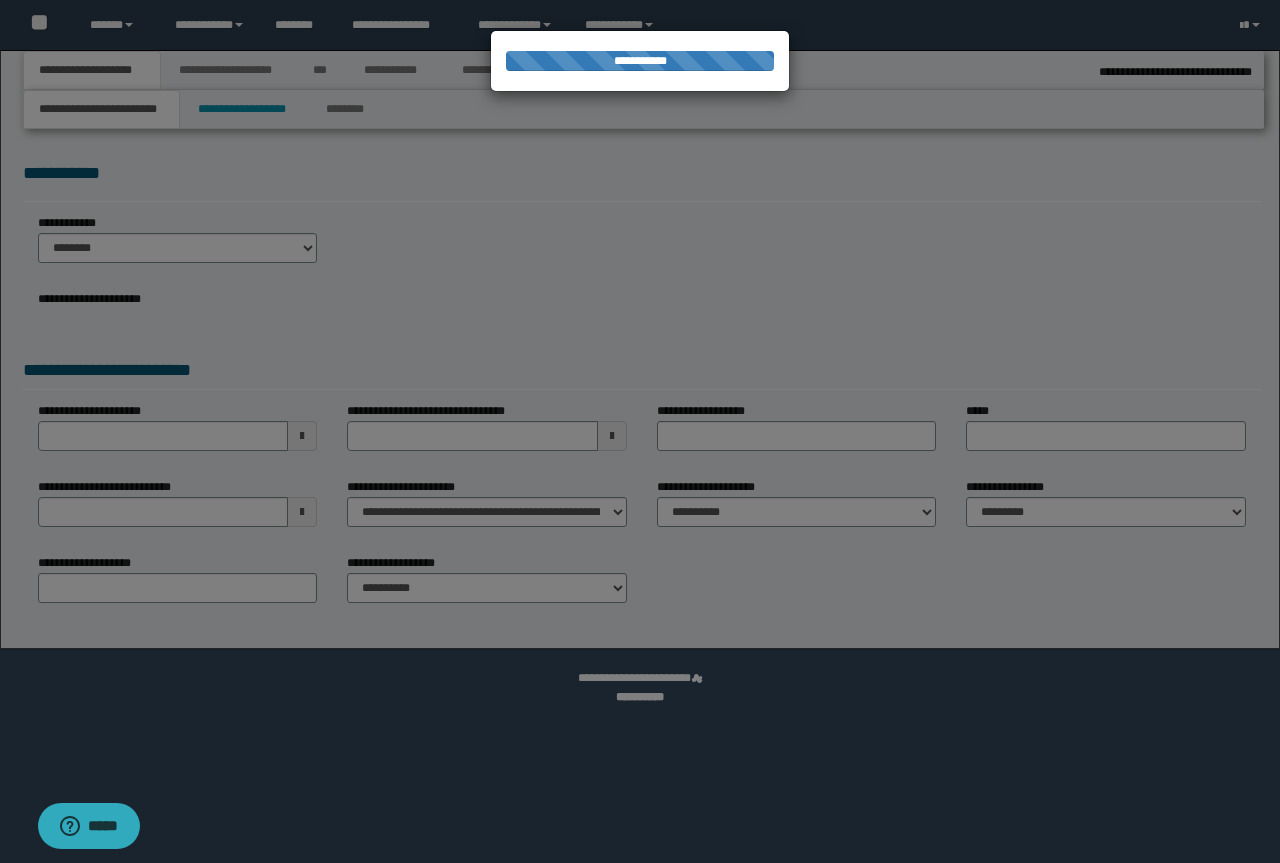 type on "**********" 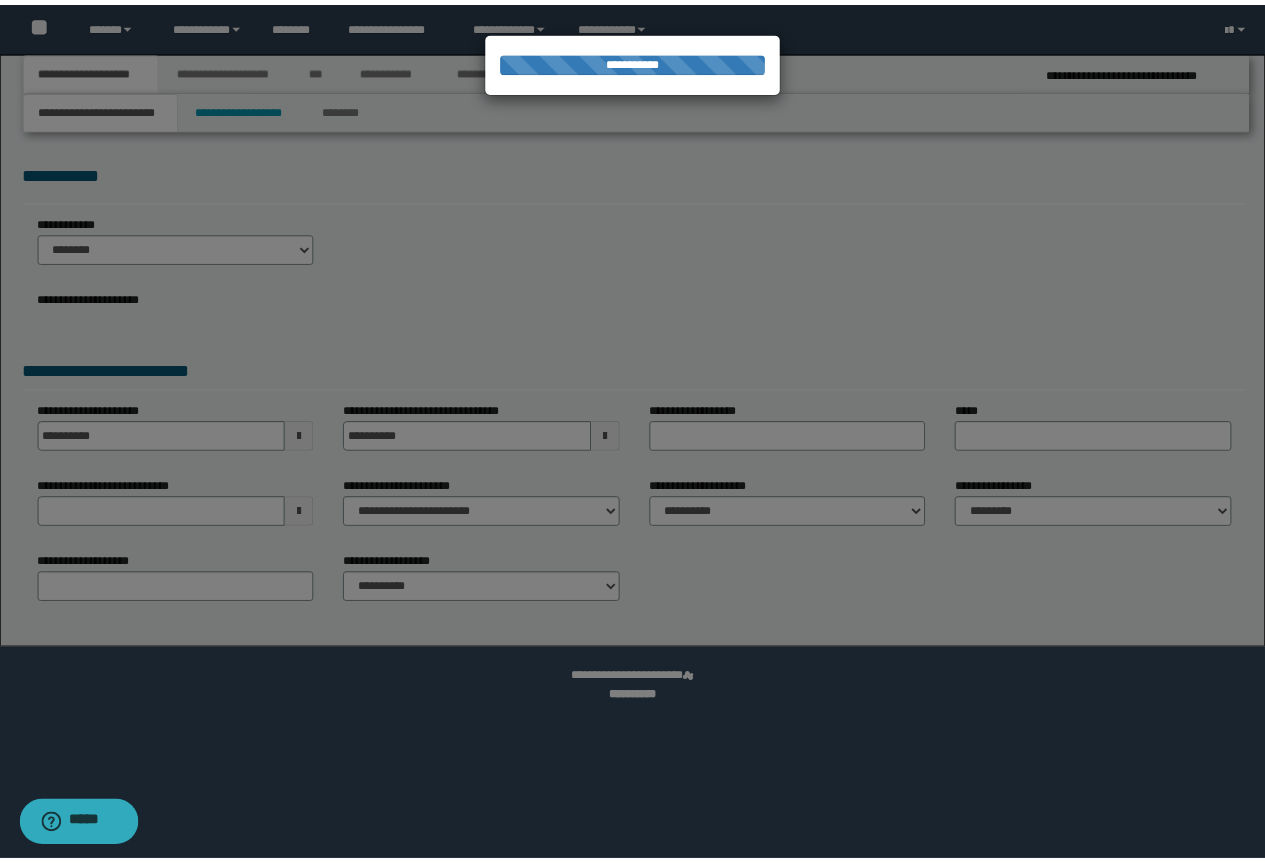 scroll, scrollTop: 0, scrollLeft: 0, axis: both 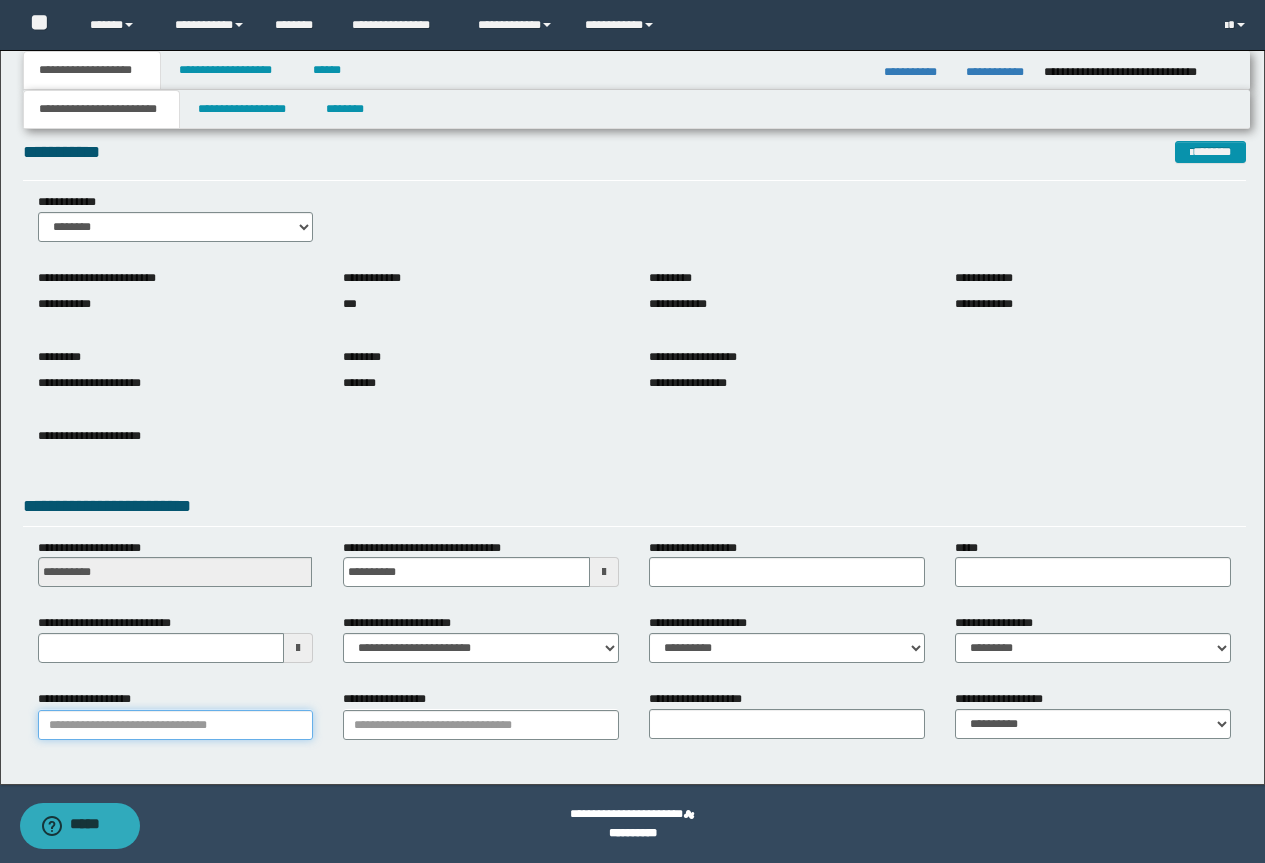 click on "**********" at bounding box center (176, 725) 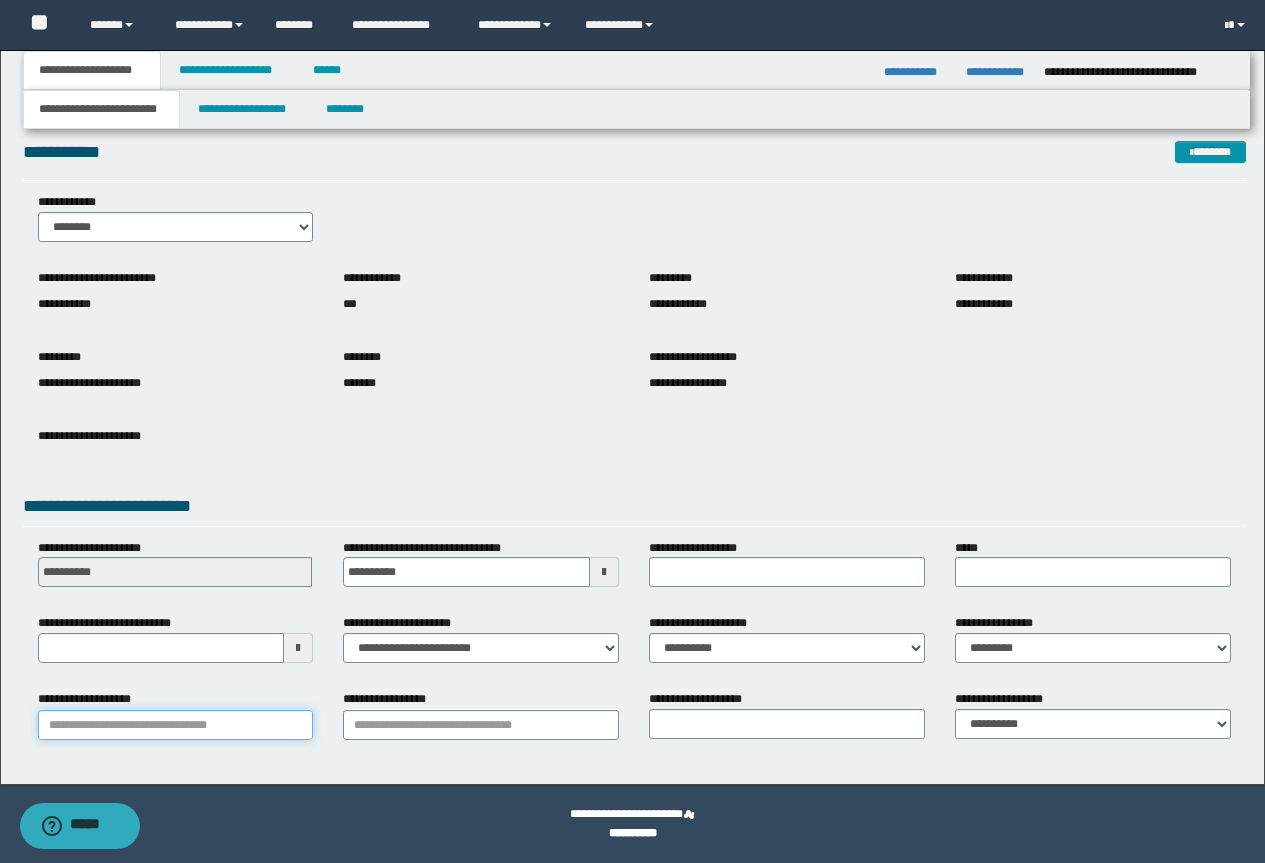 type 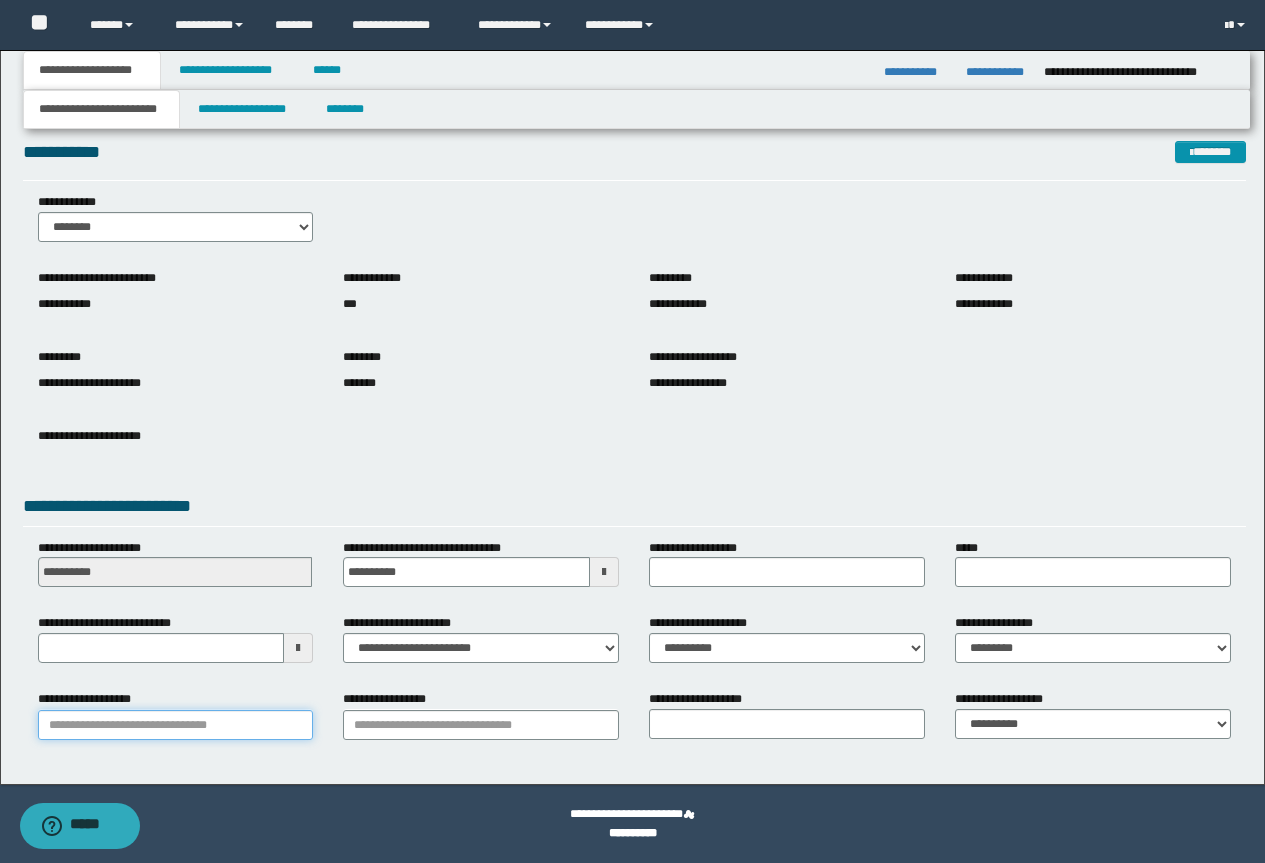 paste on "*********" 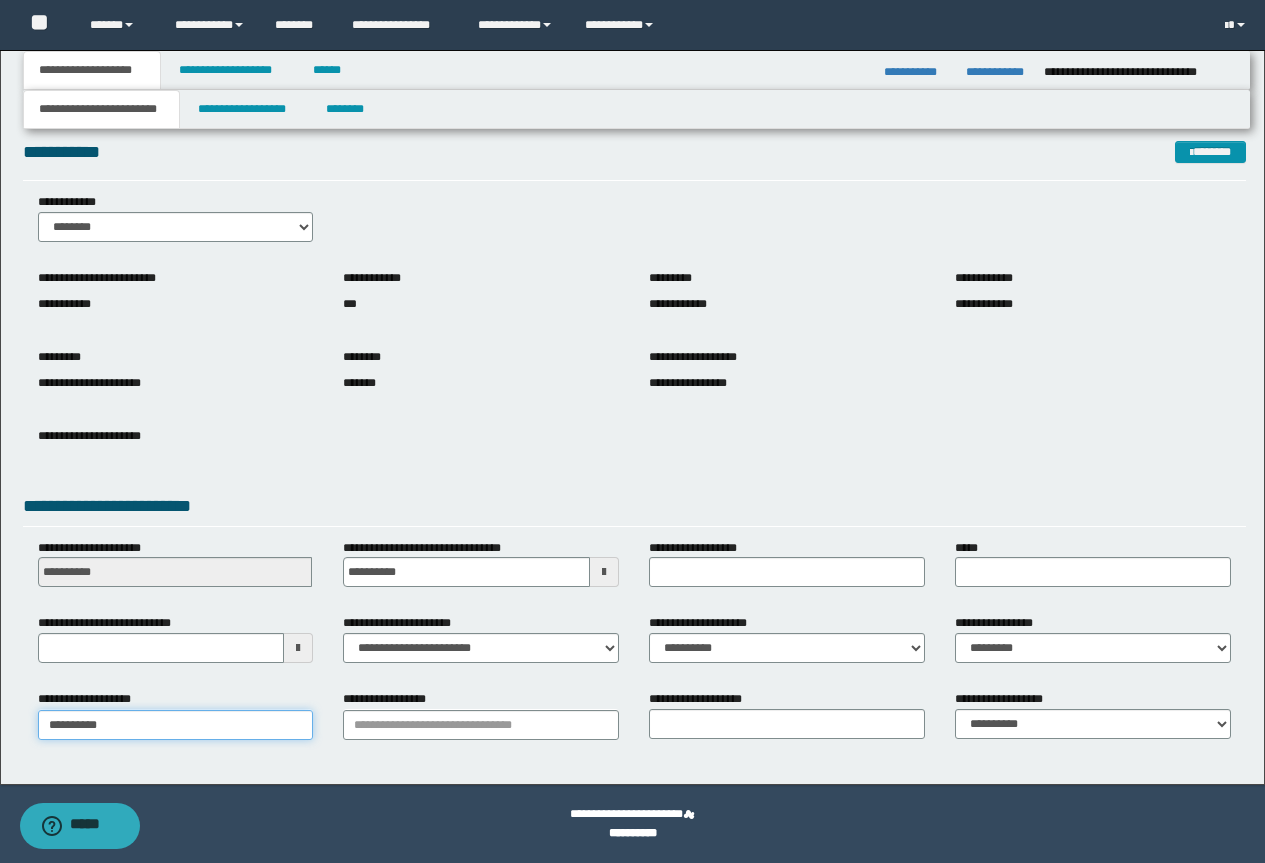 type on "*********" 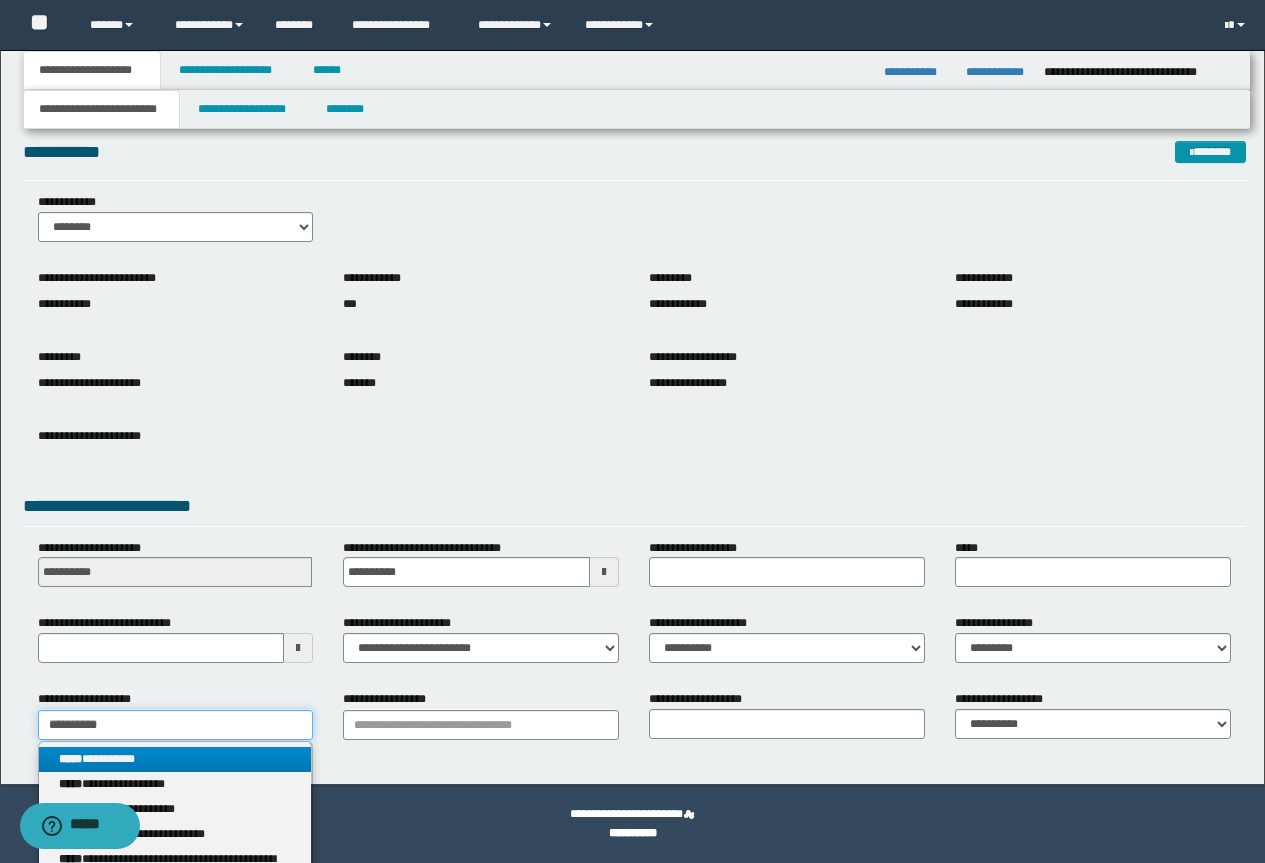 type on "*********" 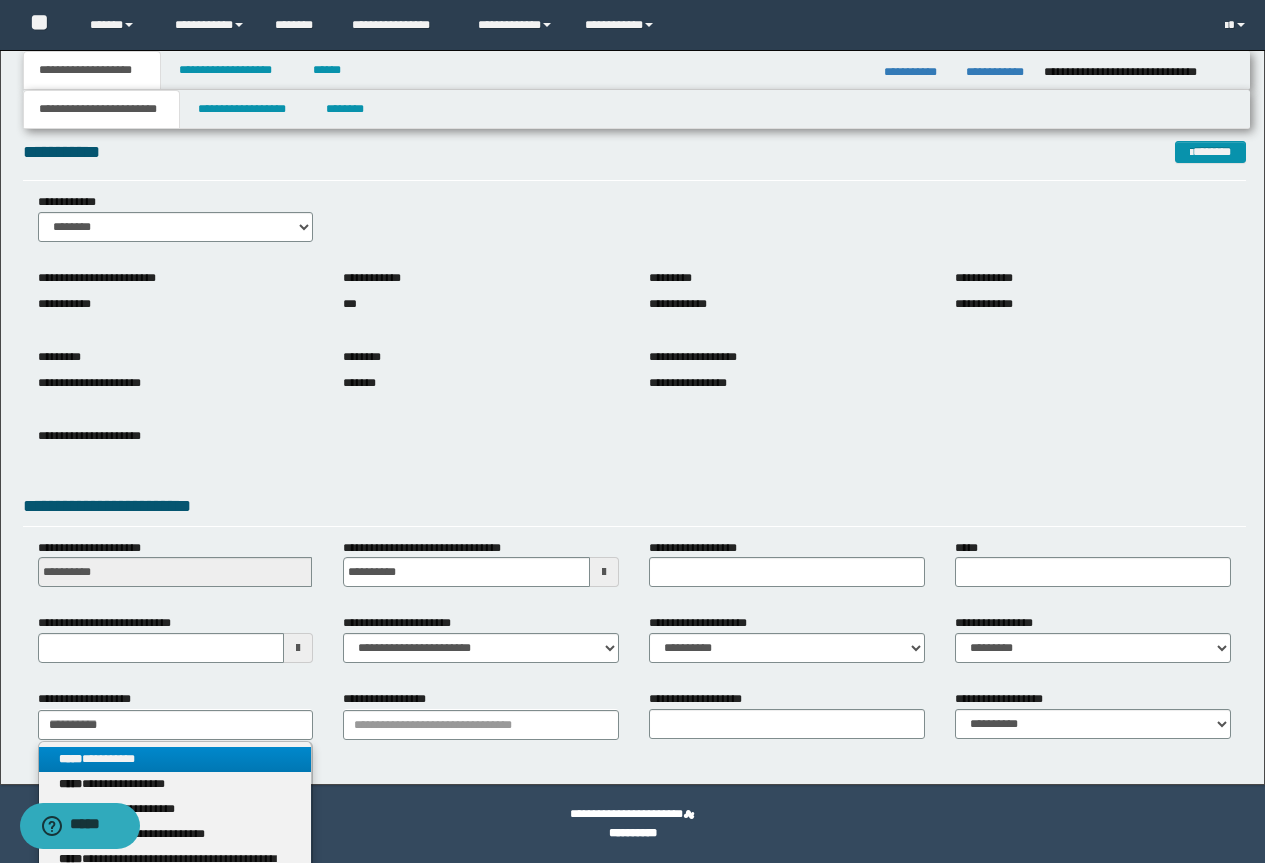 click on "**********" at bounding box center (175, 759) 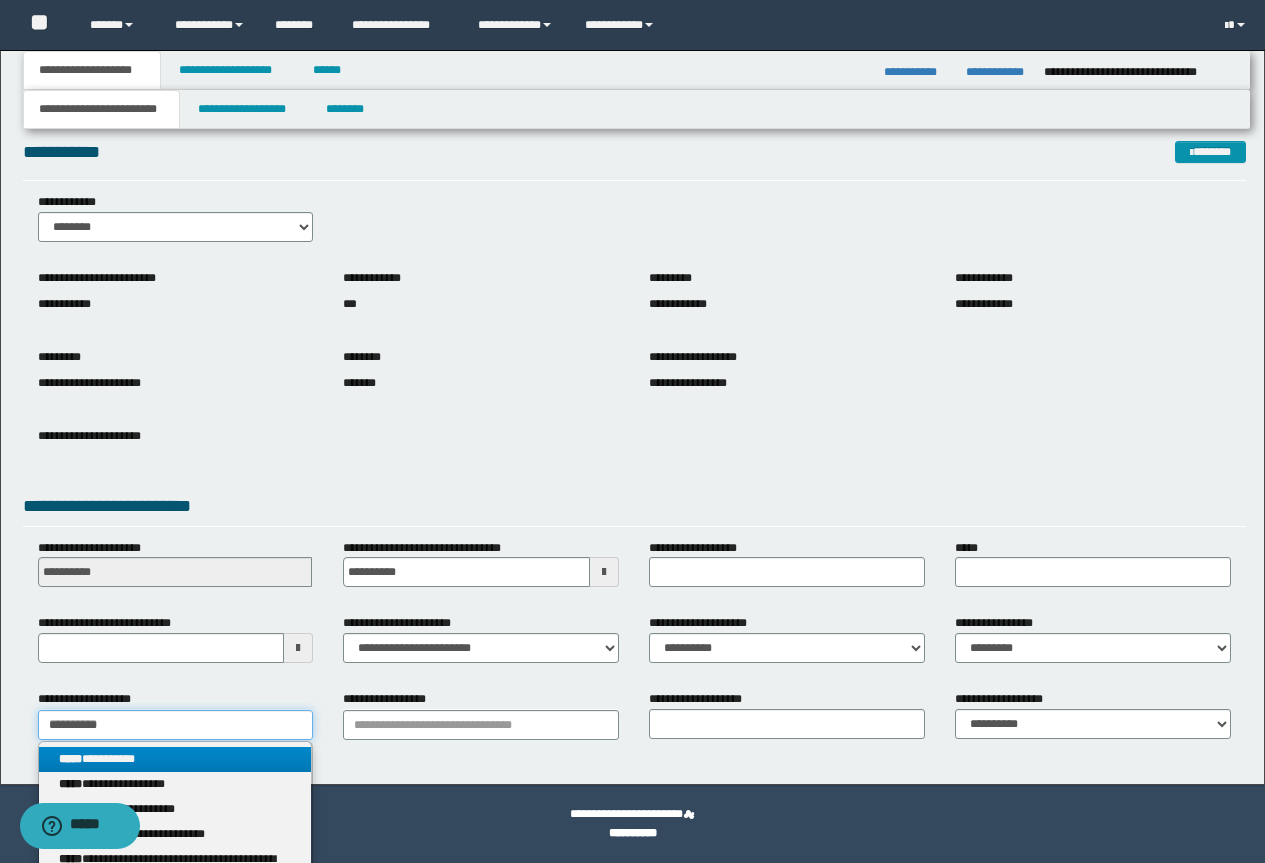 type 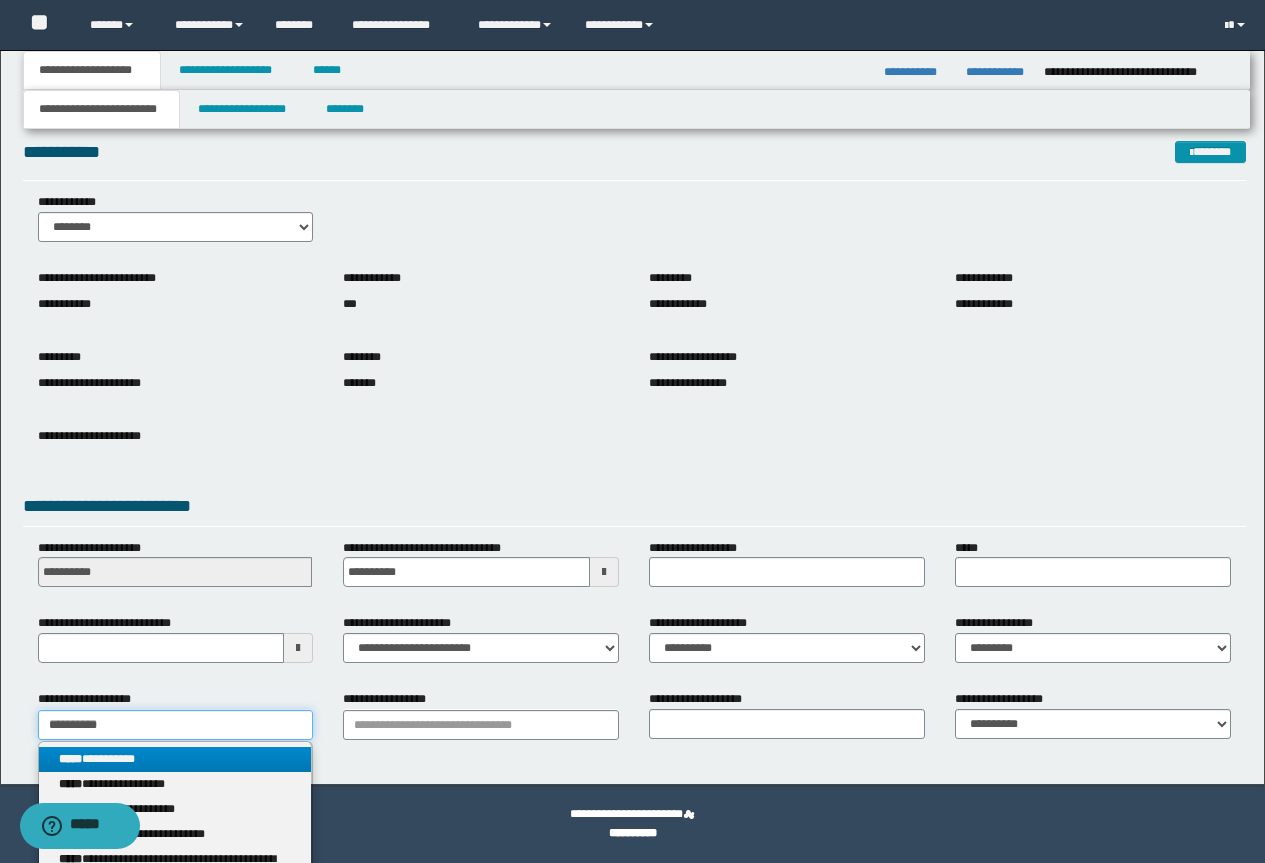 type on "*********" 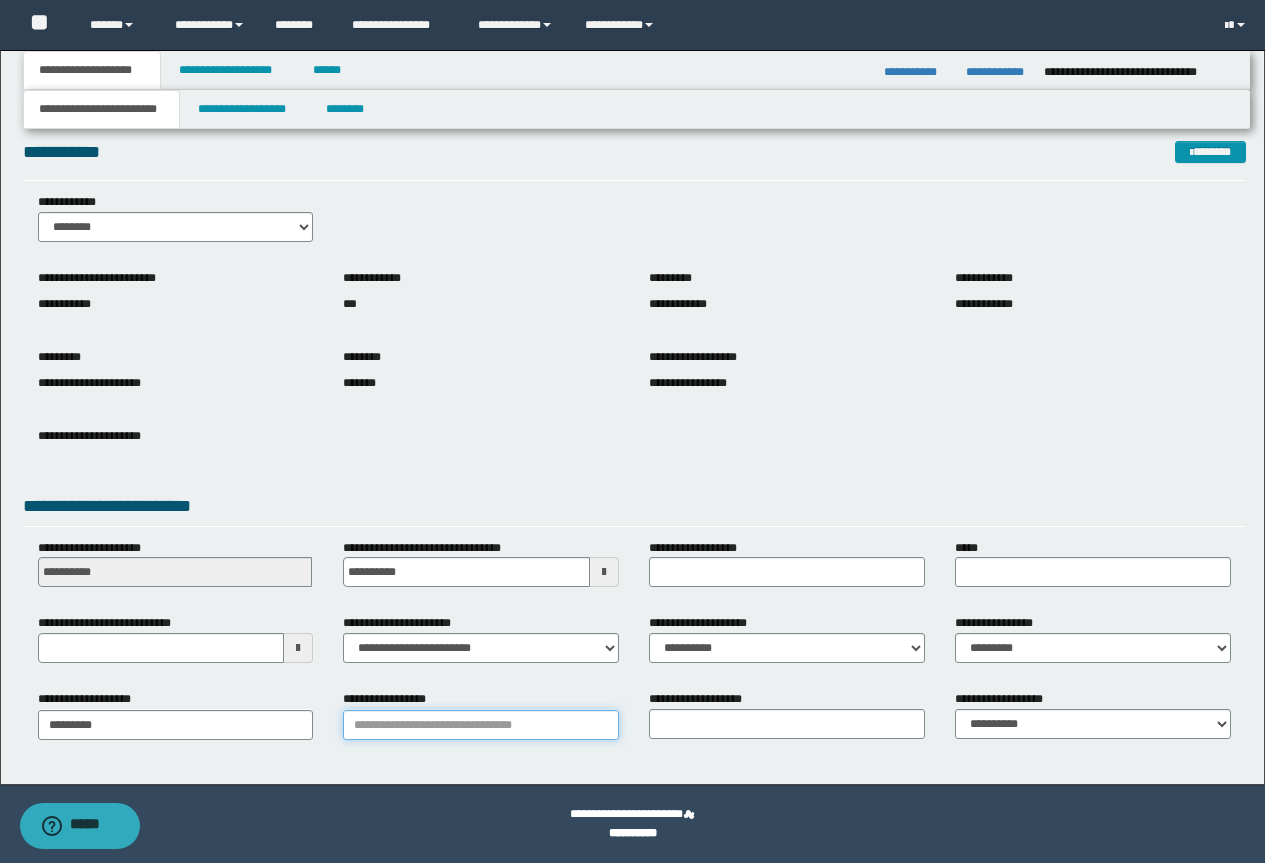 click on "**********" at bounding box center [481, 725] 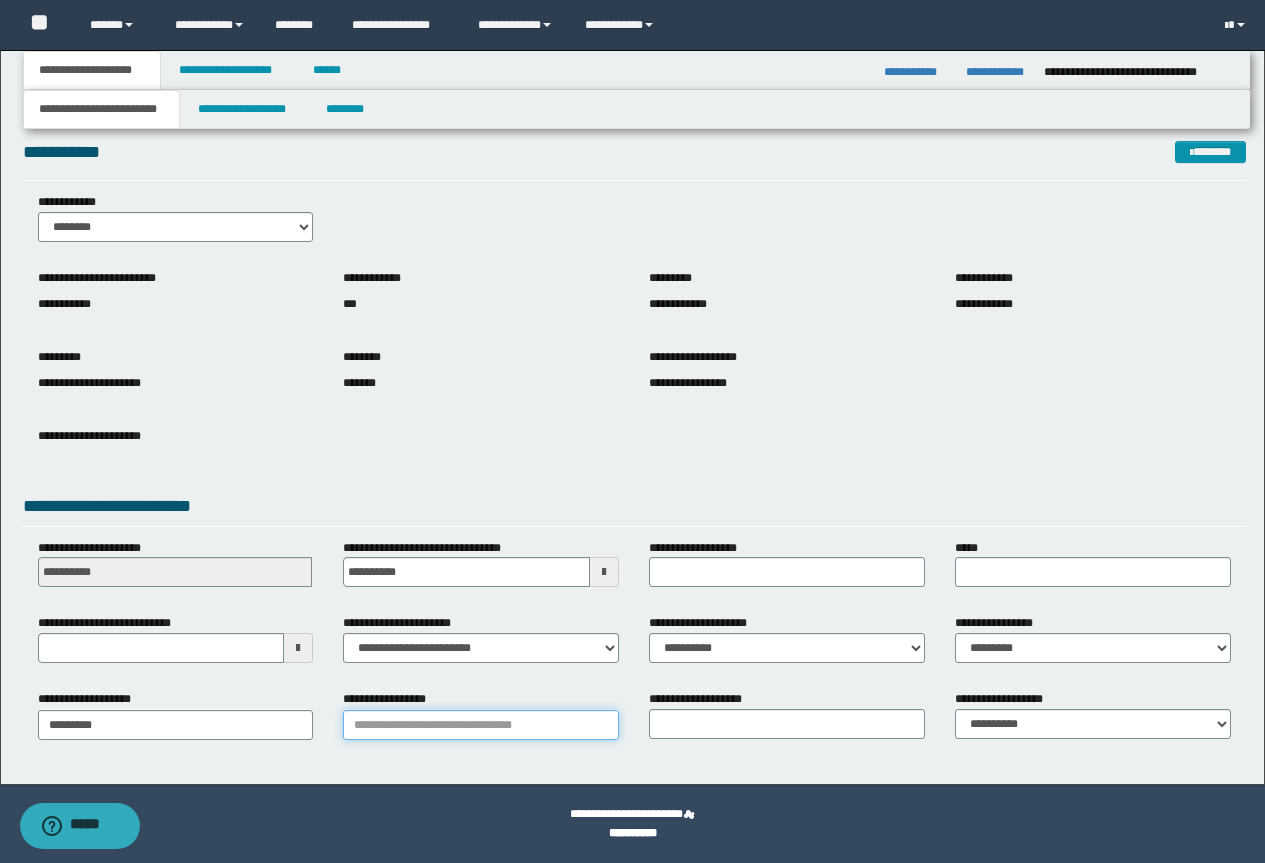 paste on "**********" 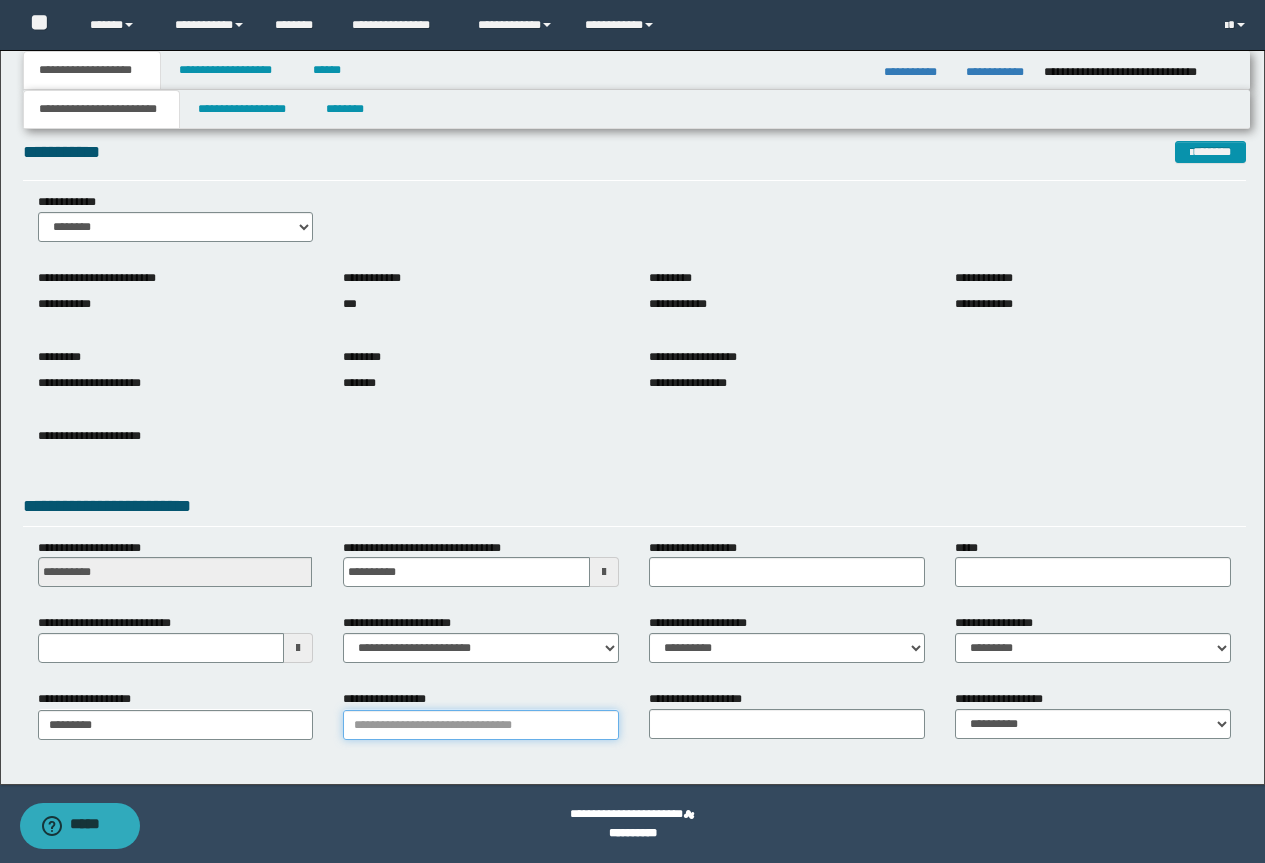 type on "**********" 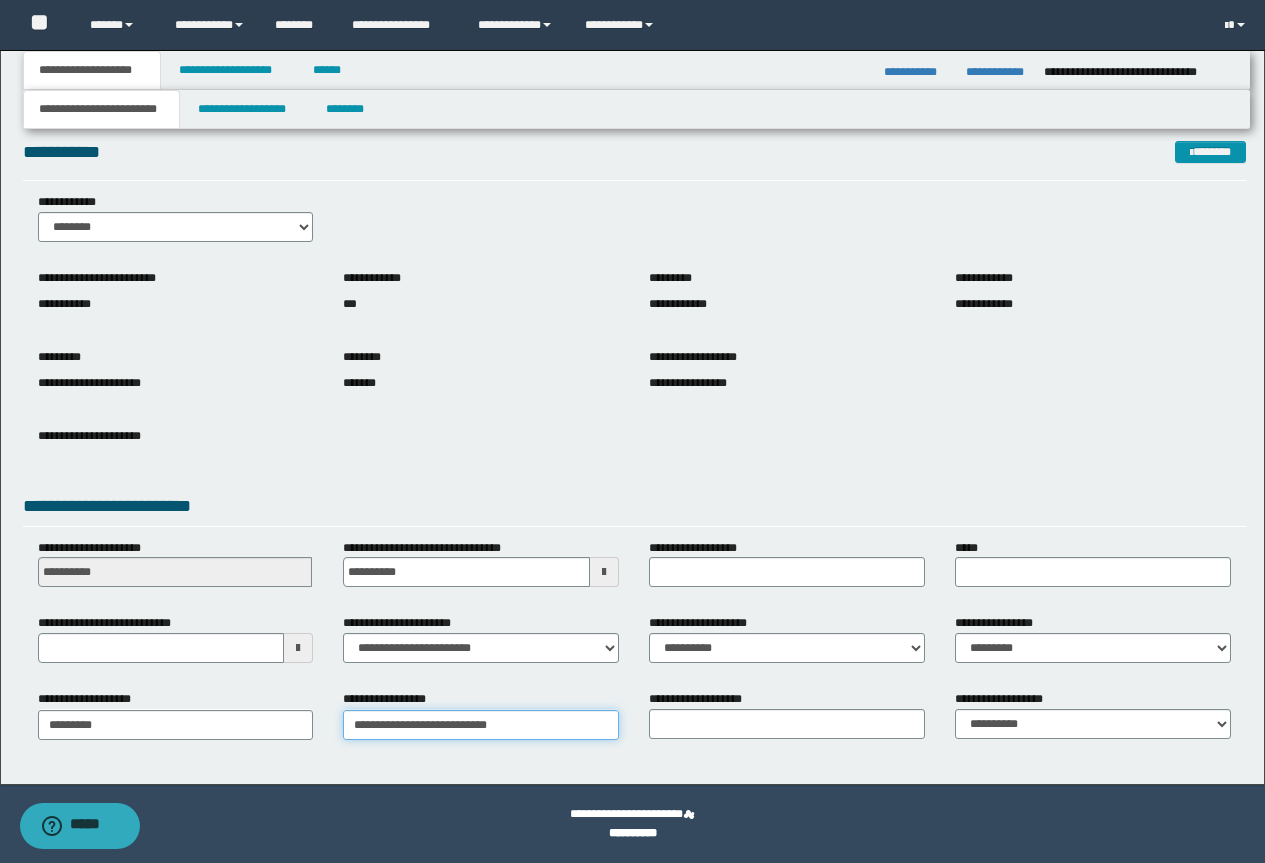 type on "**********" 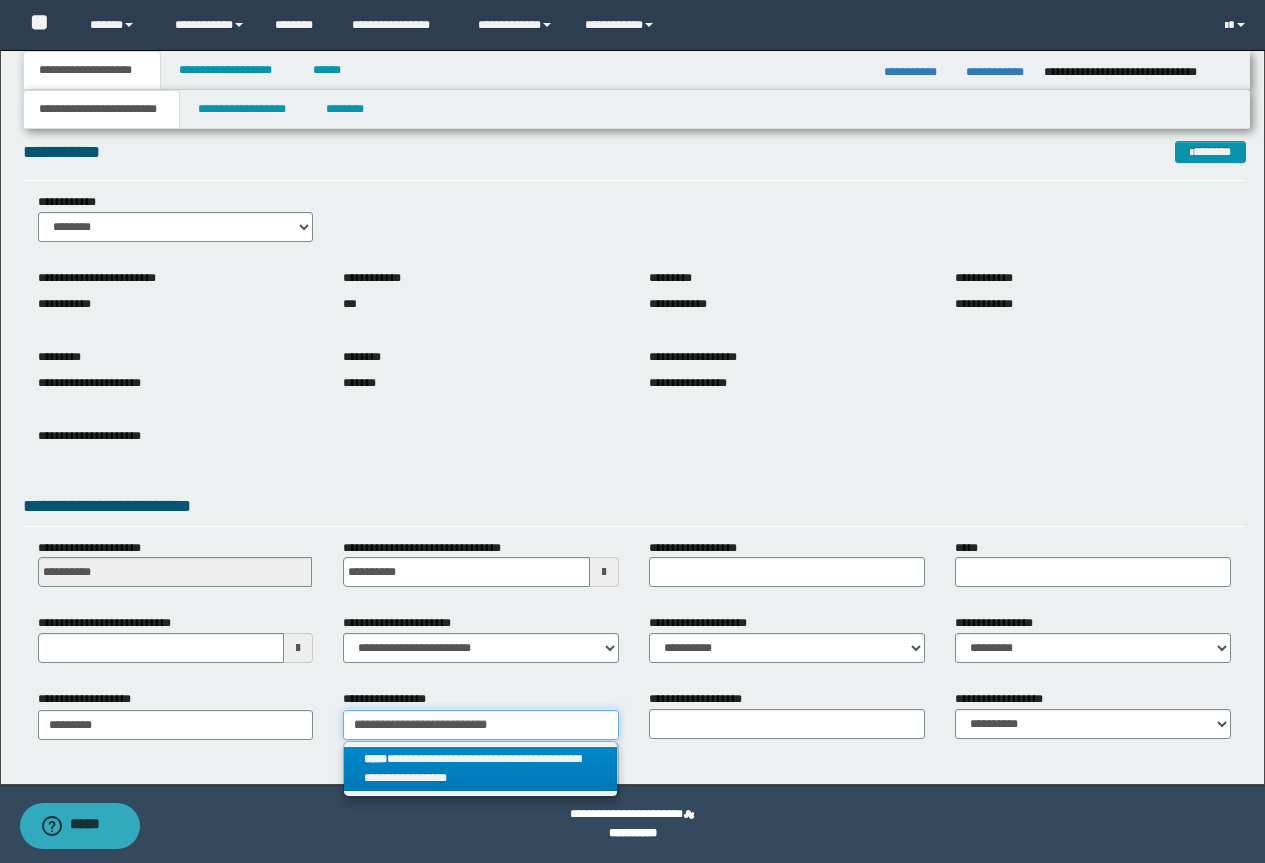 type on "**********" 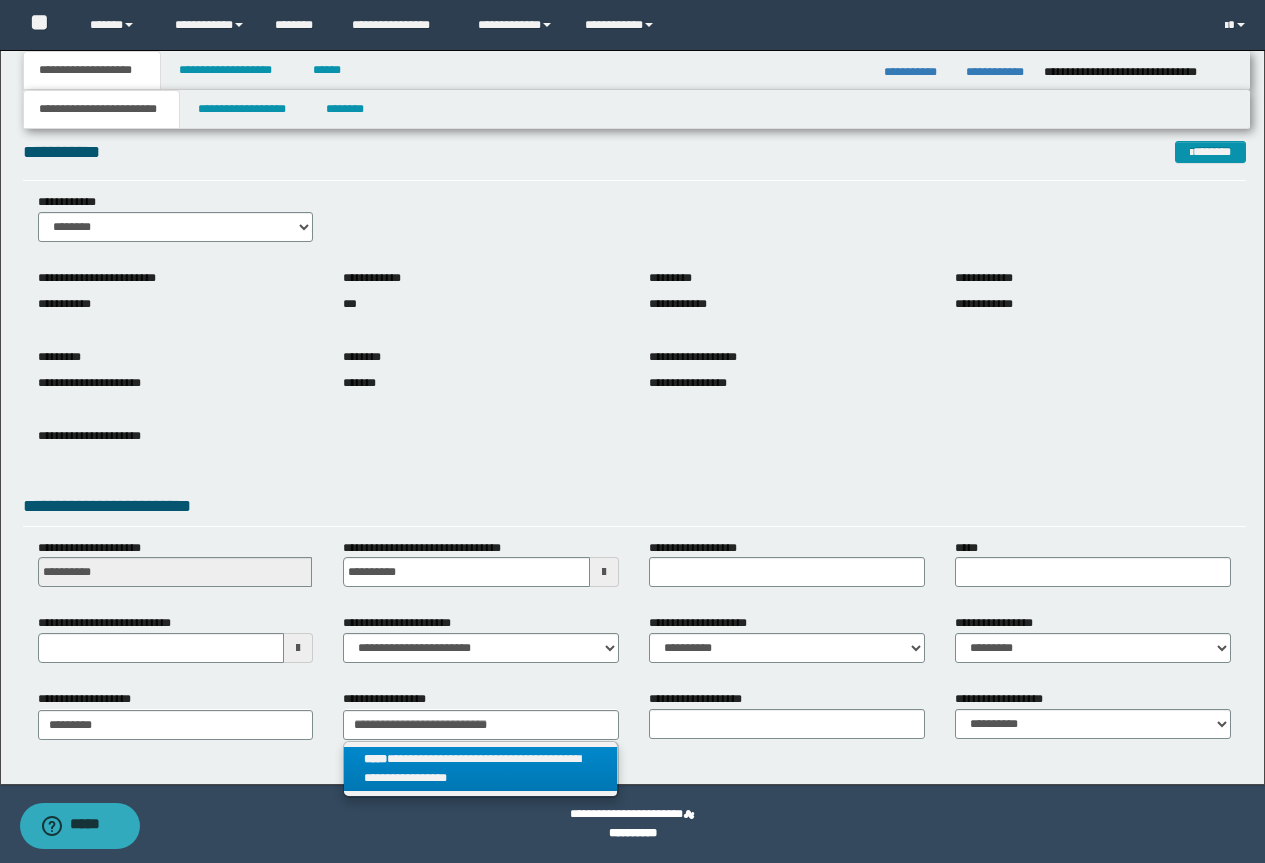 click on "**********" at bounding box center [480, 769] 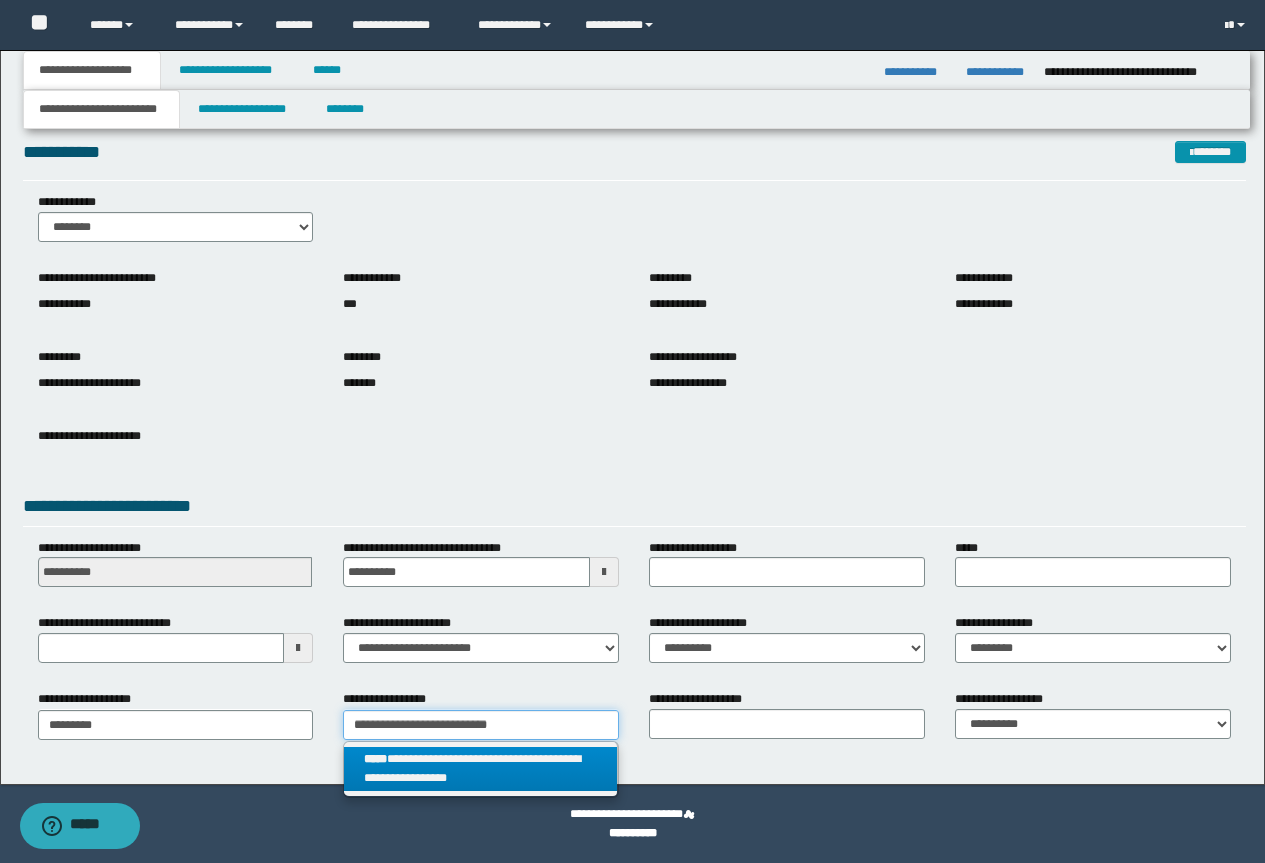type 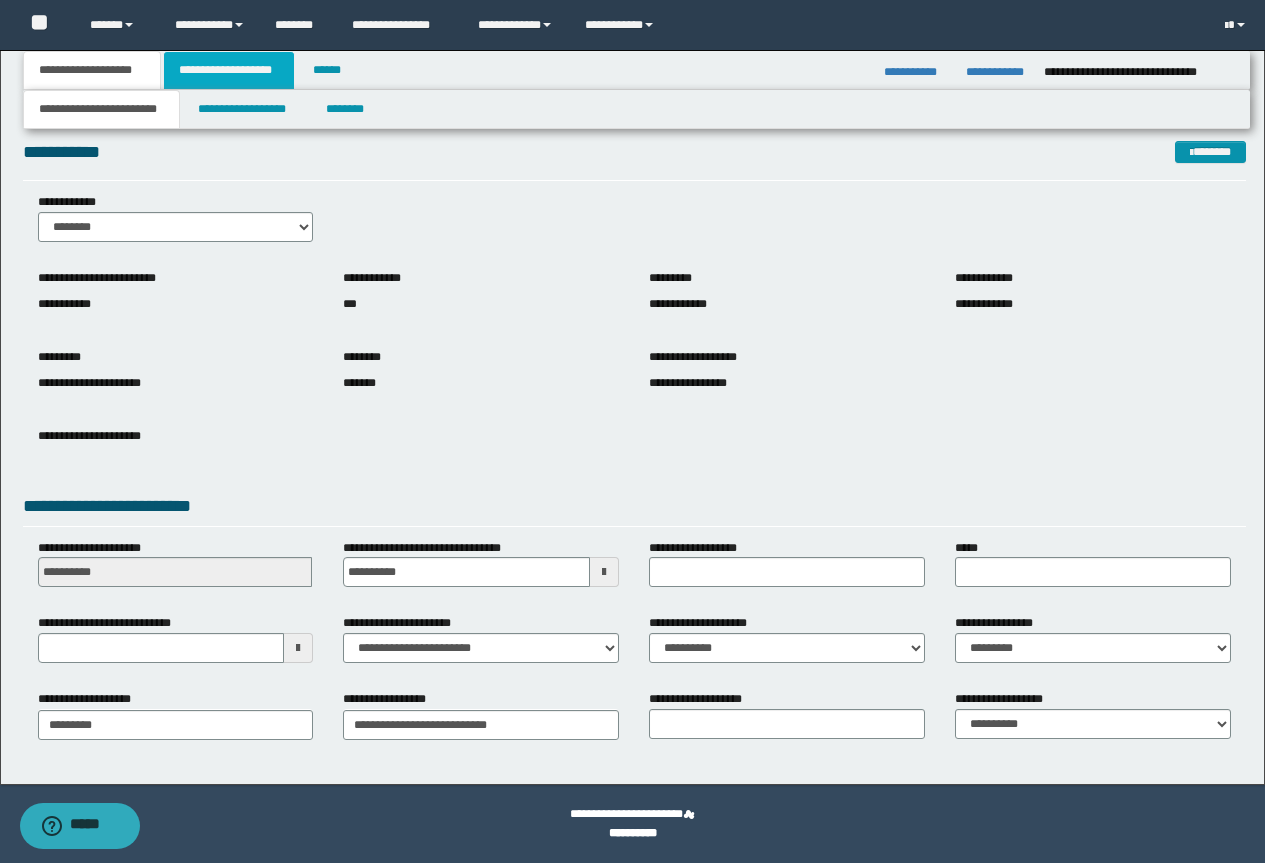 click on "**********" at bounding box center (229, 70) 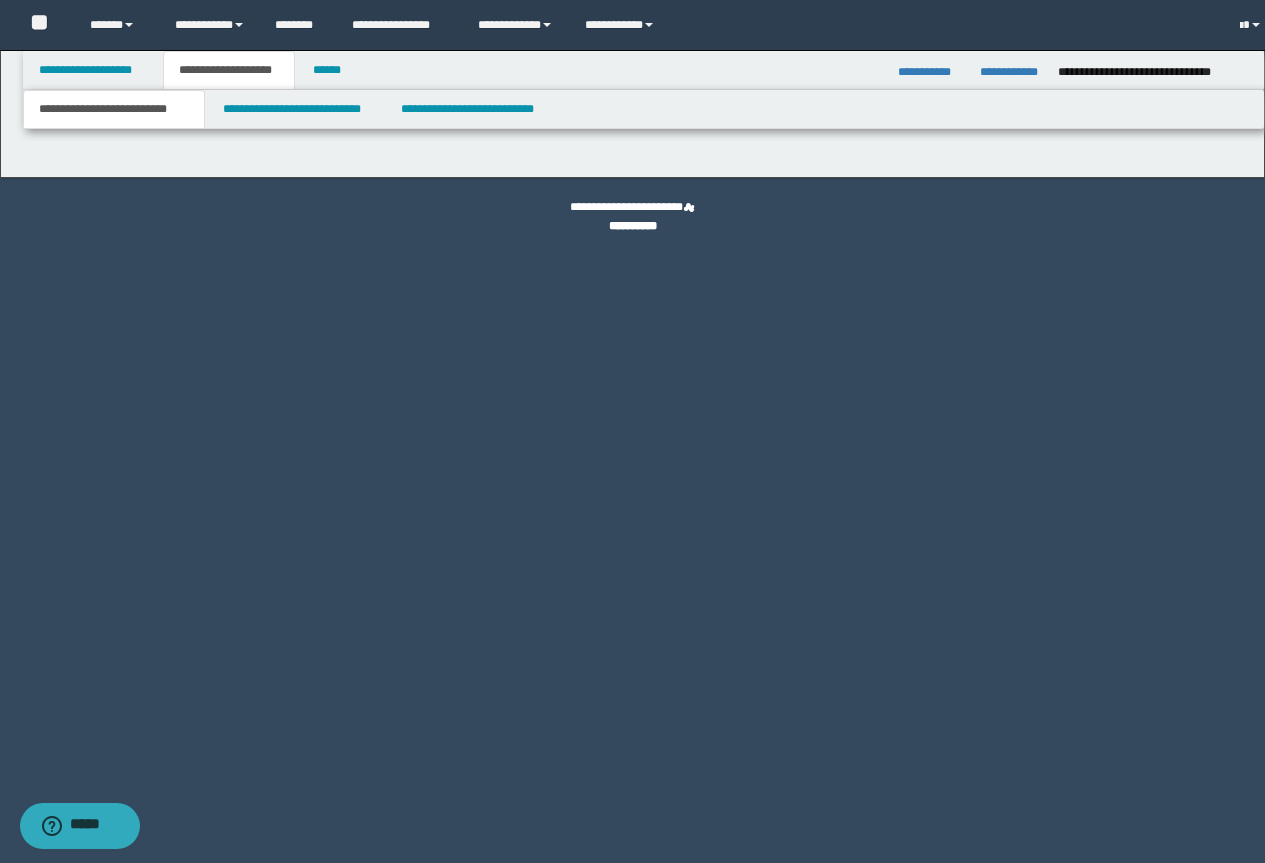 scroll, scrollTop: 0, scrollLeft: 0, axis: both 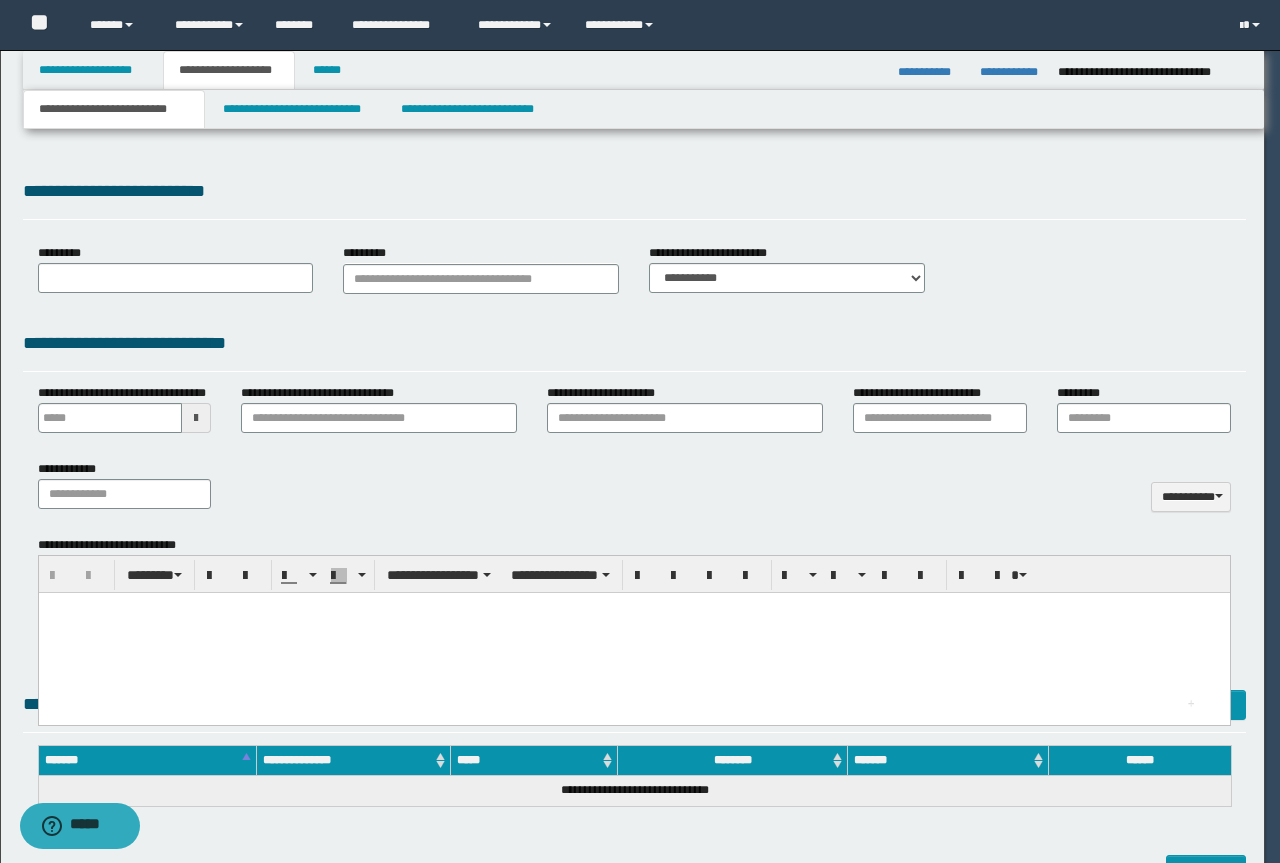 type 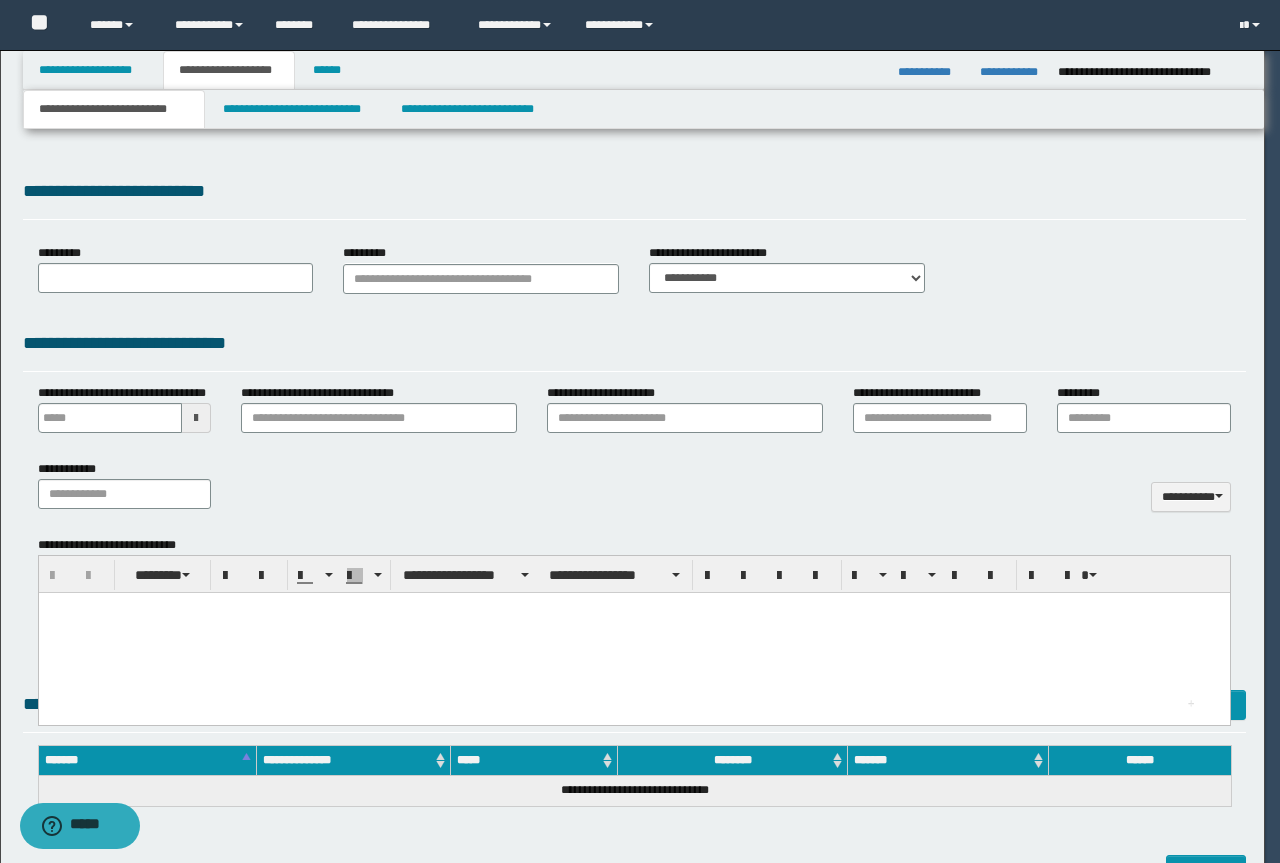 scroll, scrollTop: 0, scrollLeft: 0, axis: both 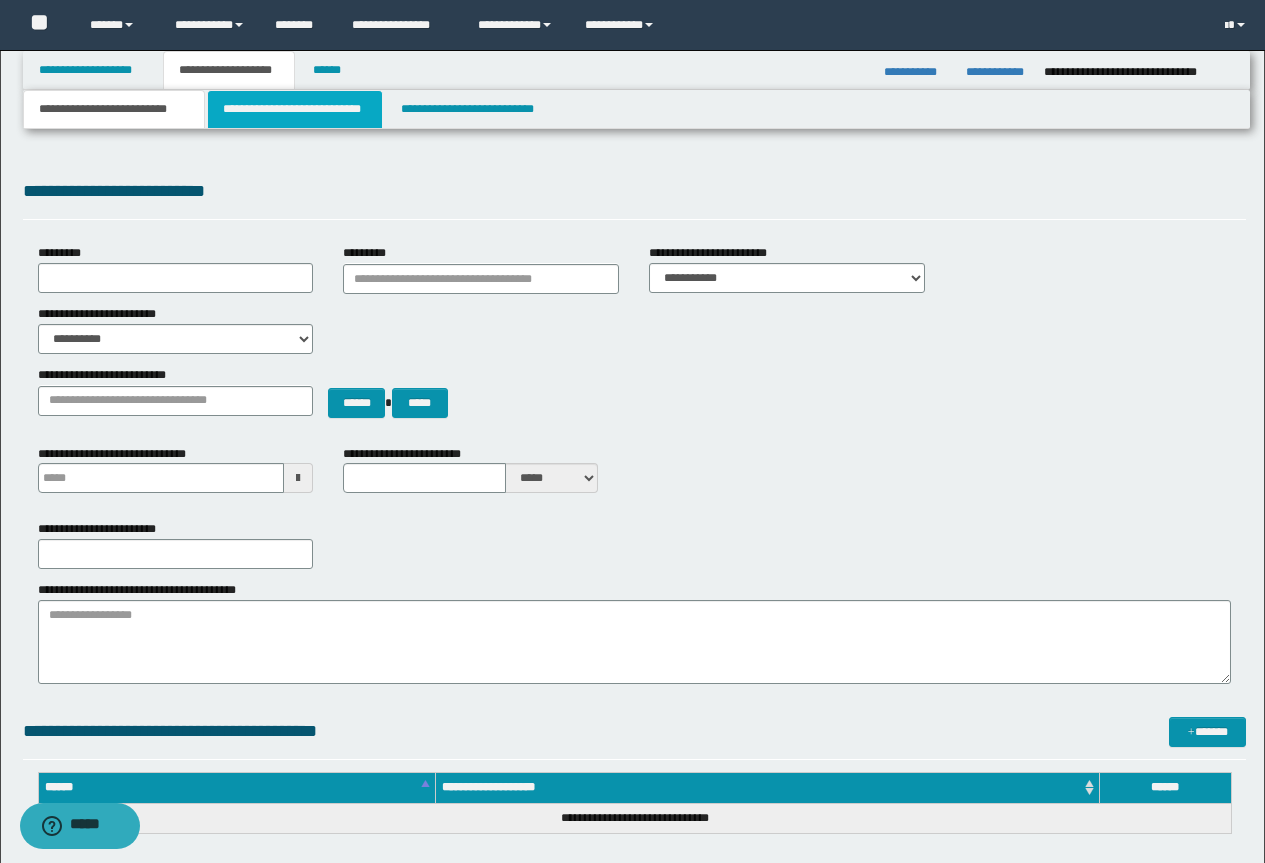 click on "**********" at bounding box center (295, 109) 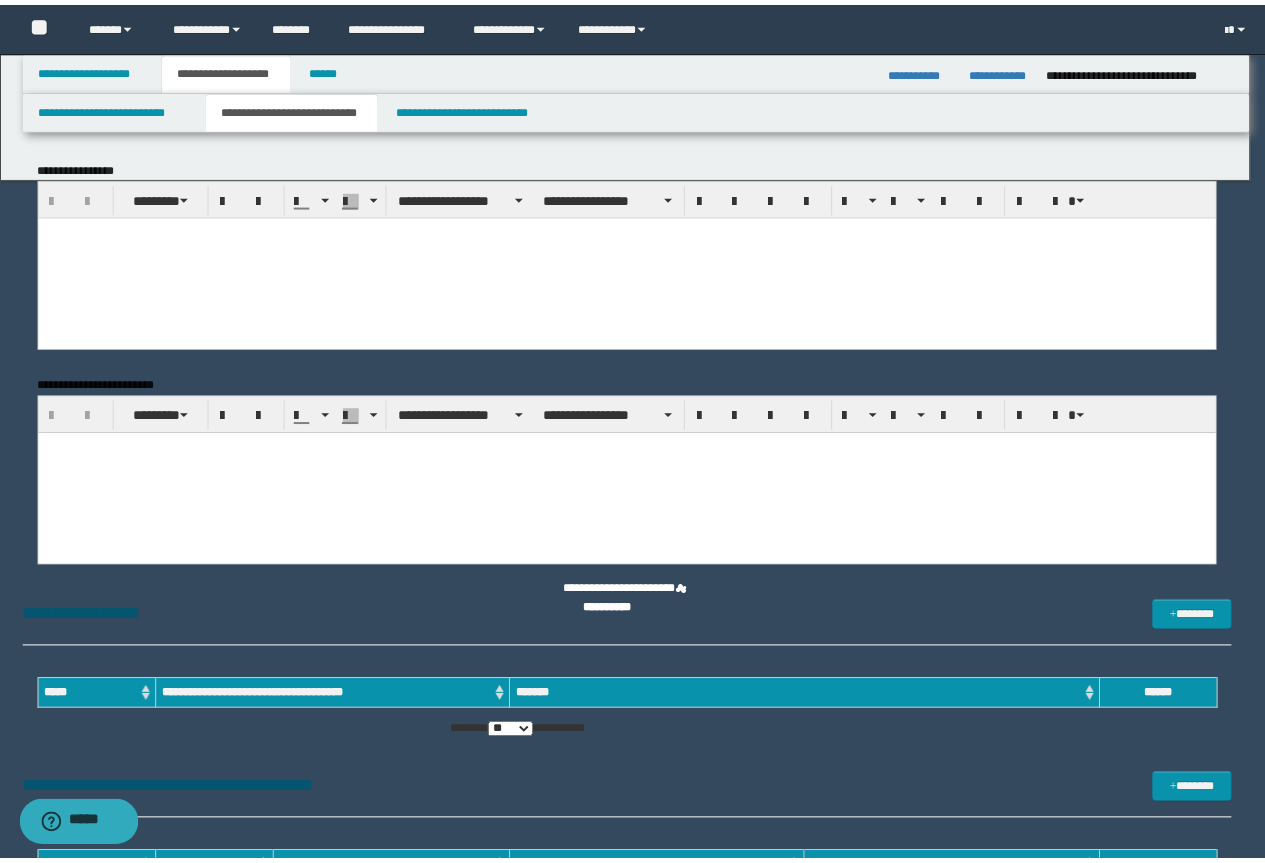 scroll, scrollTop: 0, scrollLeft: 0, axis: both 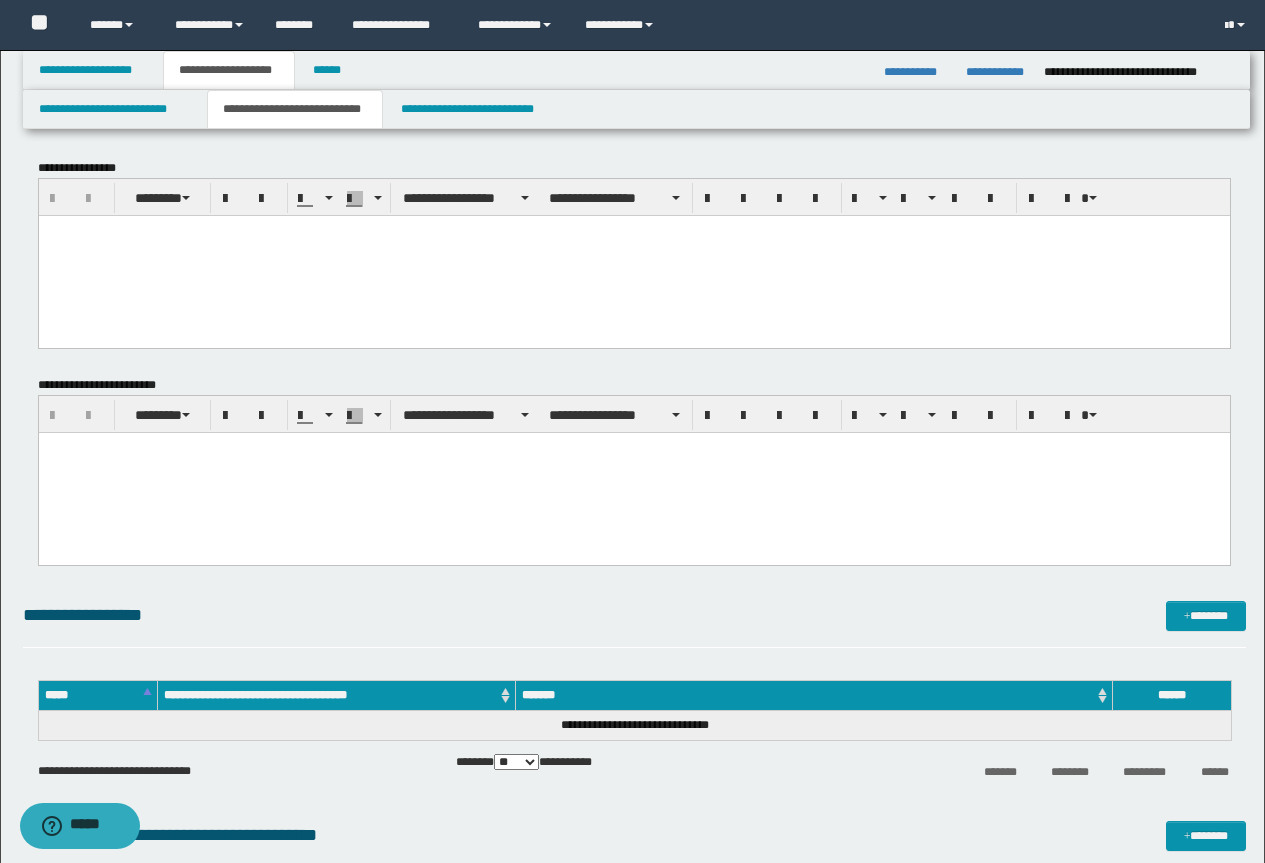 click at bounding box center (633, 255) 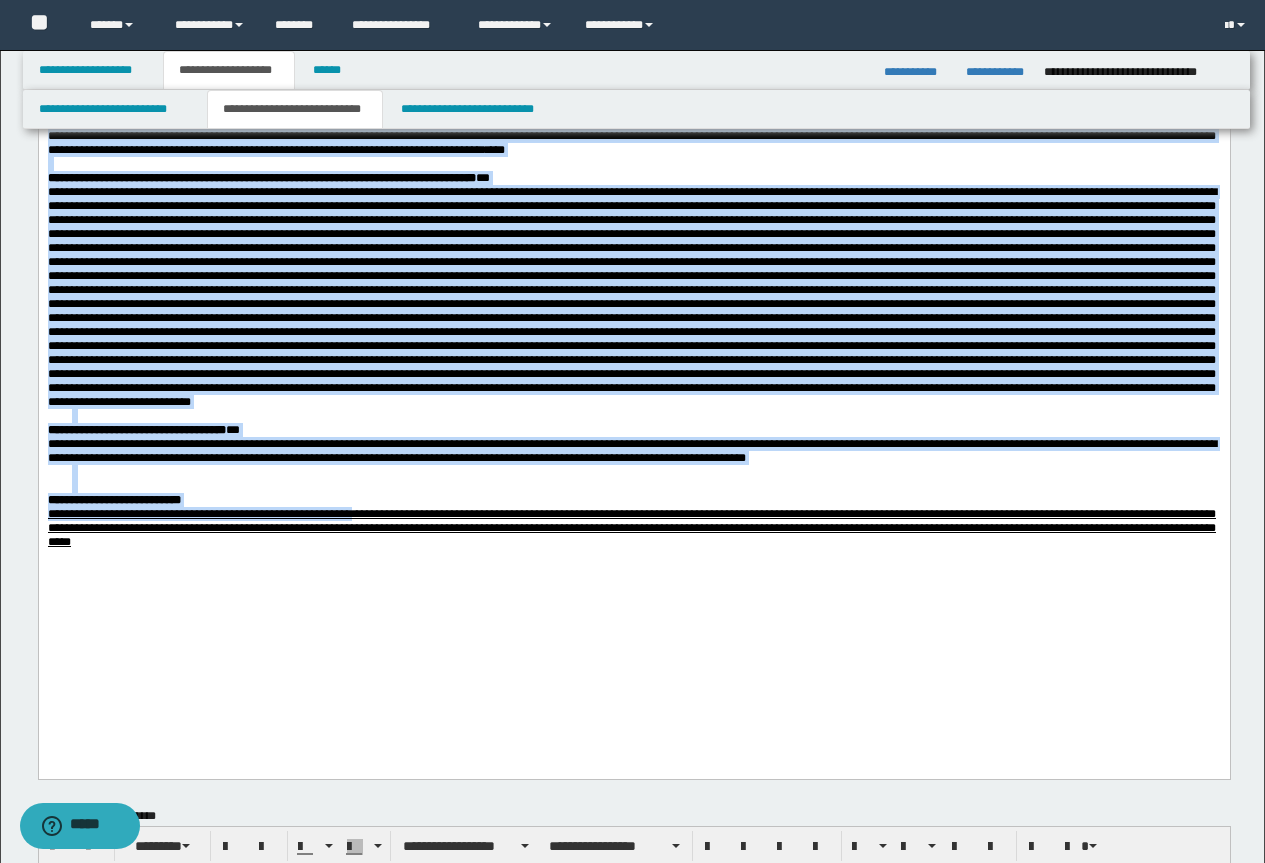 scroll, scrollTop: 600, scrollLeft: 0, axis: vertical 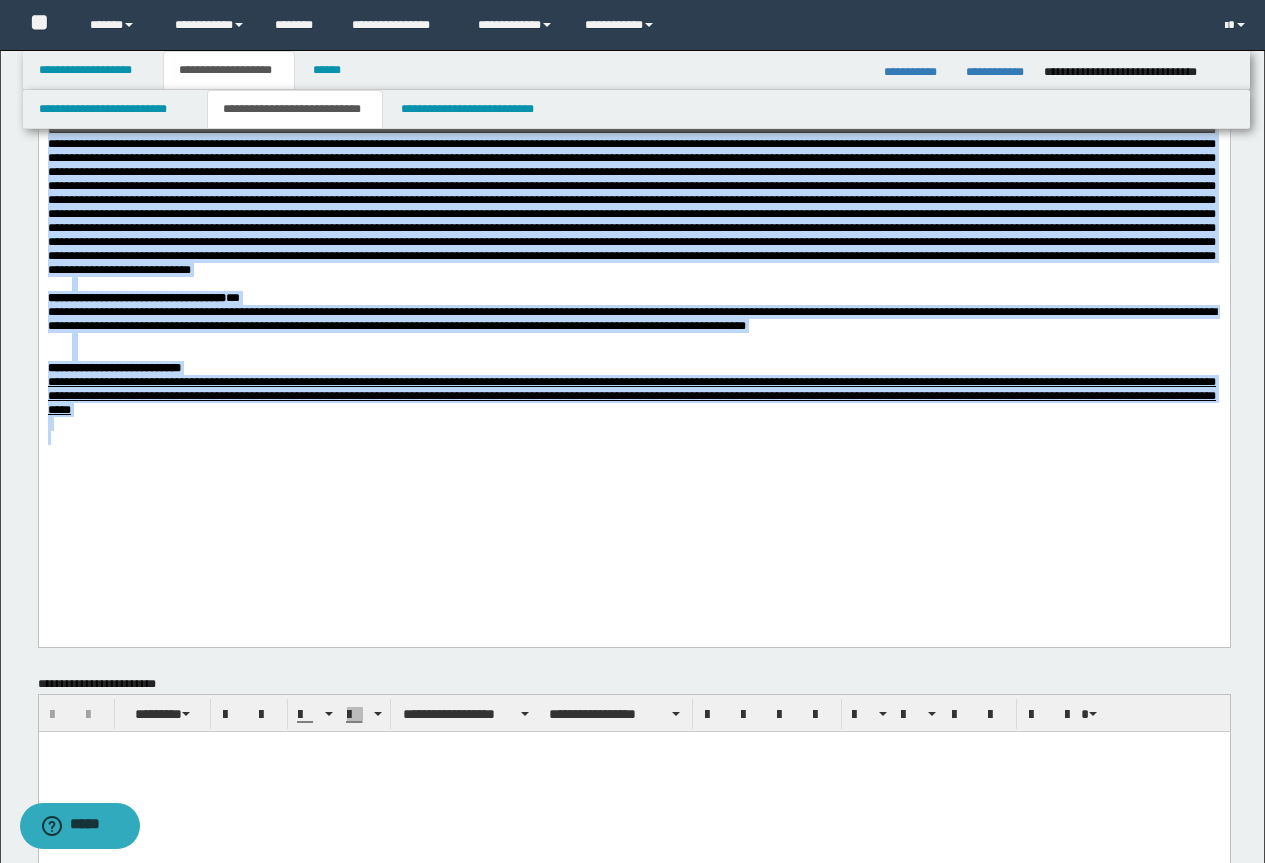 drag, startPoint x: 49, startPoint y: -366, endPoint x: 1141, endPoint y: 632, distance: 1479.3472 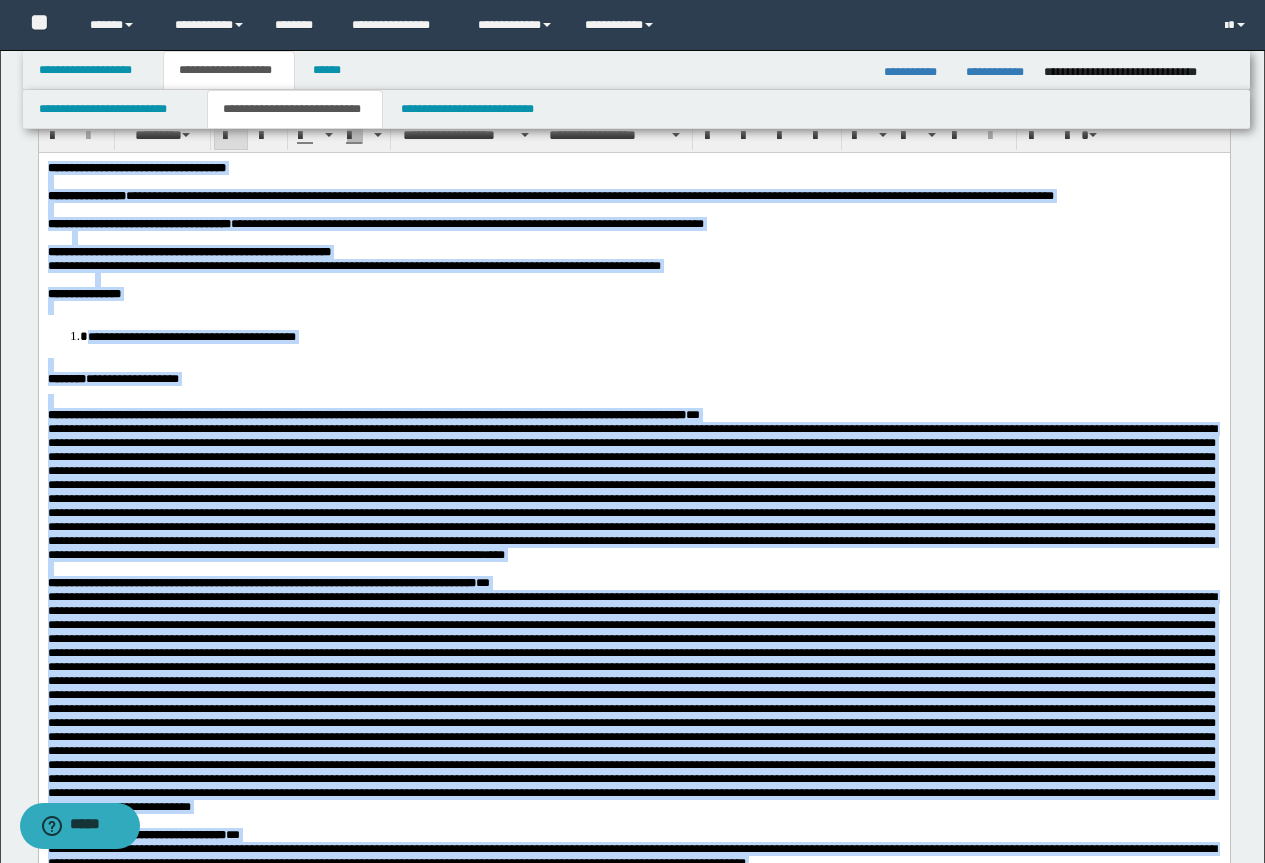 scroll, scrollTop: 0, scrollLeft: 0, axis: both 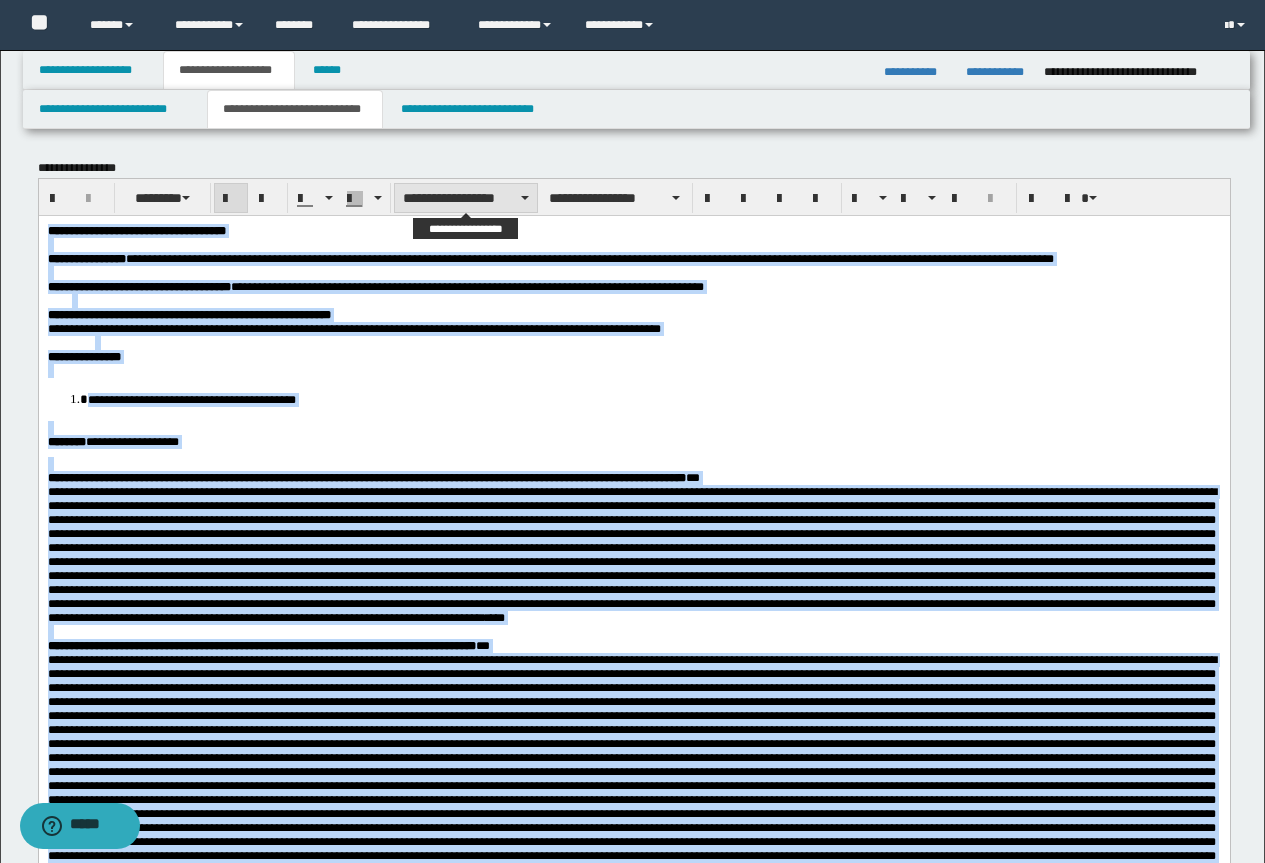 click on "**********" at bounding box center [466, 198] 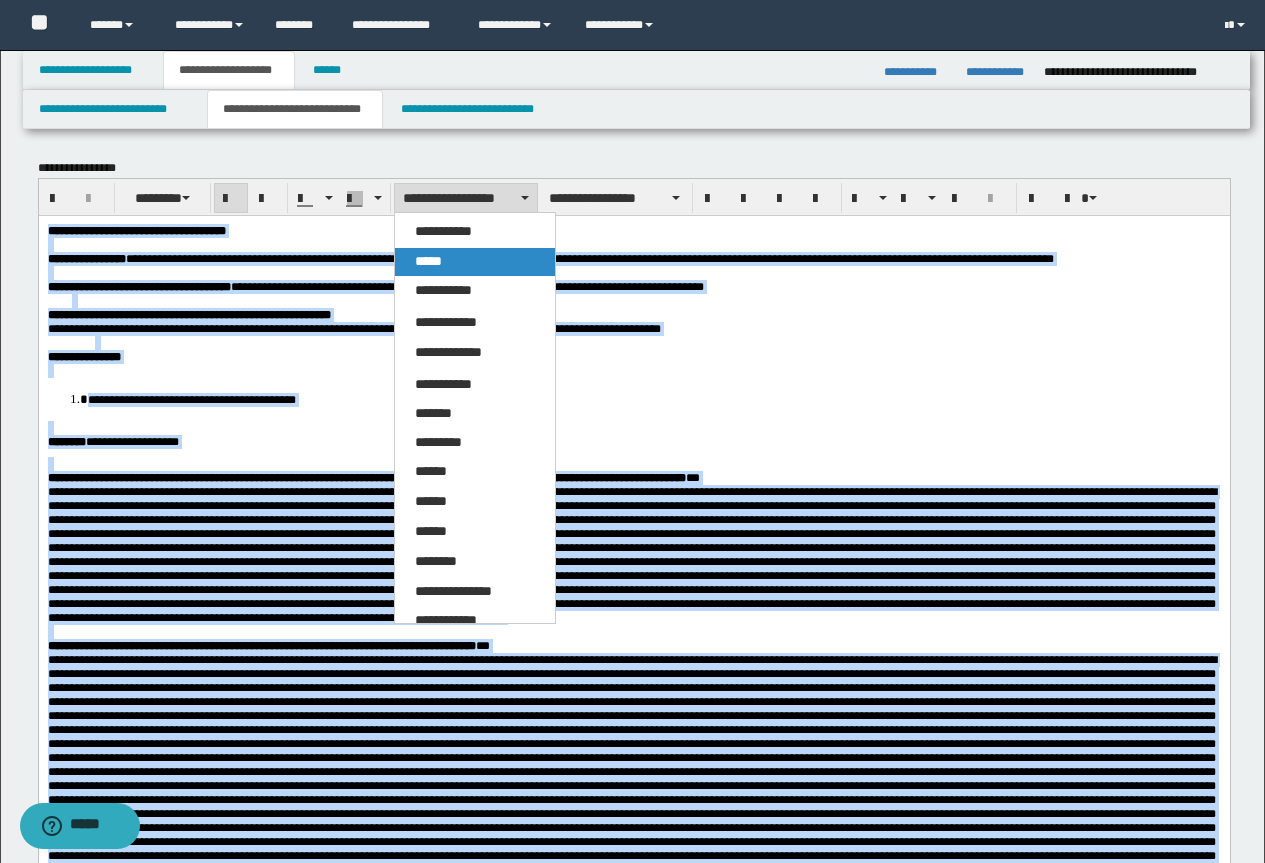 drag, startPoint x: 437, startPoint y: 260, endPoint x: 416, endPoint y: 35, distance: 225.97787 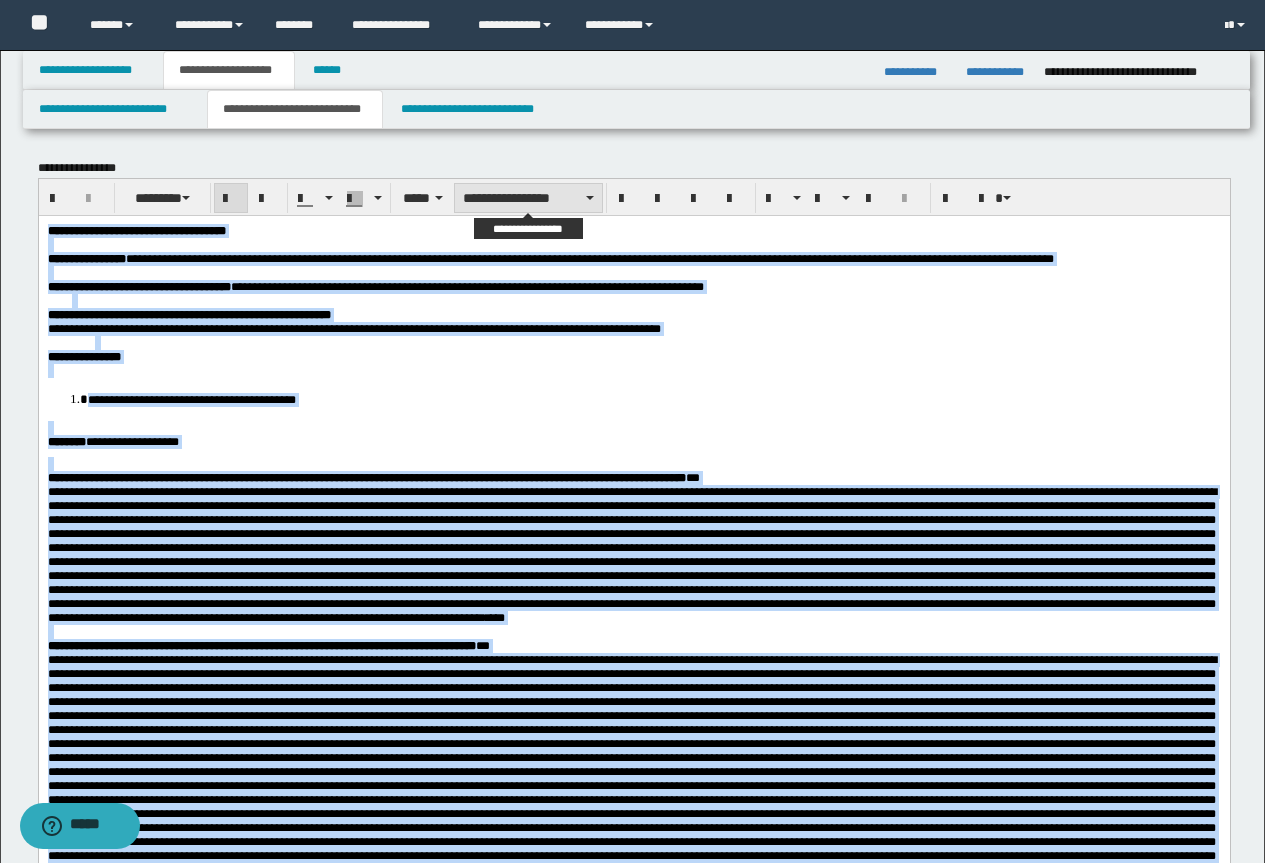 click on "**********" at bounding box center [528, 198] 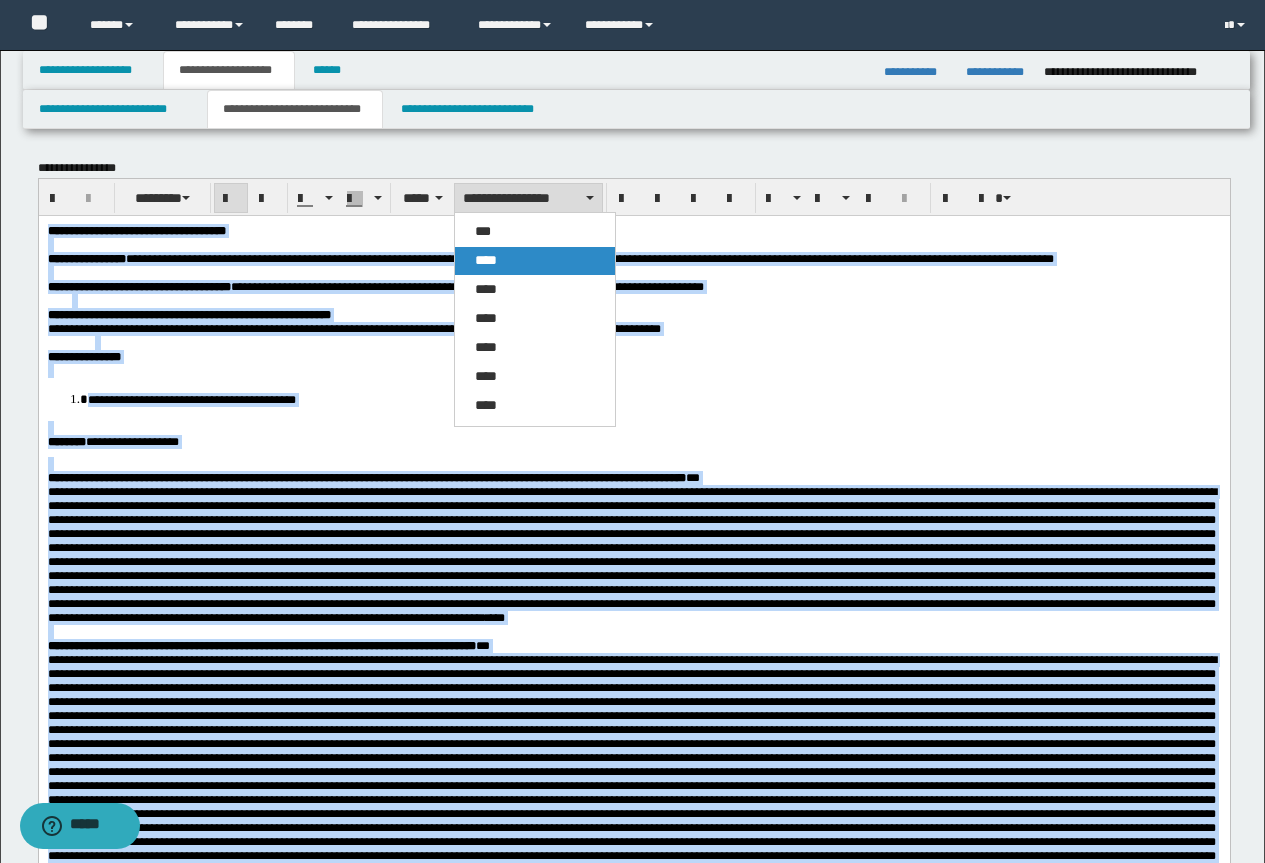 click on "****" at bounding box center (535, 261) 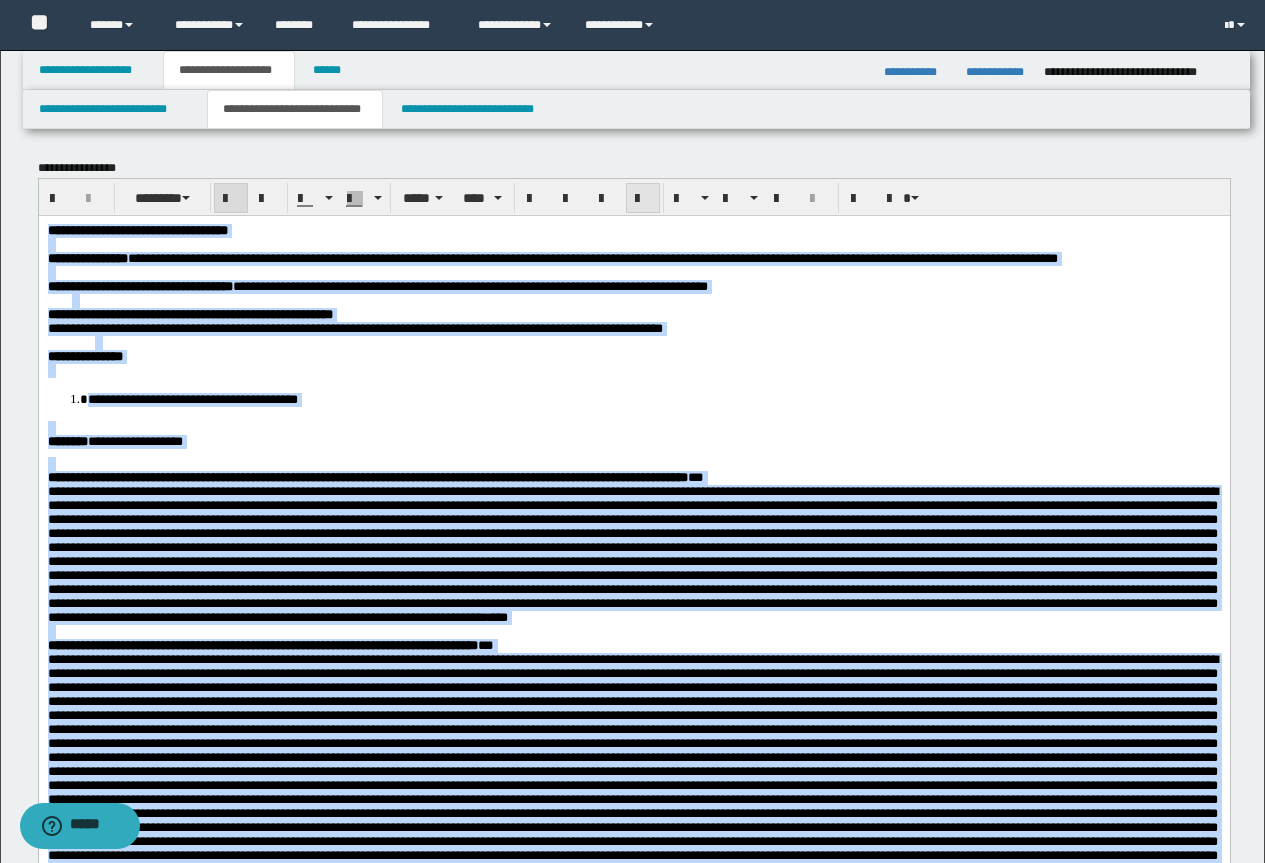 click at bounding box center [643, 199] 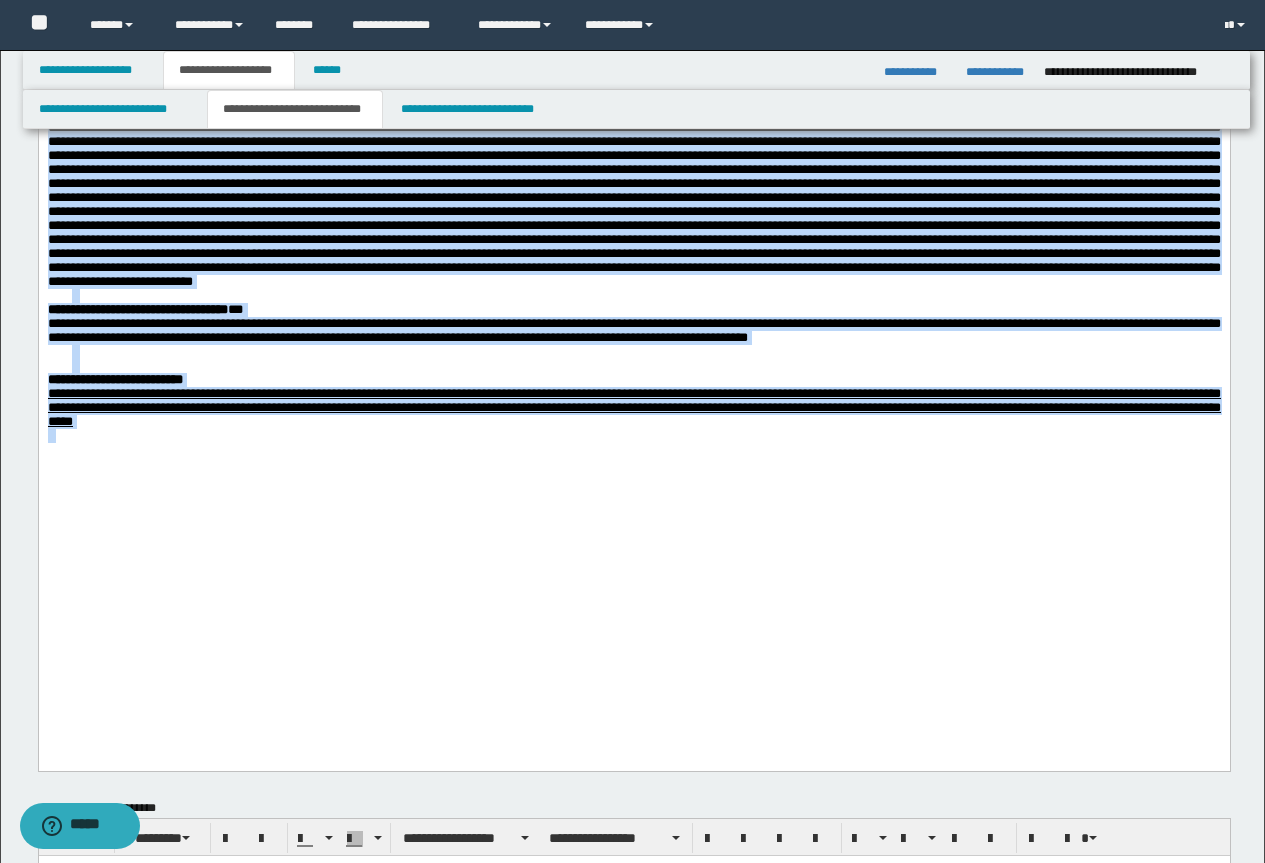 scroll, scrollTop: 600, scrollLeft: 0, axis: vertical 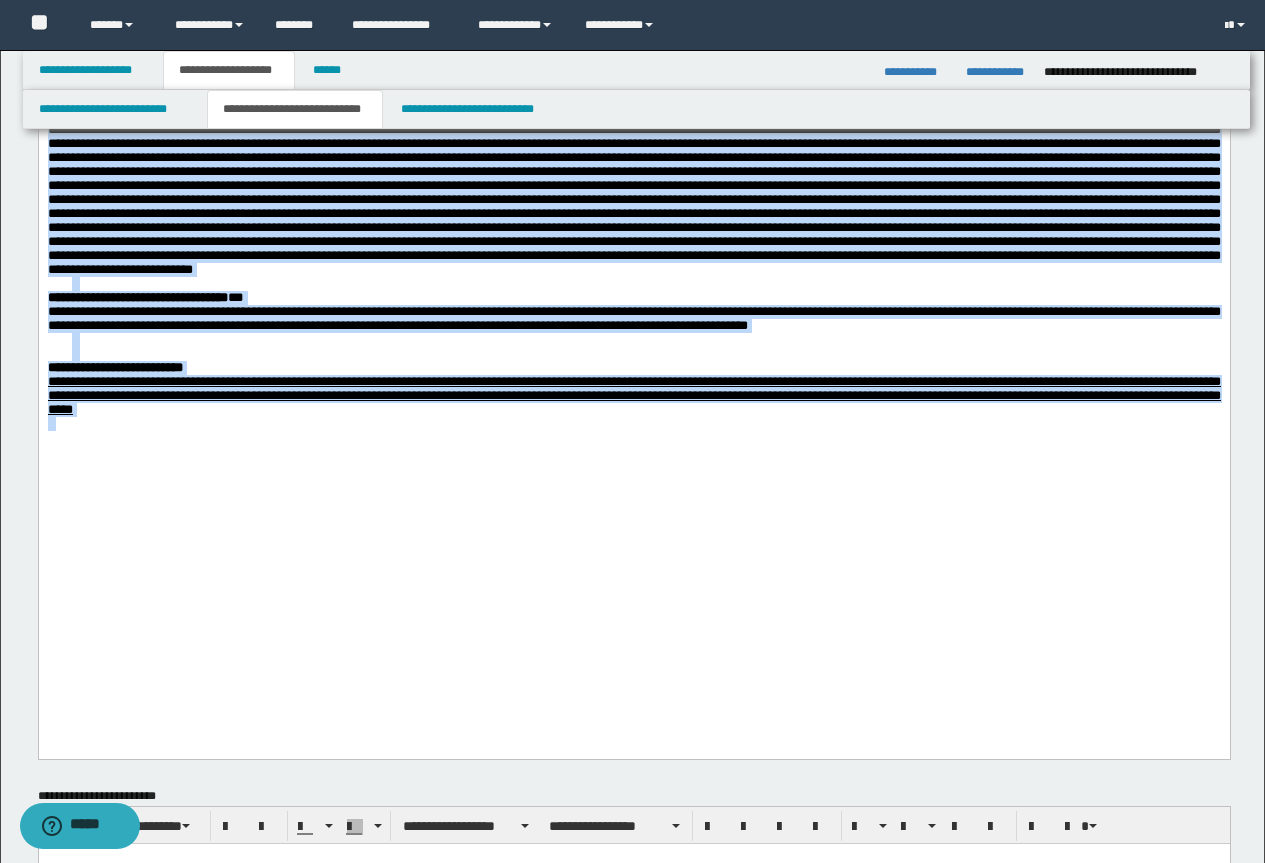 click on "**********" at bounding box center [633, 396] 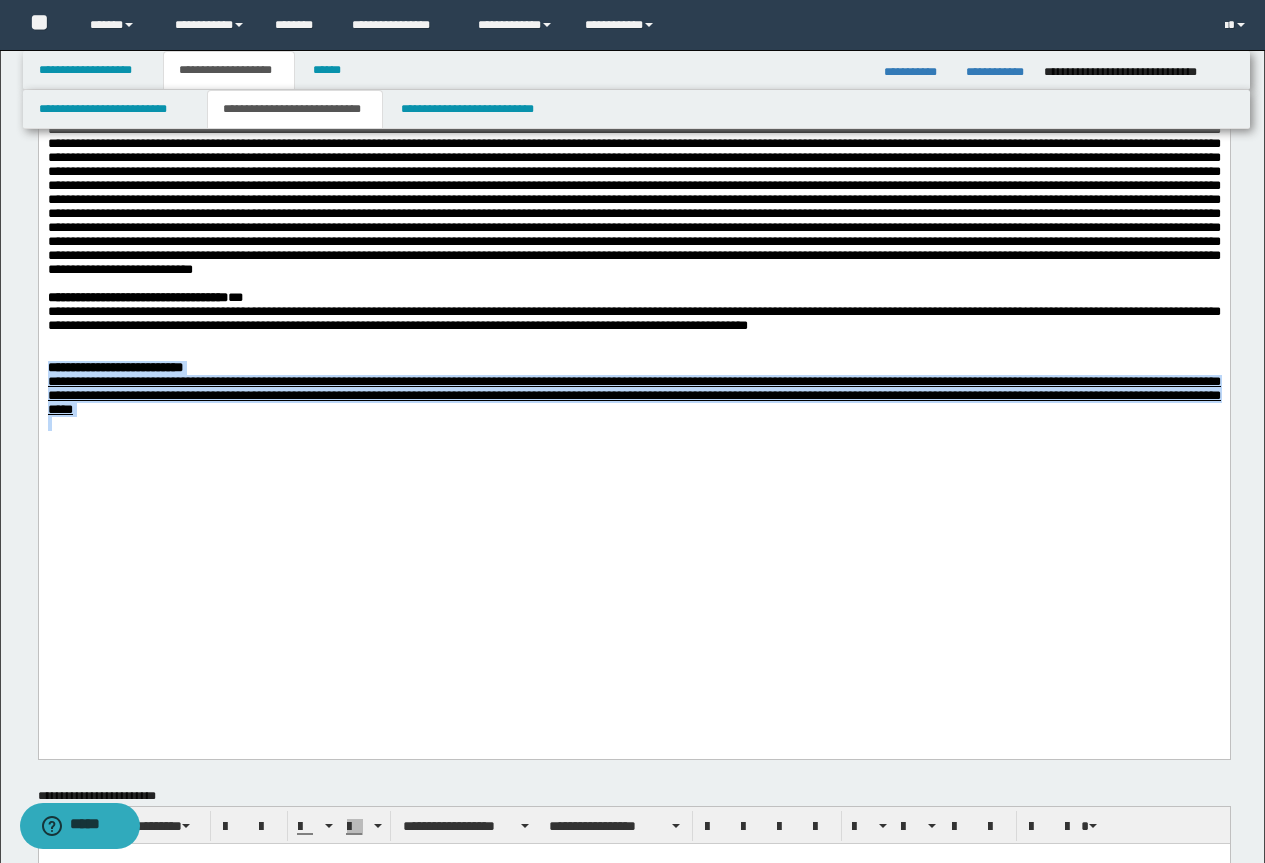 drag, startPoint x: 324, startPoint y: 609, endPoint x: 46, endPoint y: 564, distance: 281.61853 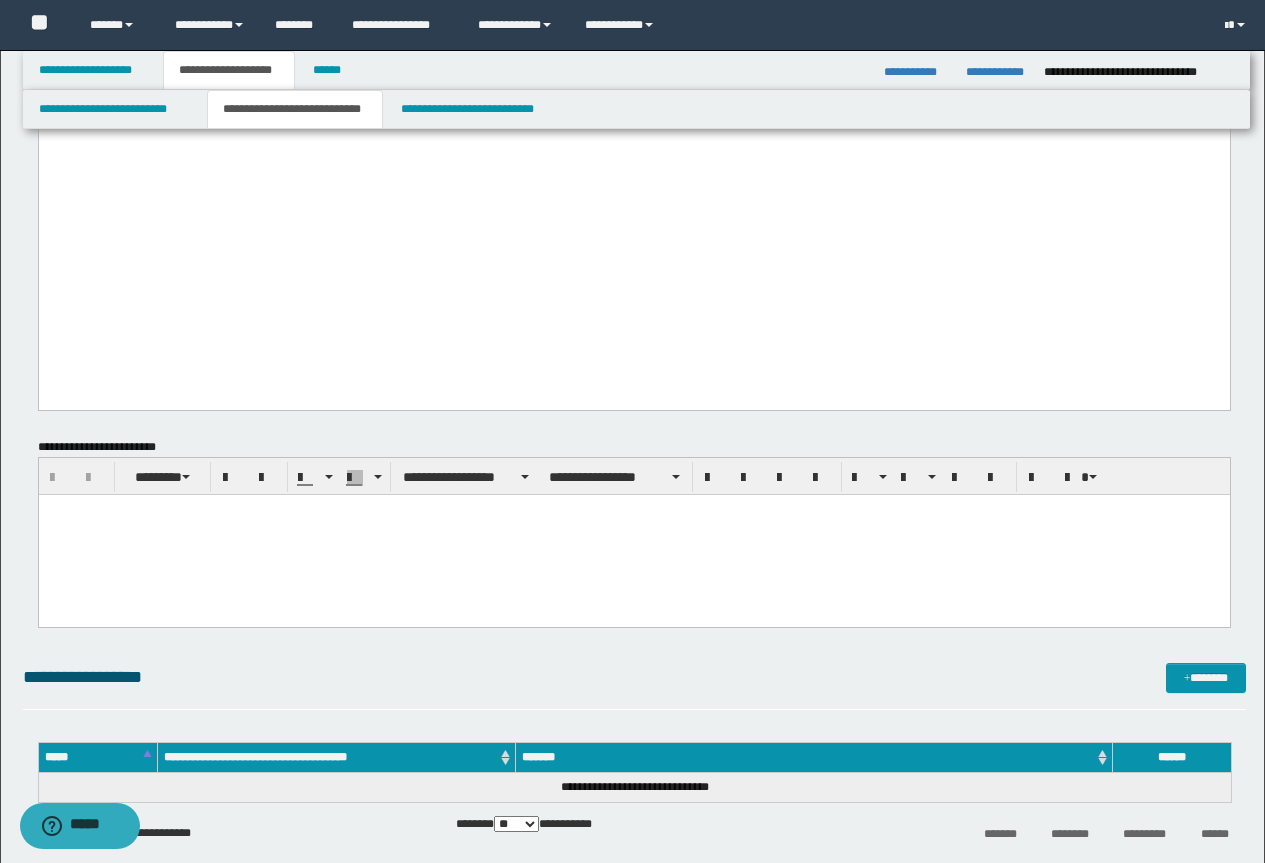 scroll, scrollTop: 900, scrollLeft: 0, axis: vertical 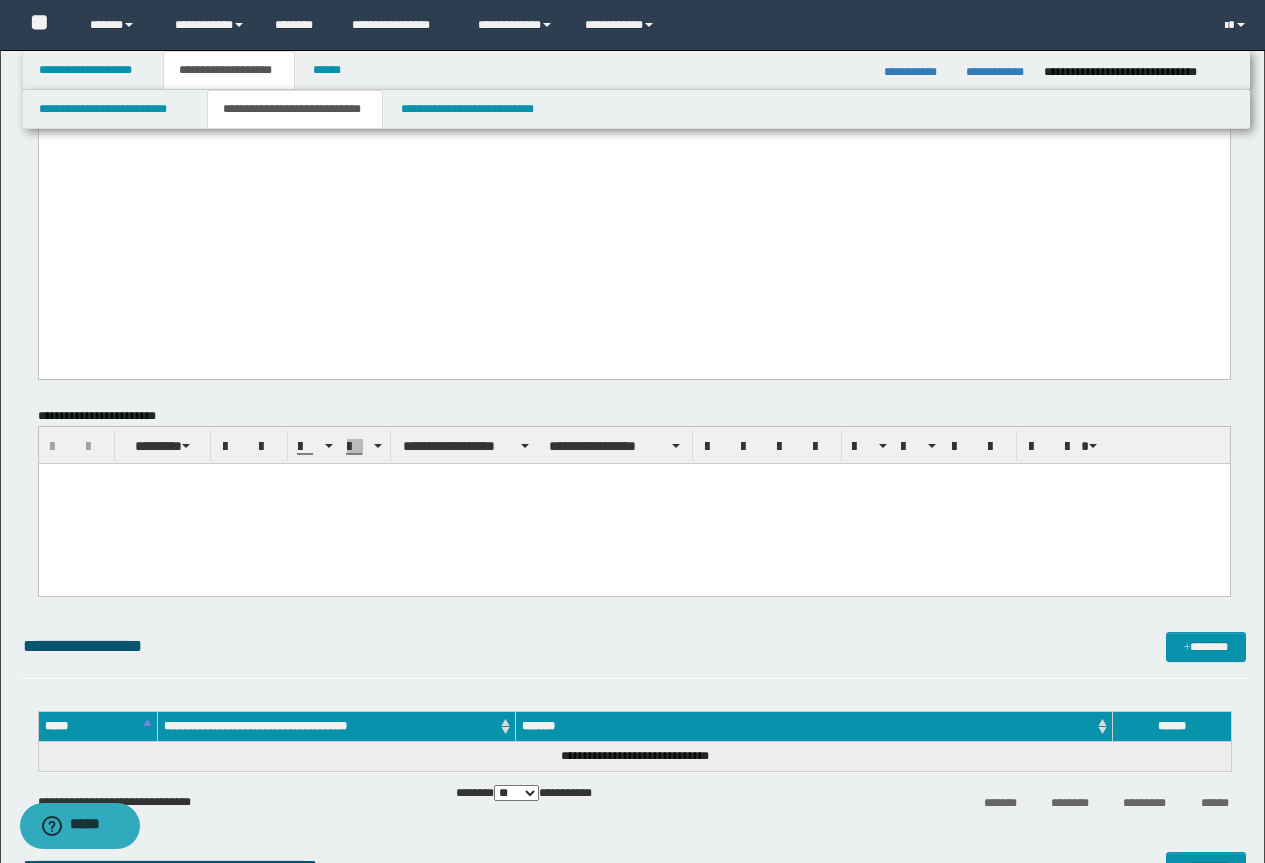 click at bounding box center [633, 503] 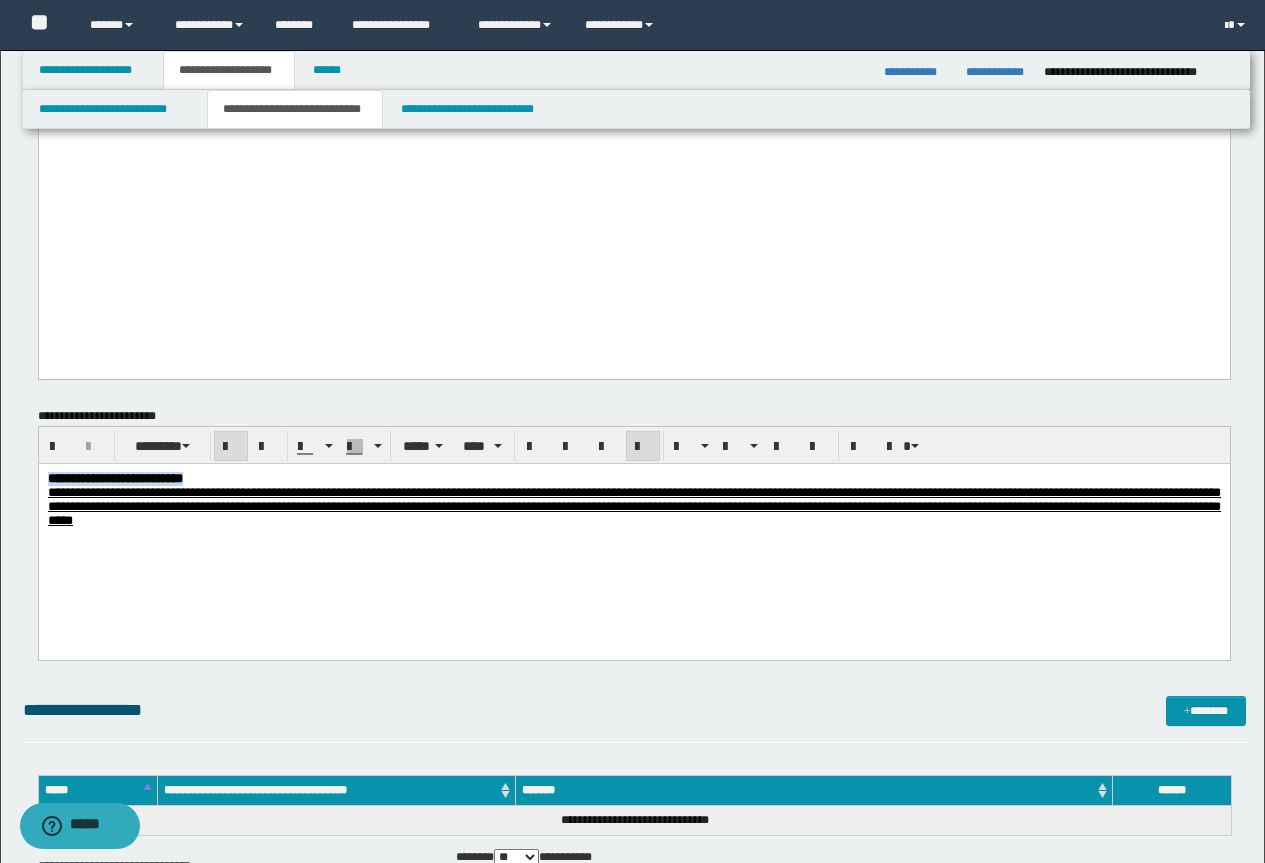 drag, startPoint x: 232, startPoint y: 477, endPoint x: 38, endPoint y: 926, distance: 489.1186 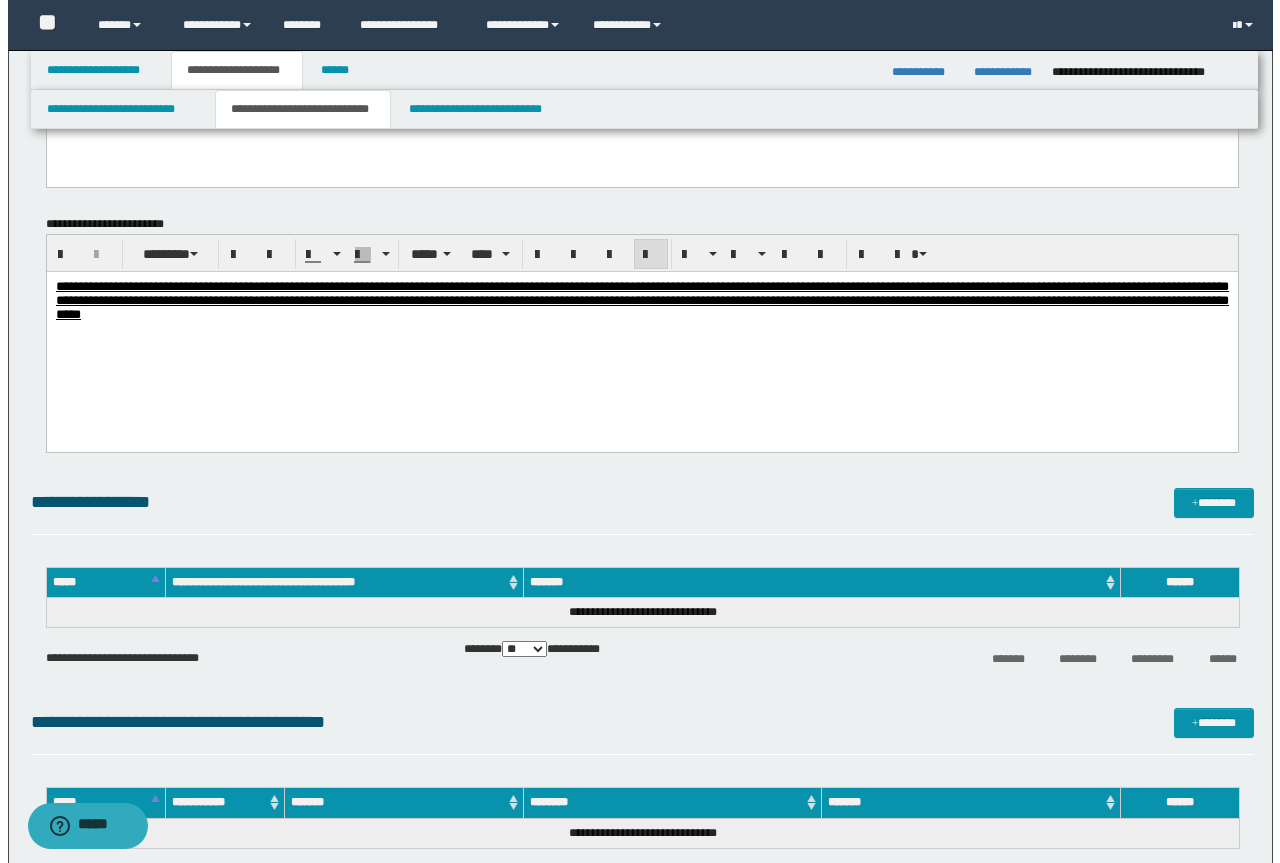 scroll, scrollTop: 1100, scrollLeft: 0, axis: vertical 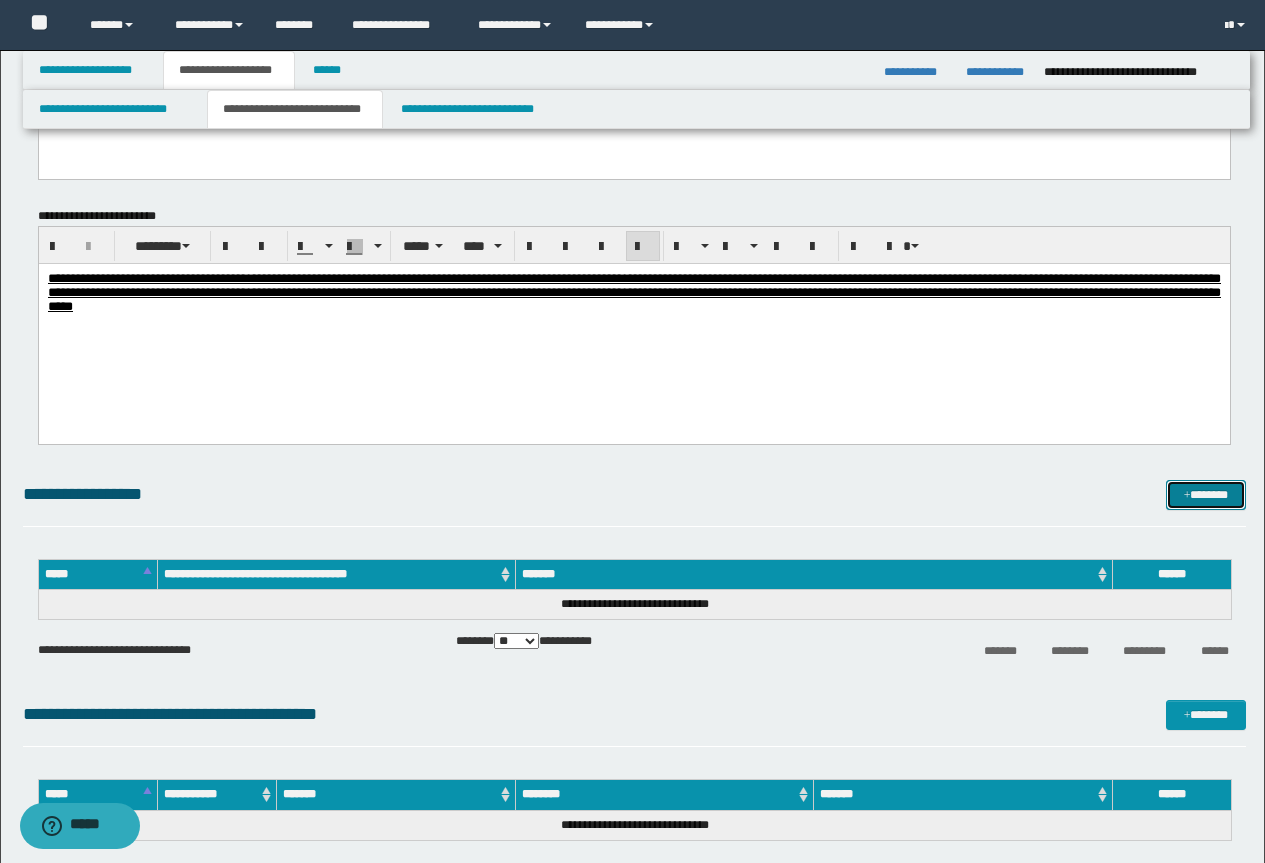 click on "*******" at bounding box center (1206, 495) 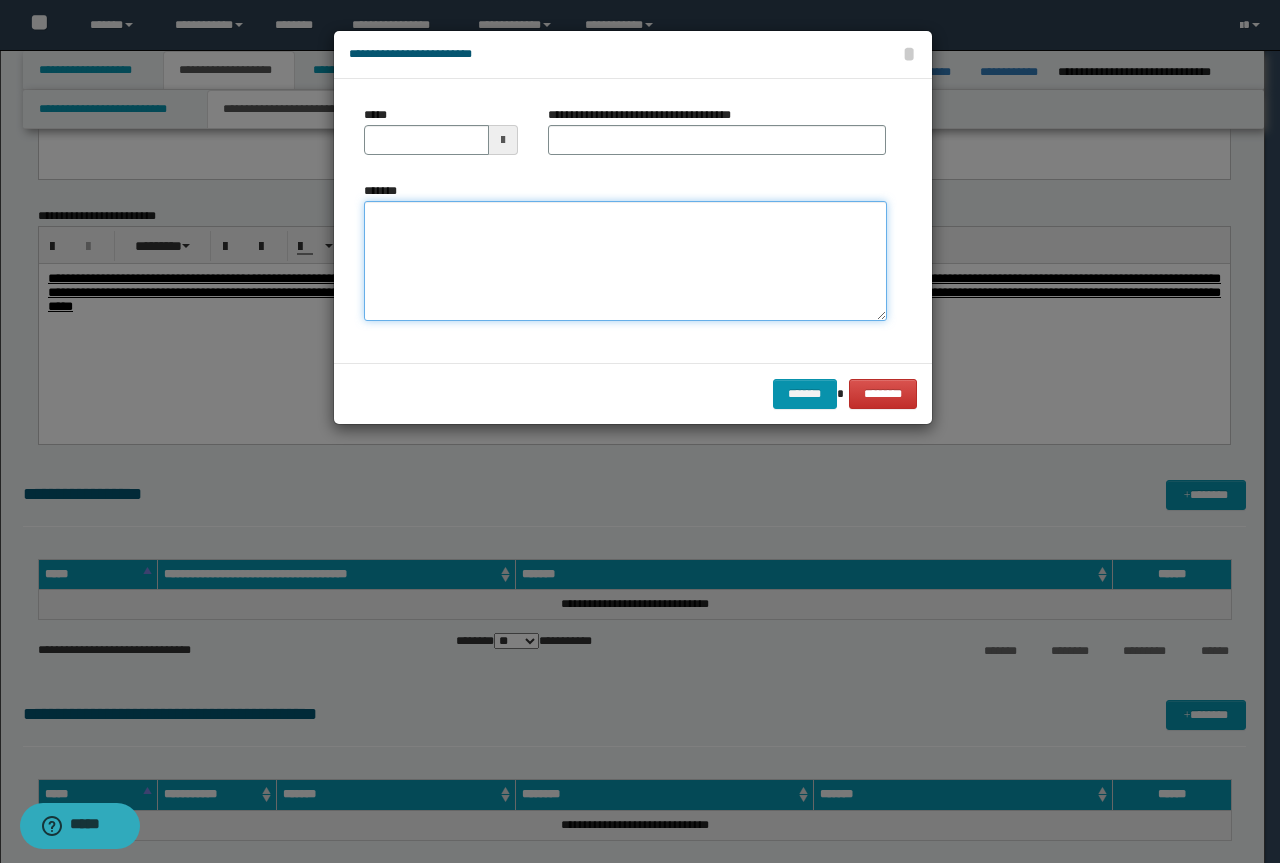 click on "*******" at bounding box center [625, 261] 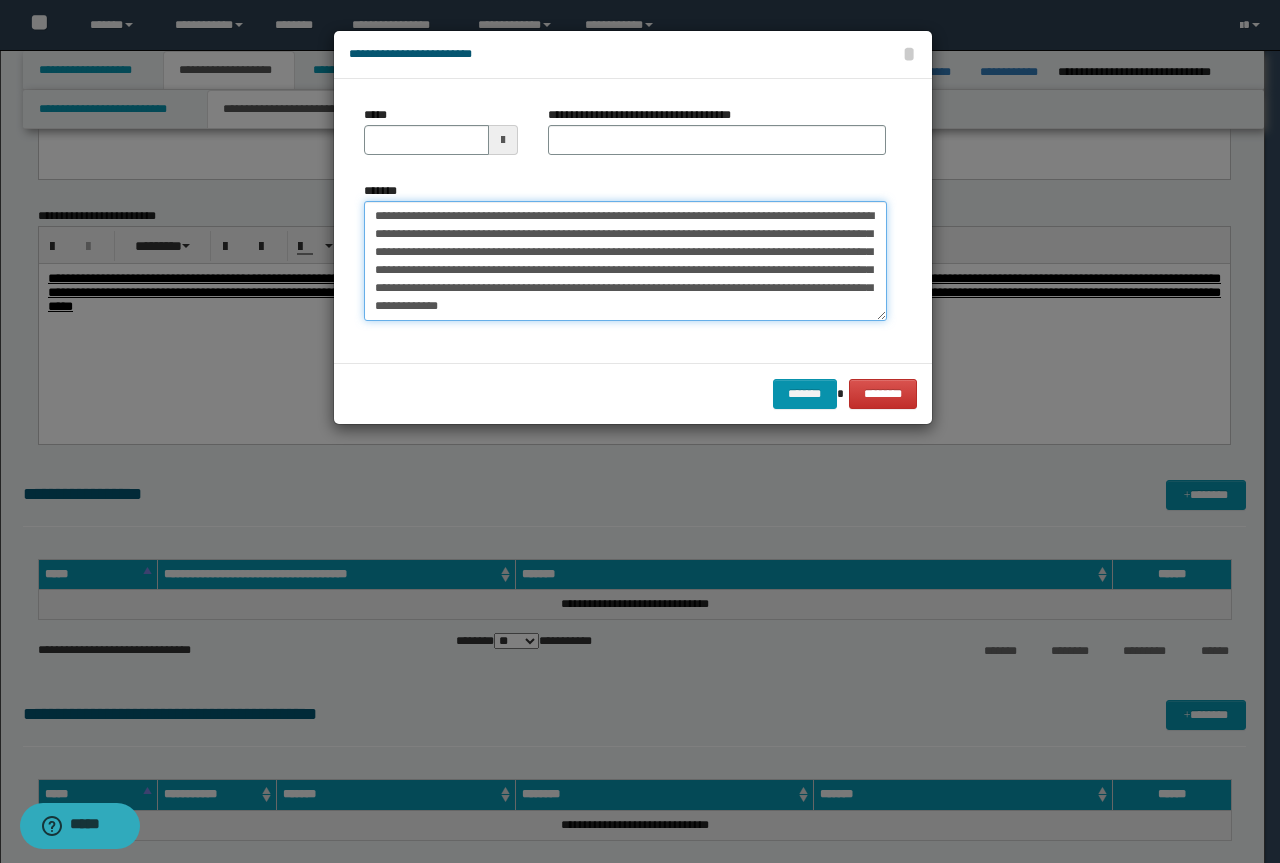 scroll, scrollTop: 0, scrollLeft: 0, axis: both 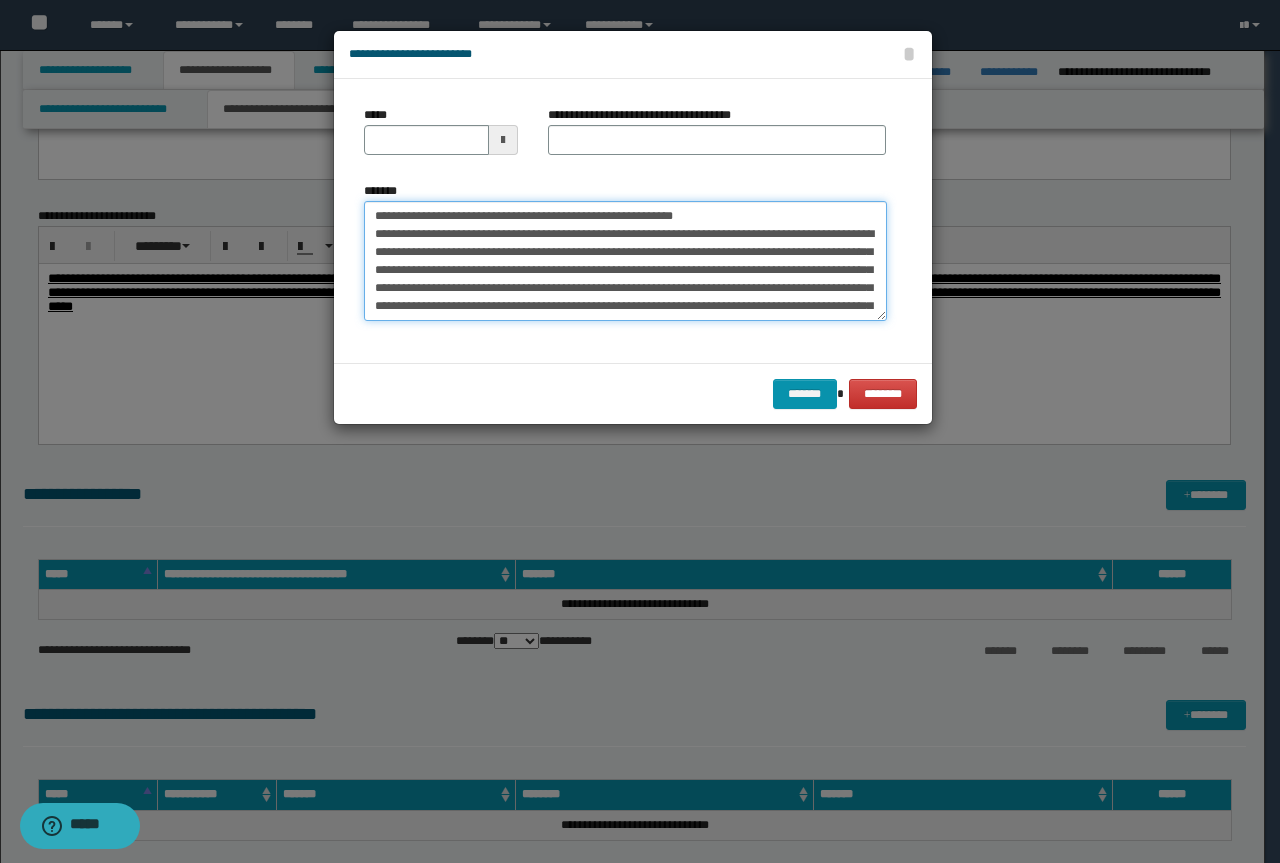 drag, startPoint x: 727, startPoint y: 211, endPoint x: 357, endPoint y: 224, distance: 370.2283 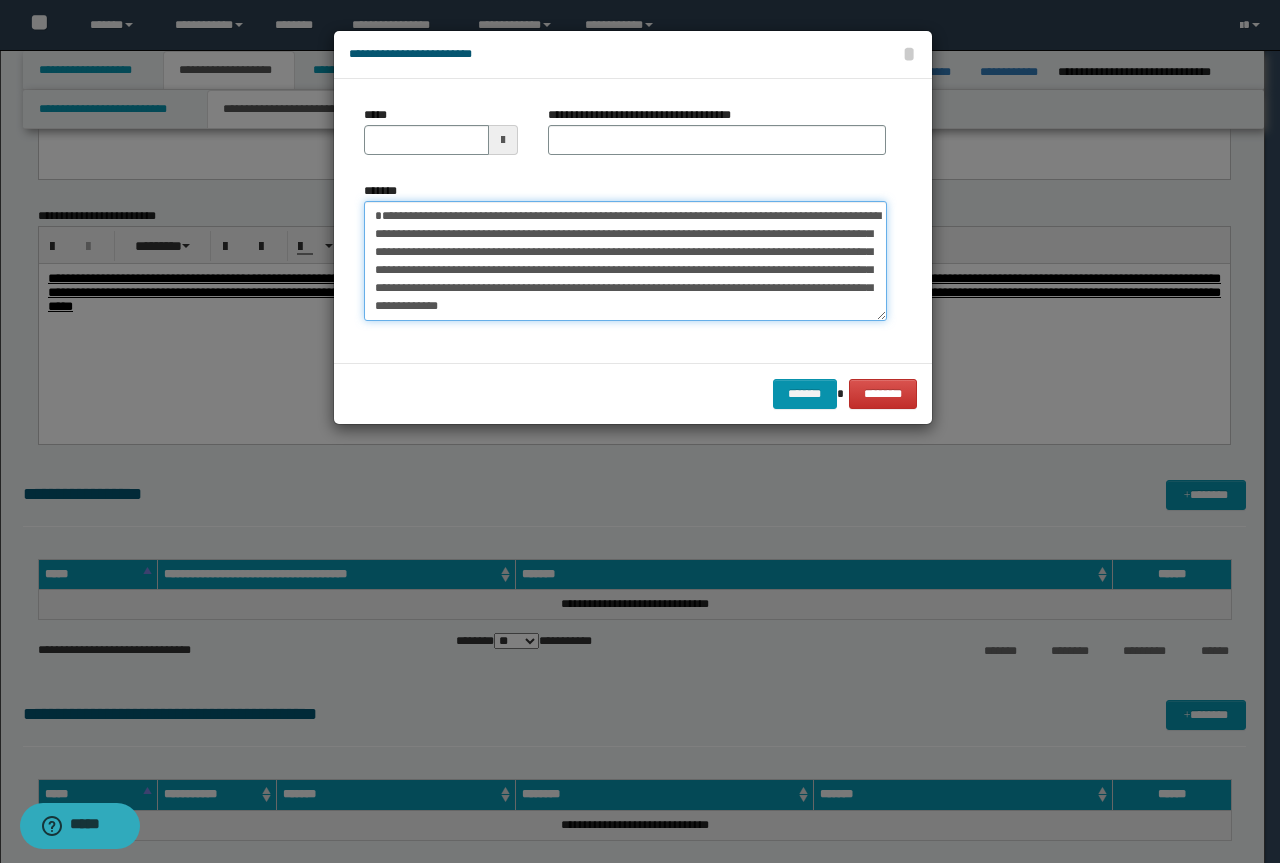 type on "**********" 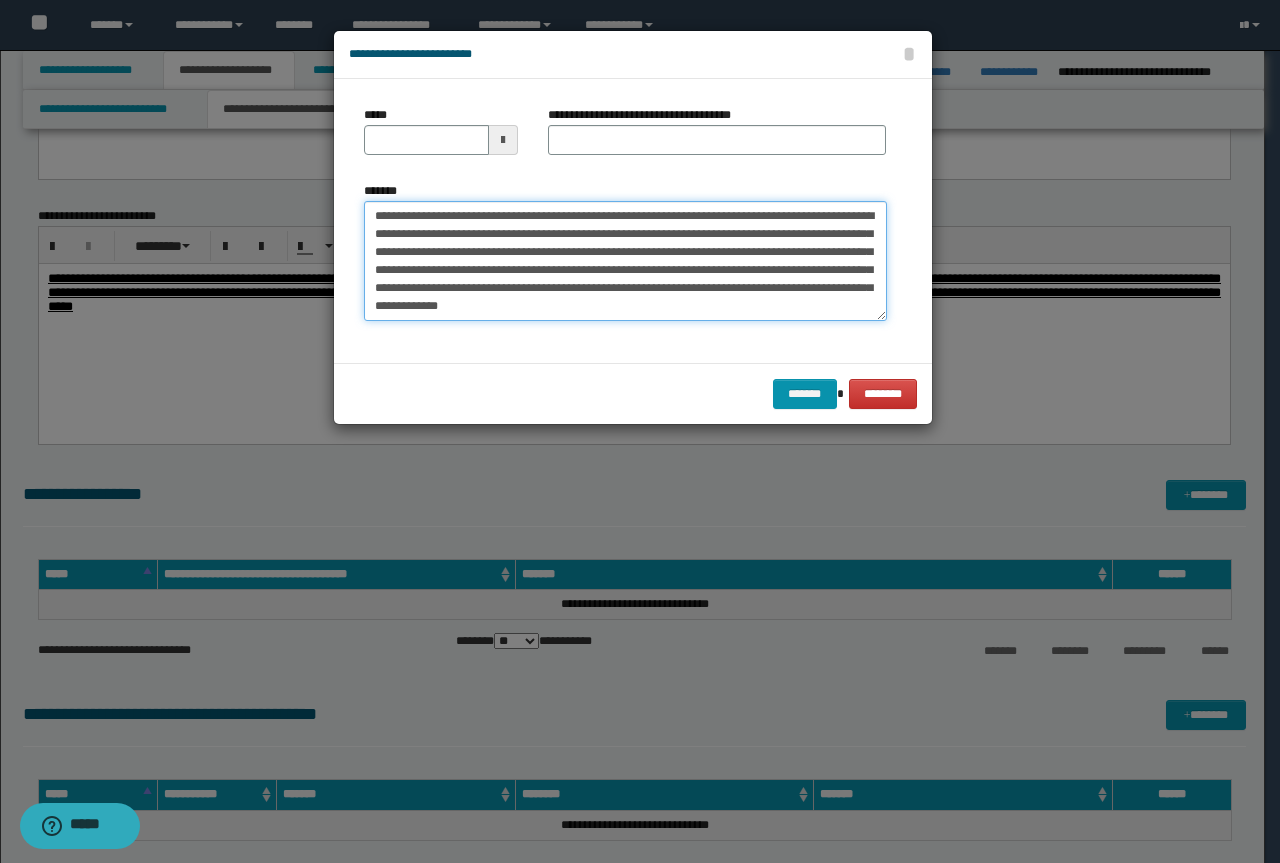 type 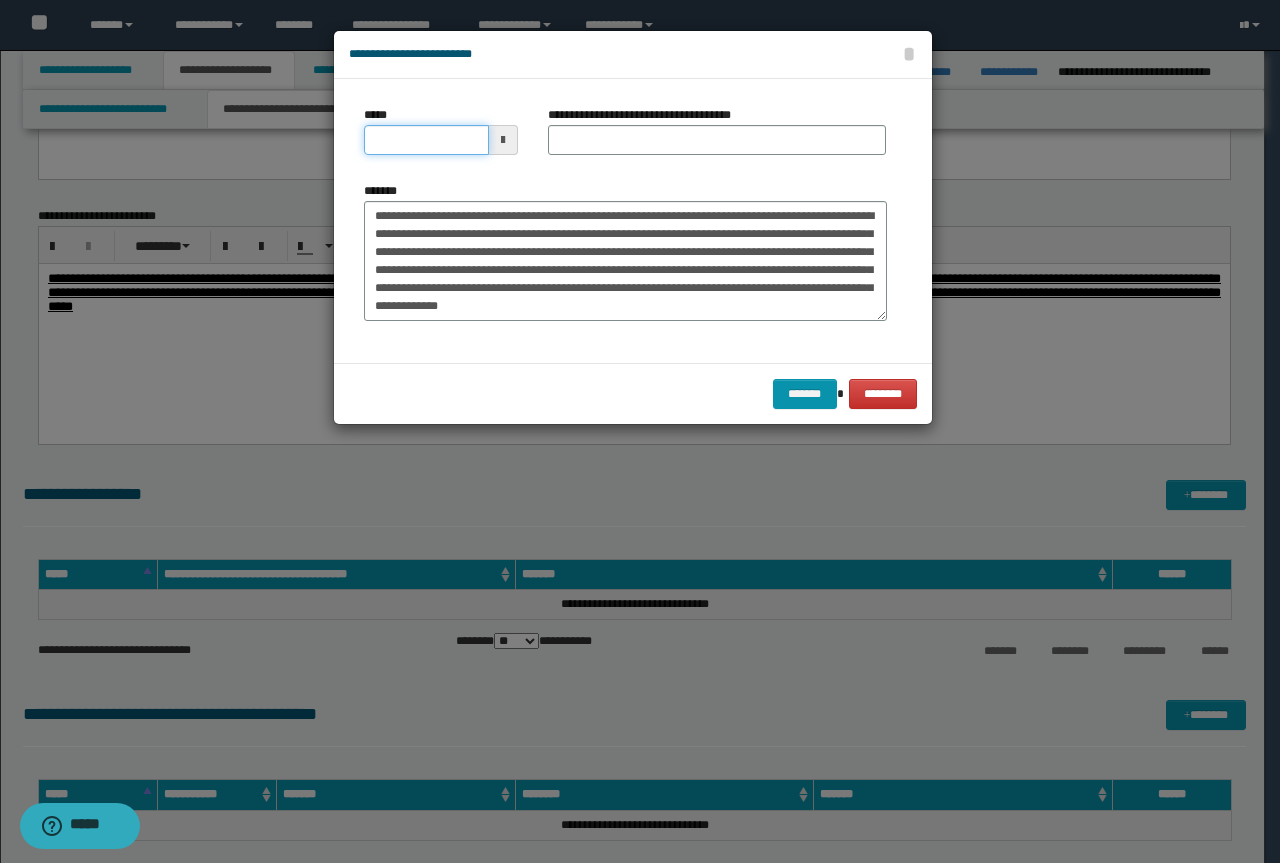 click on "*****" at bounding box center (426, 140) 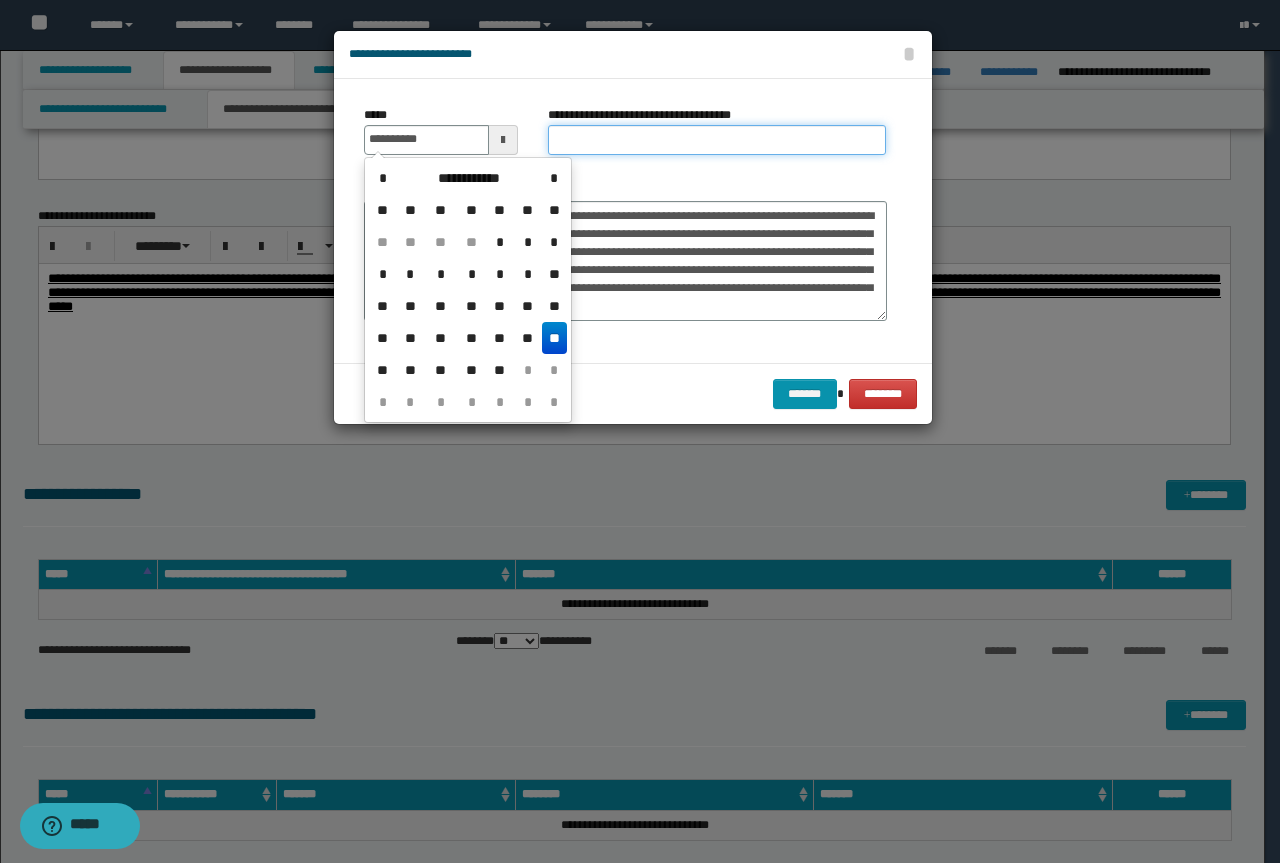 type on "**********" 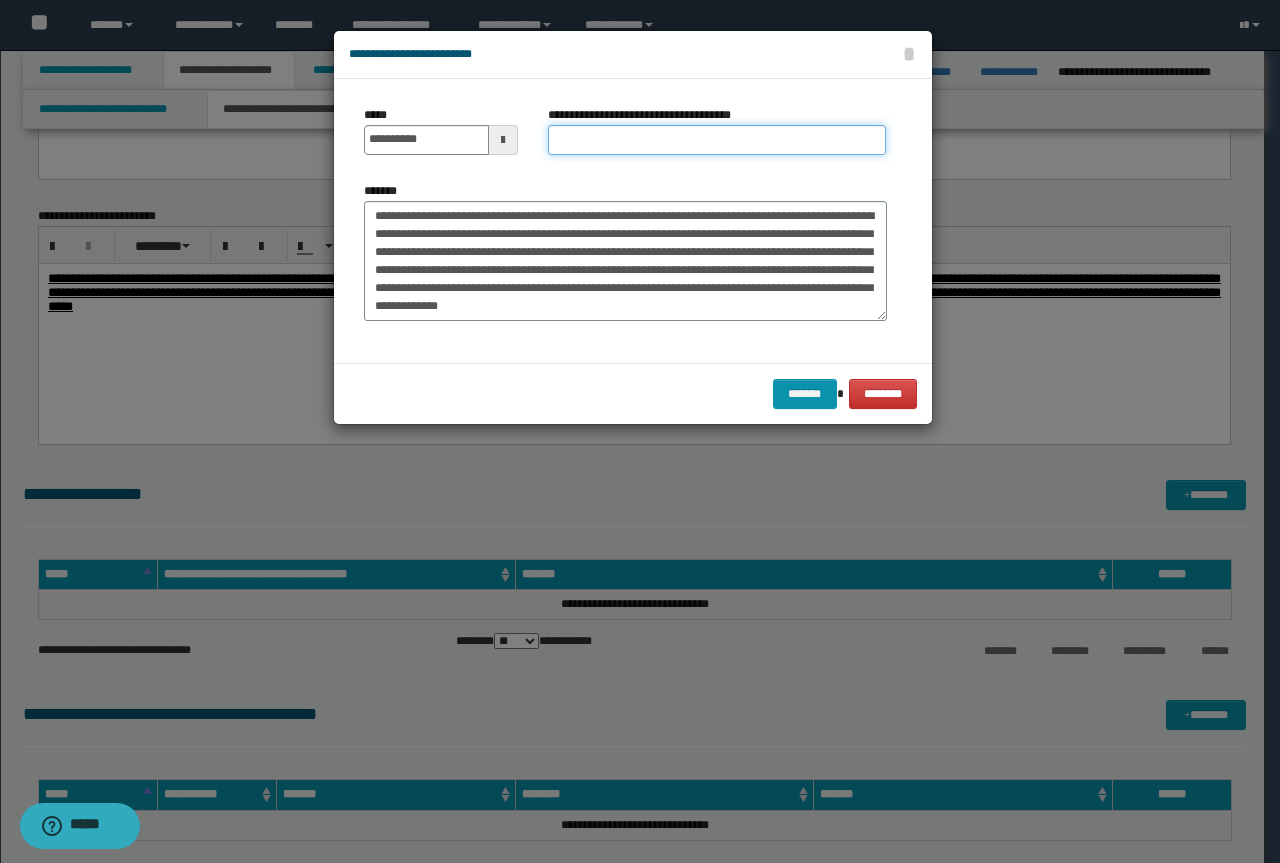 click on "**********" at bounding box center [717, 140] 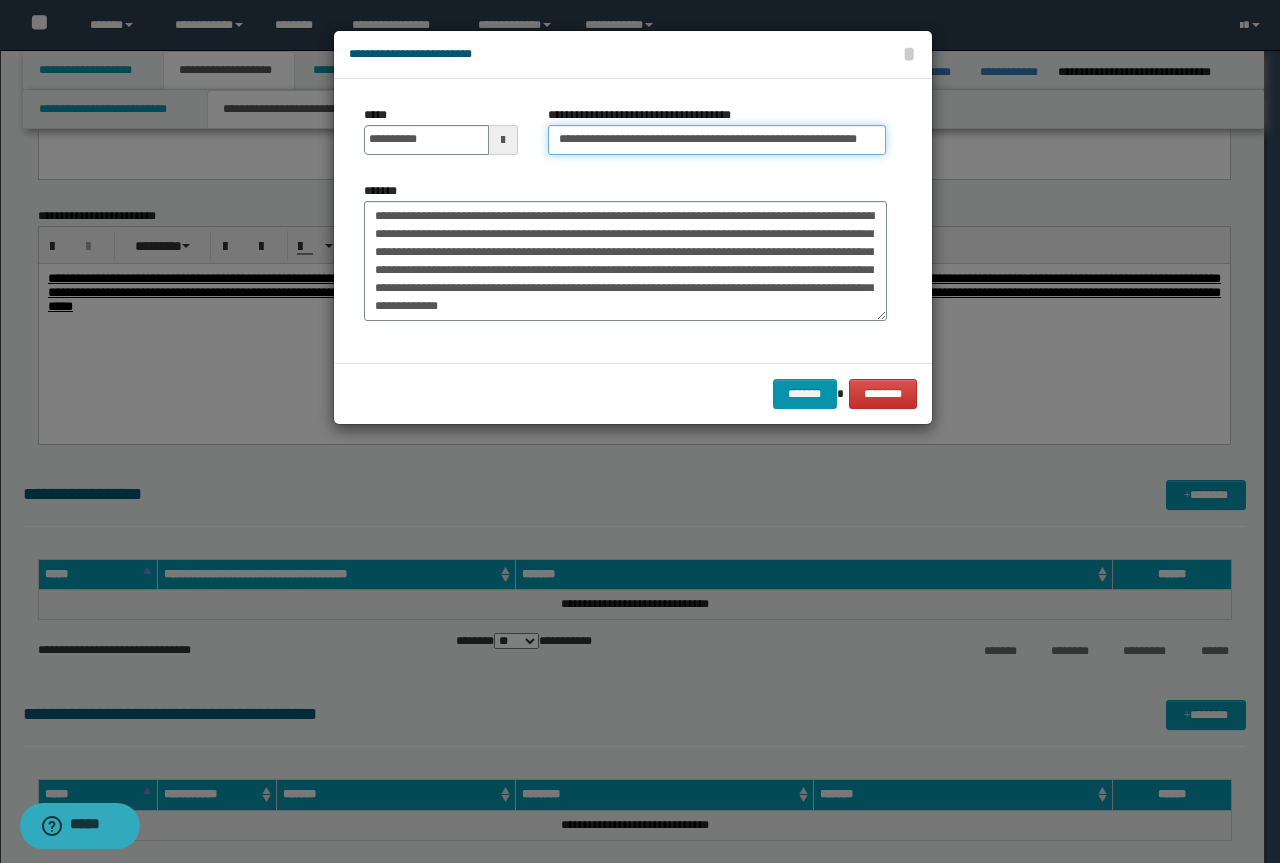scroll, scrollTop: 0, scrollLeft: 0, axis: both 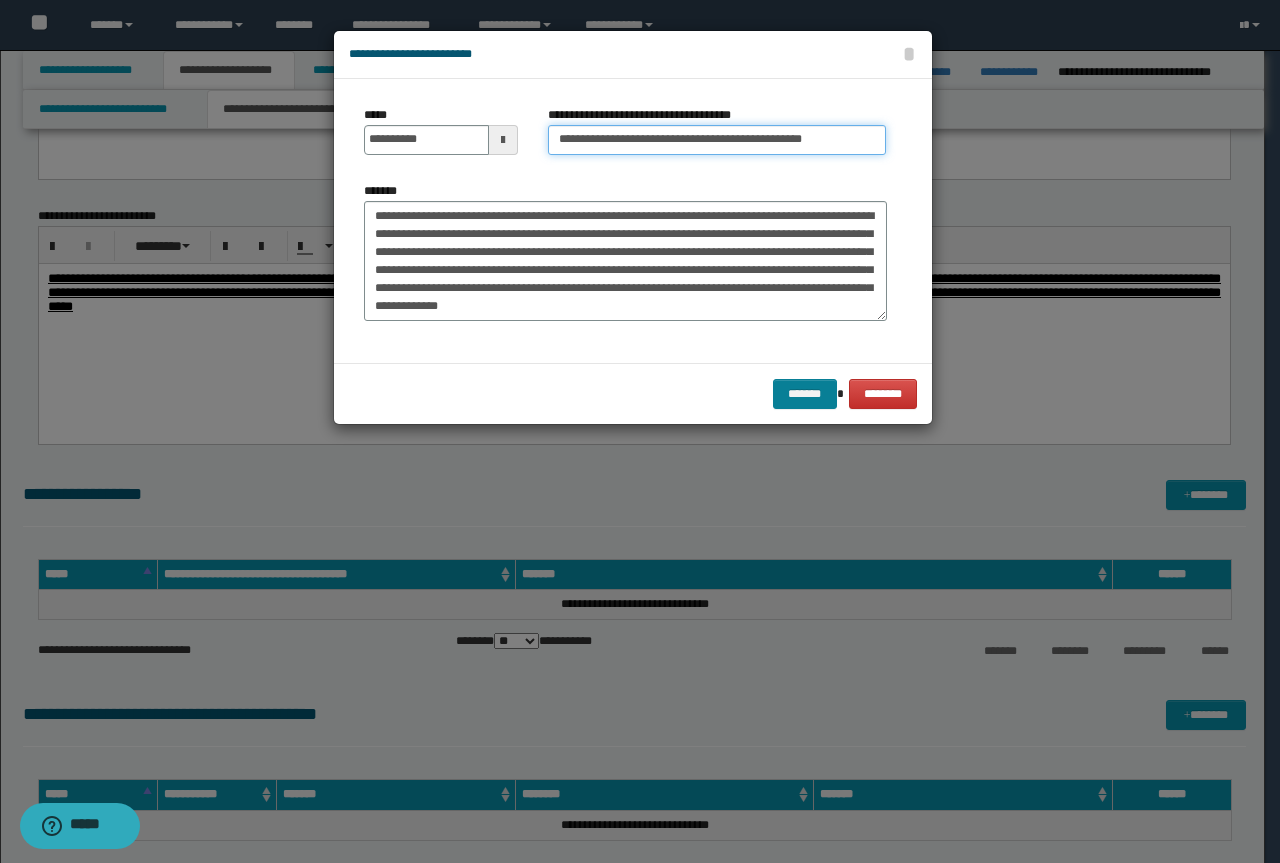 type on "**********" 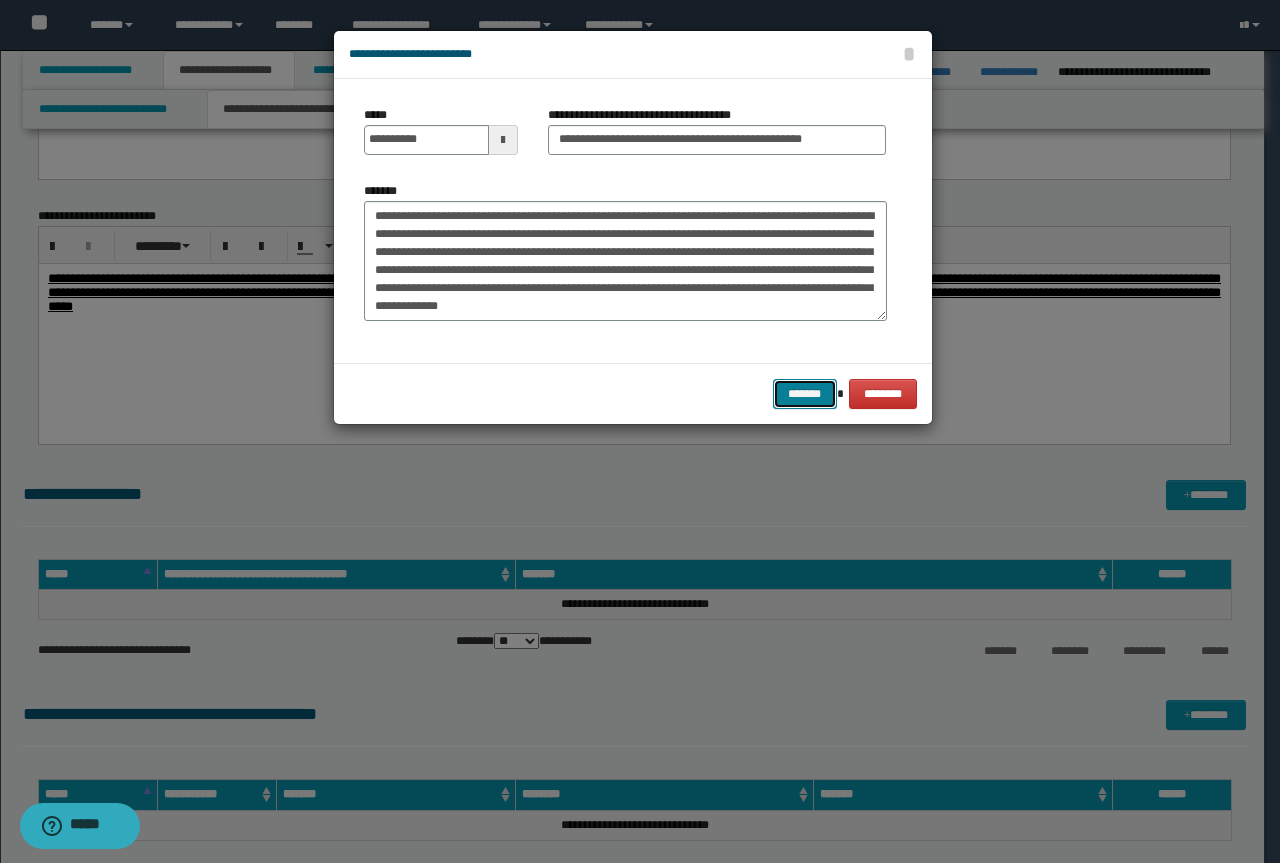 click on "*******" at bounding box center [805, 394] 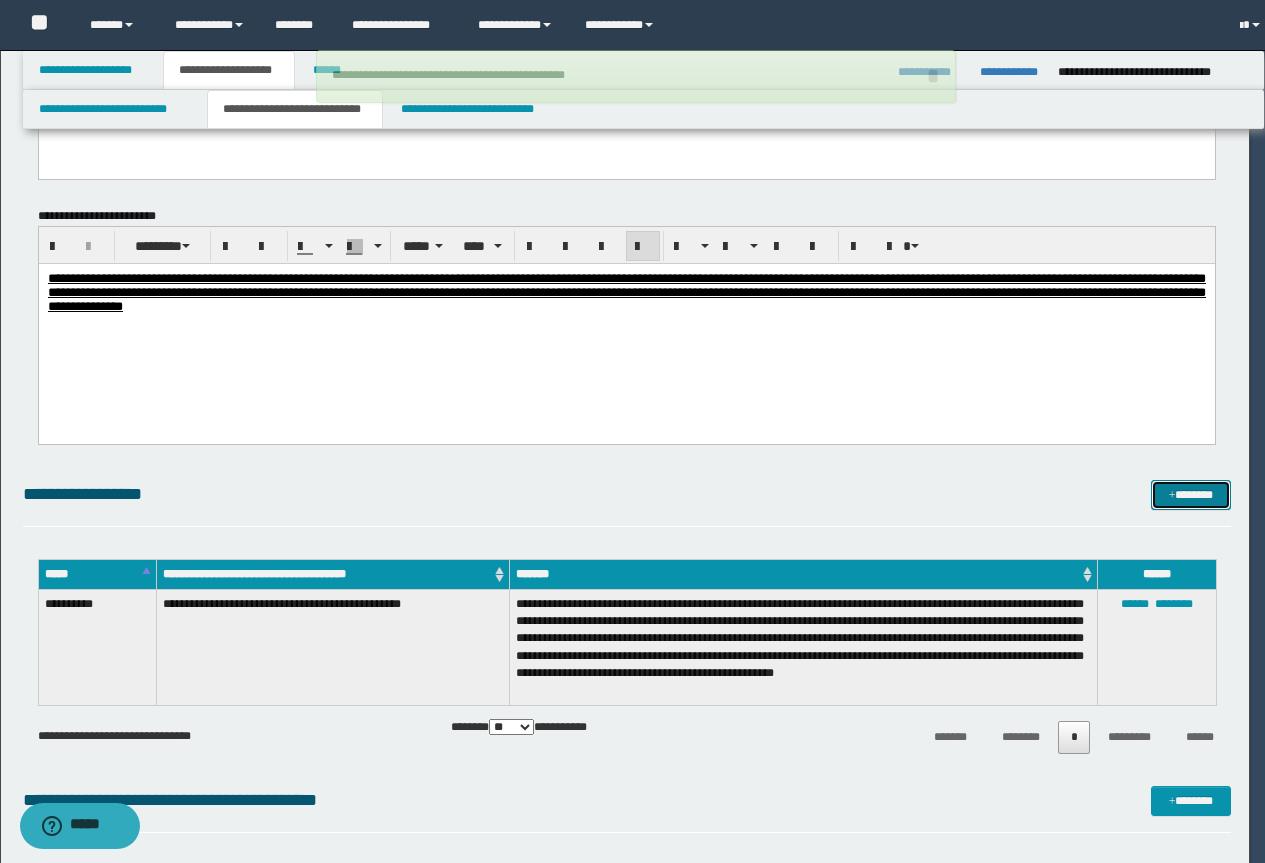 type 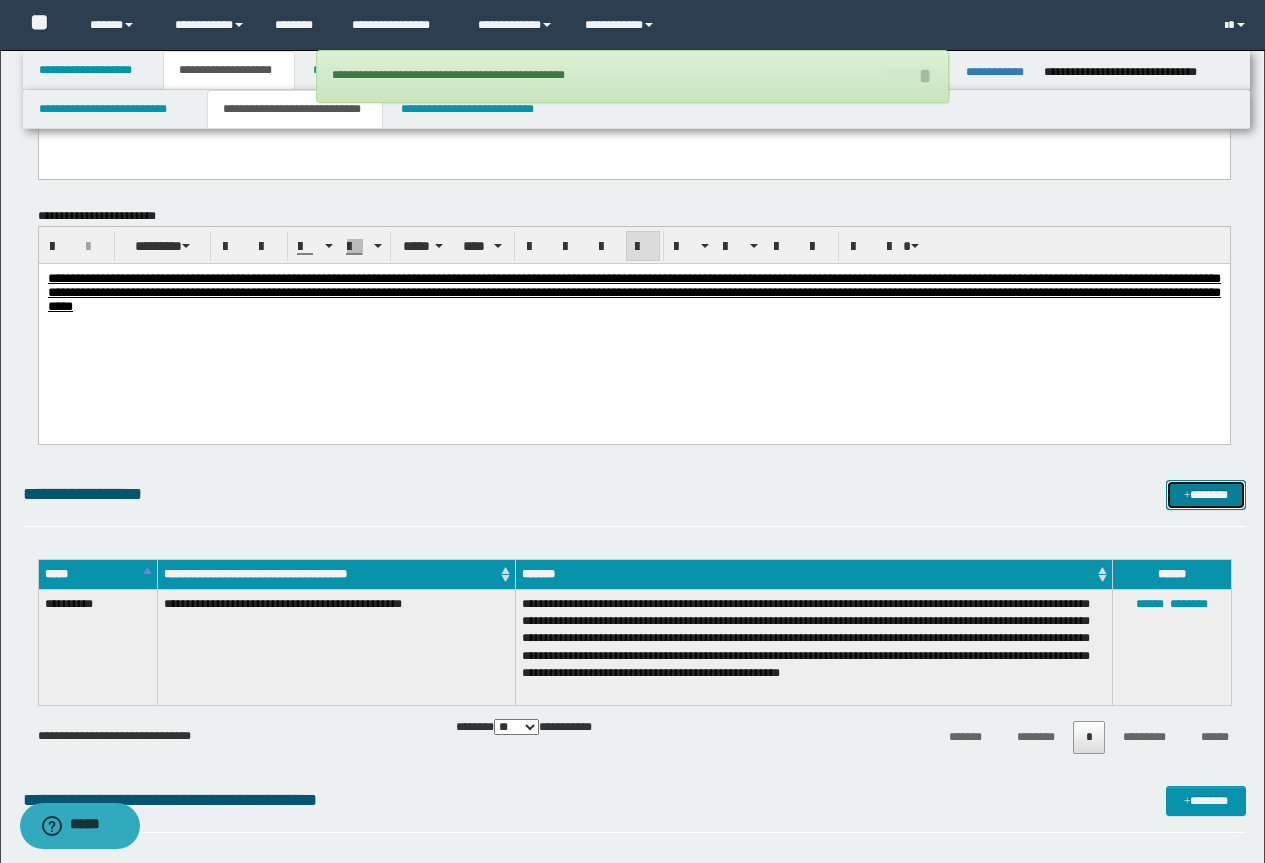 click at bounding box center (1187, 496) 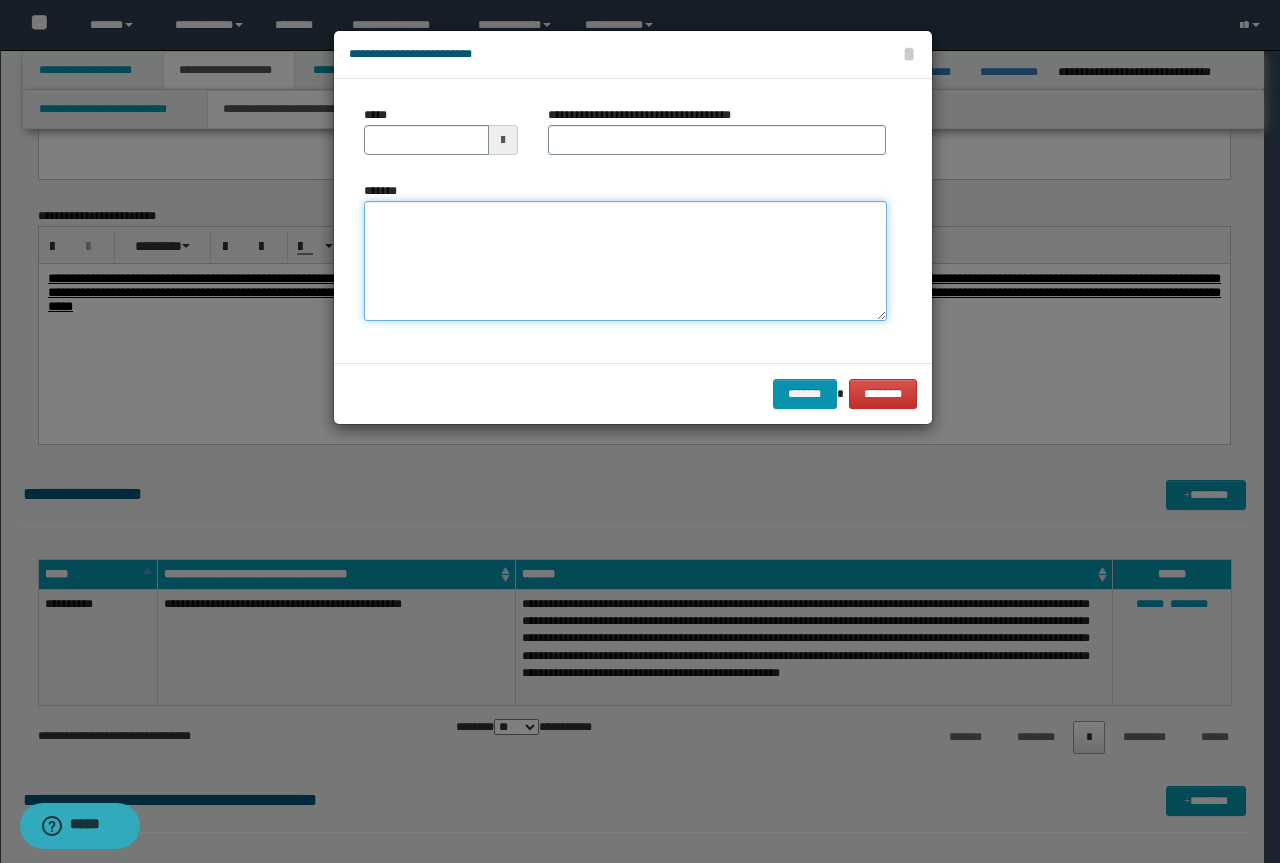 click on "*******" at bounding box center [625, 261] 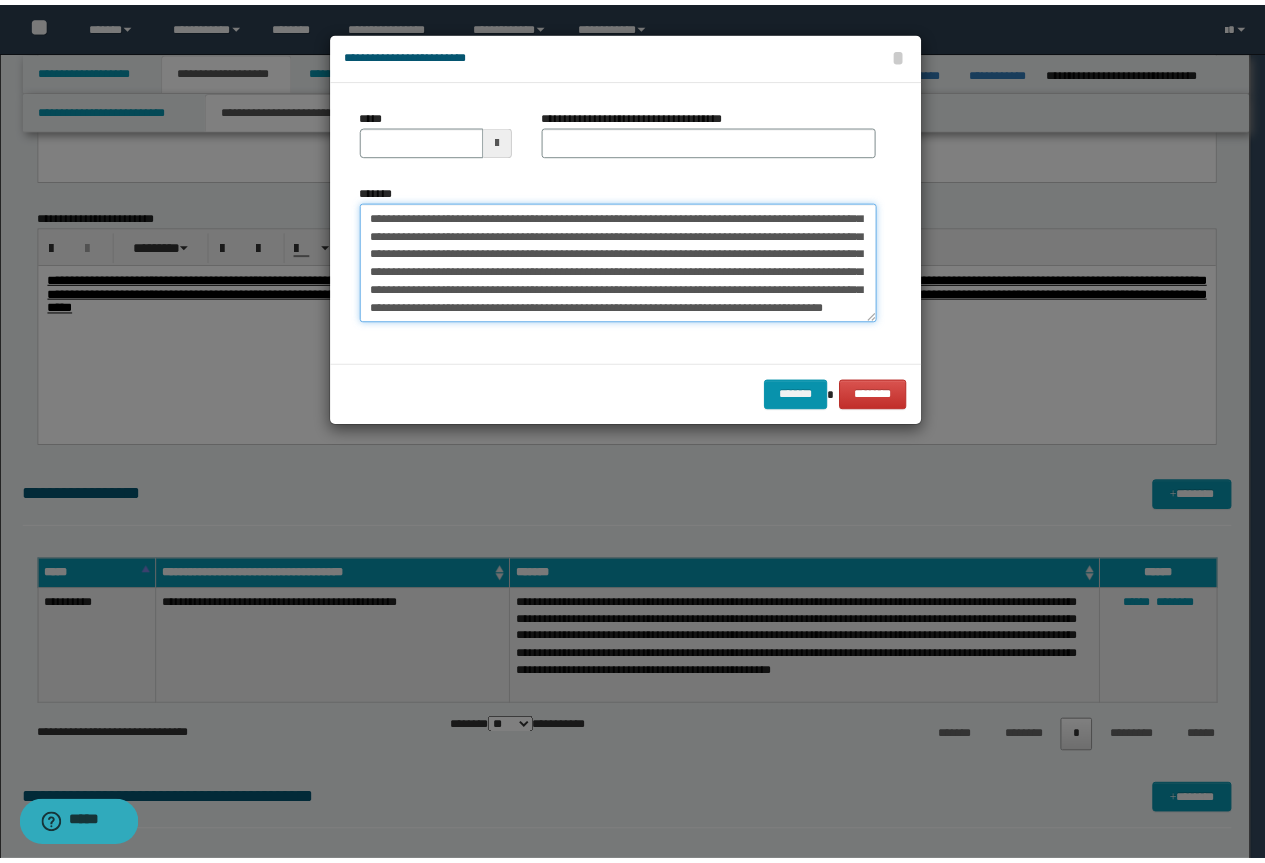 scroll, scrollTop: 0, scrollLeft: 0, axis: both 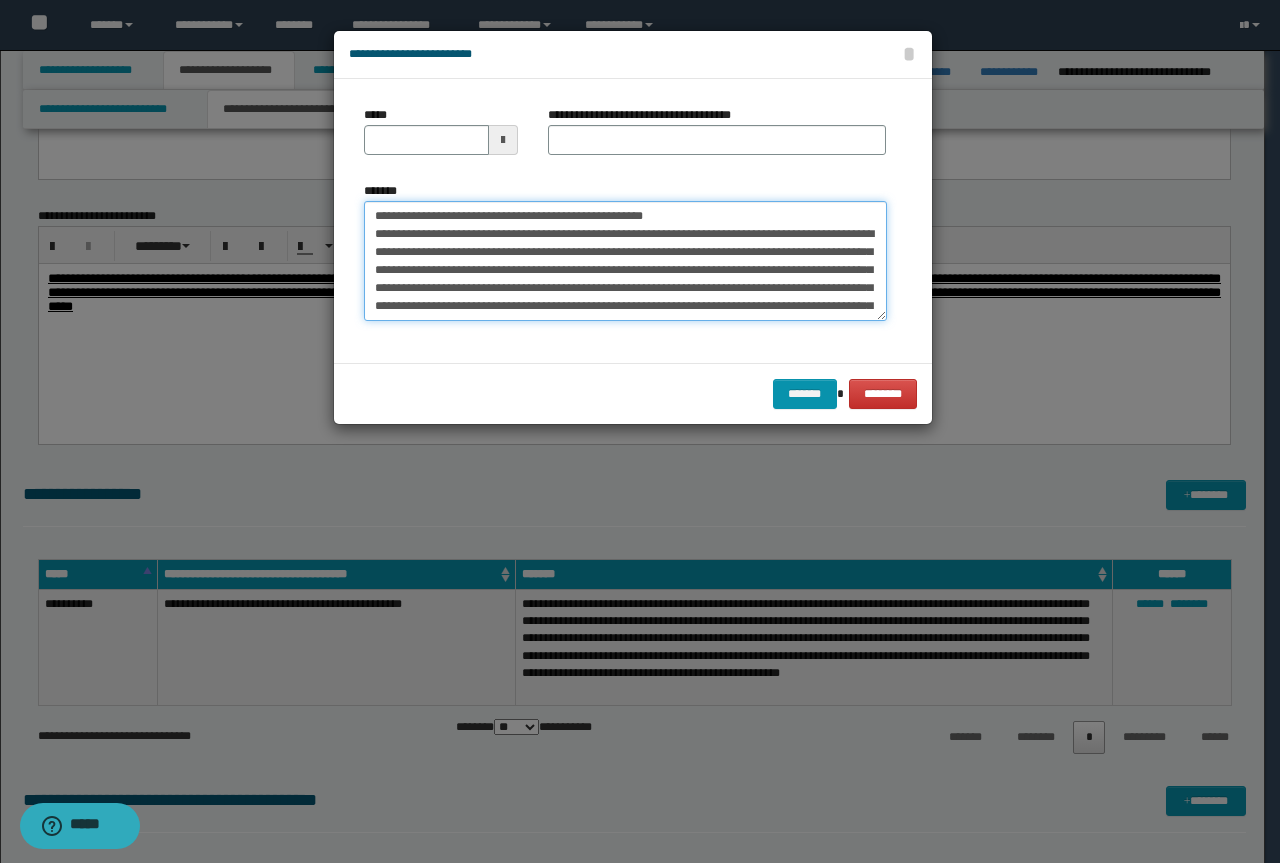 drag, startPoint x: 671, startPoint y: 219, endPoint x: 291, endPoint y: 227, distance: 380.0842 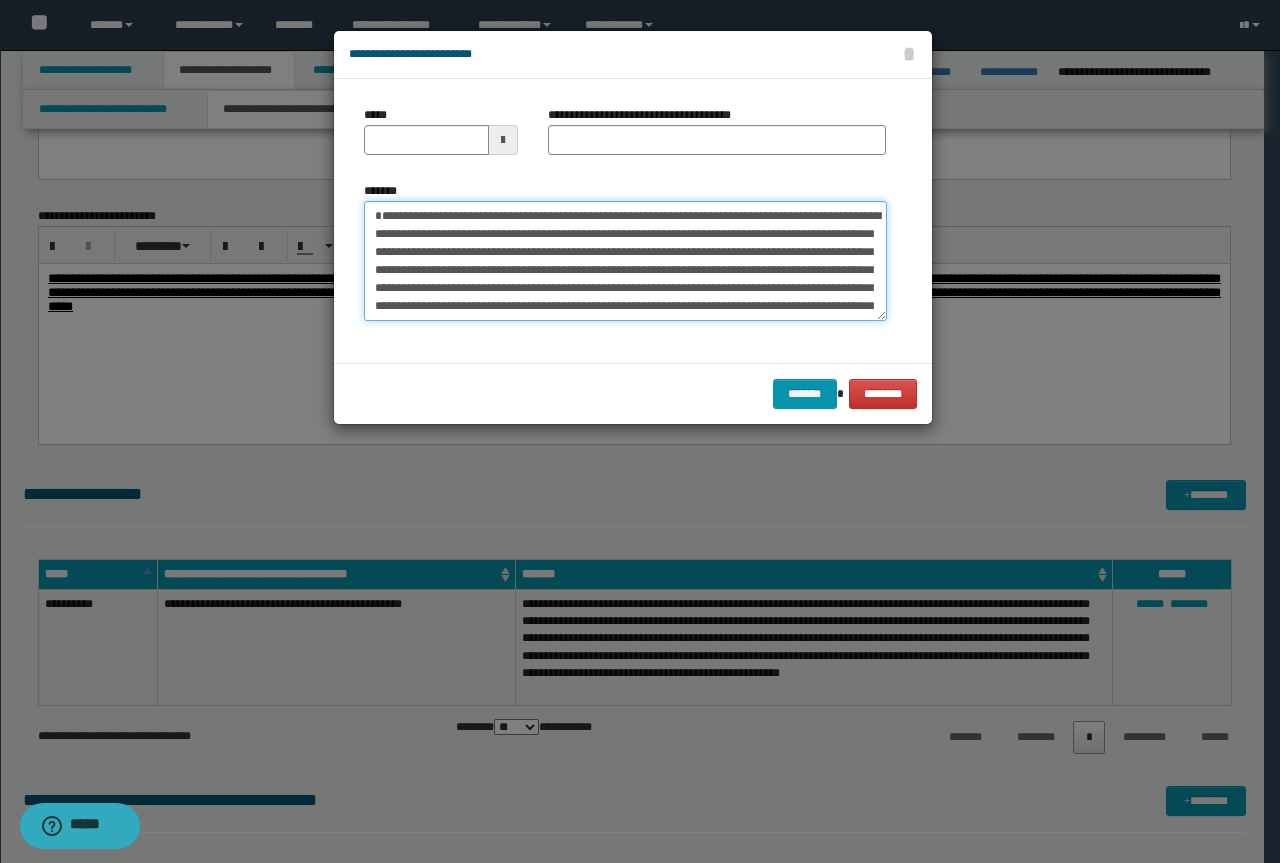 type on "**********" 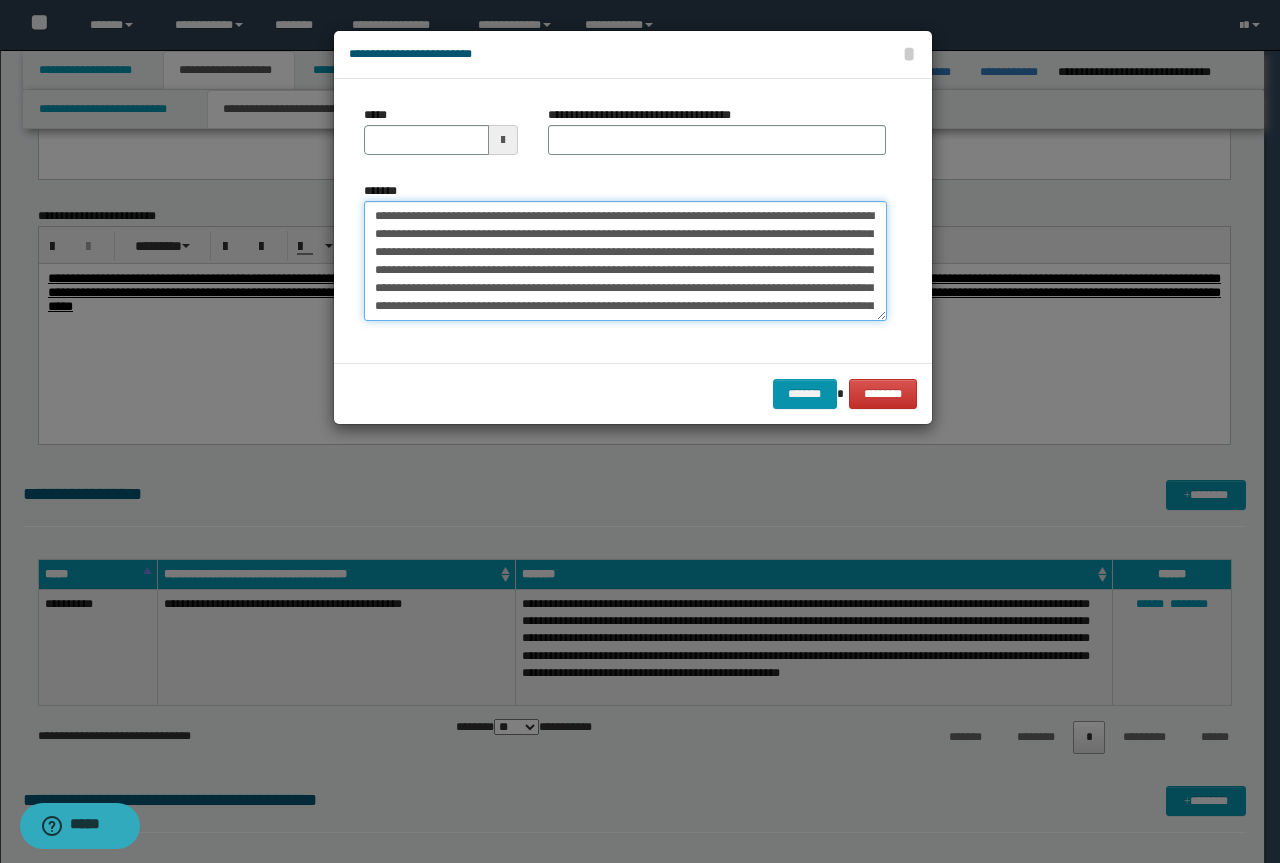 type 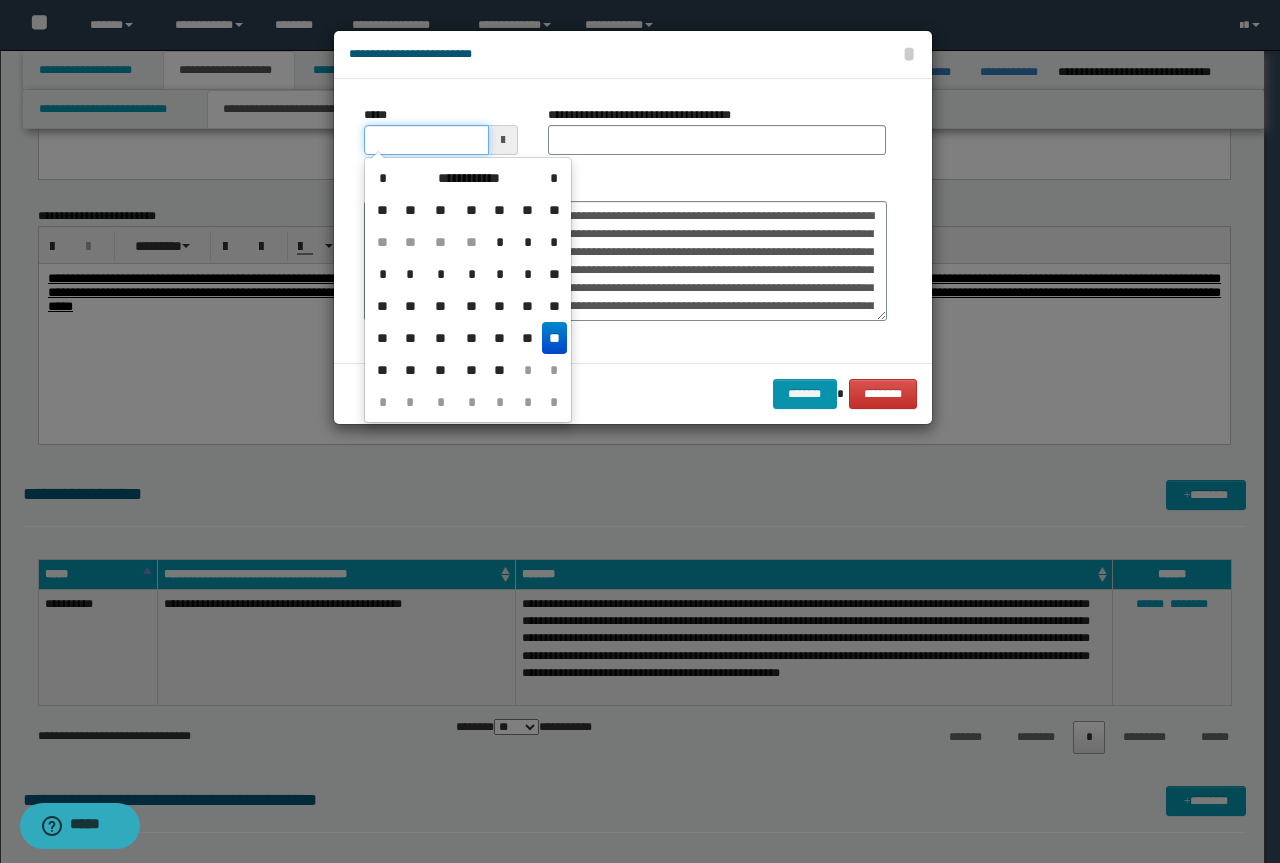 click on "*****" at bounding box center (426, 140) 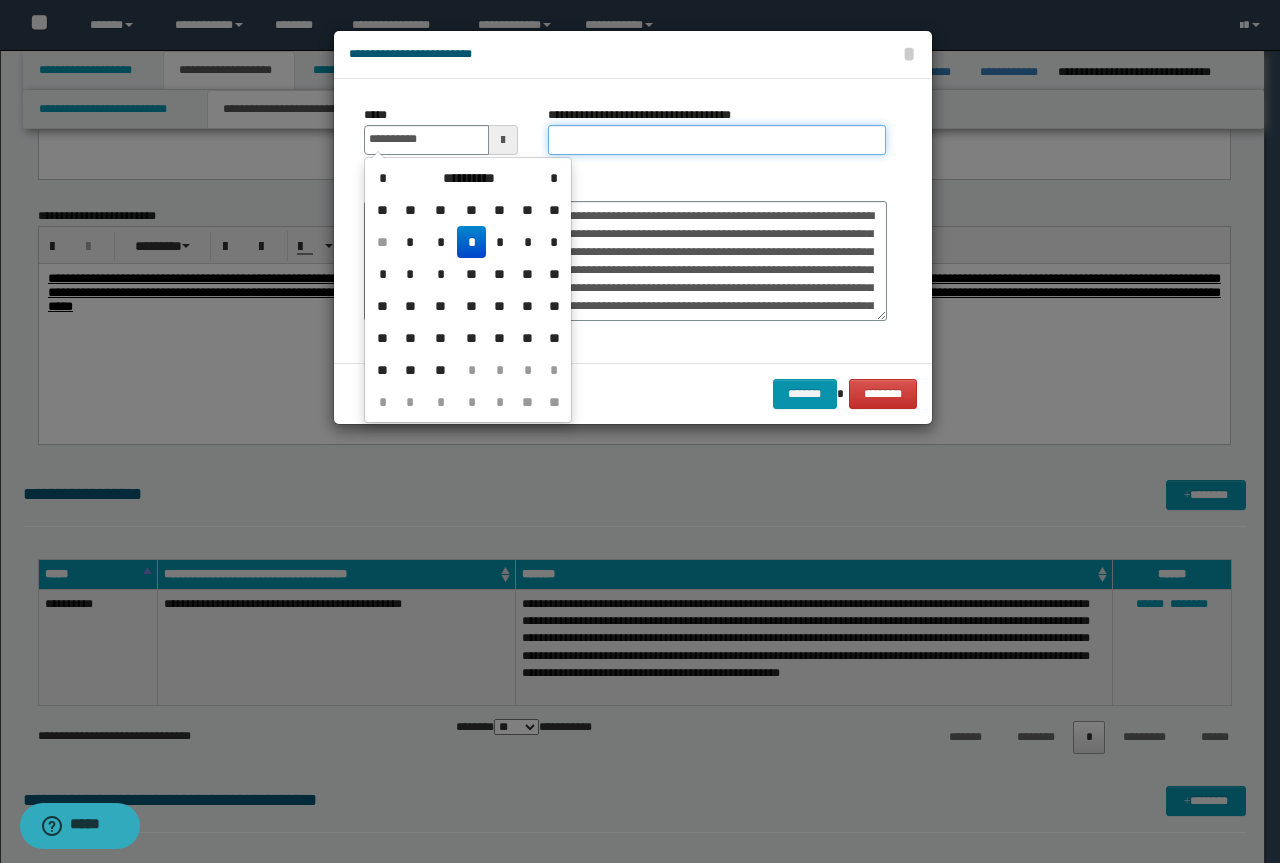 type on "**********" 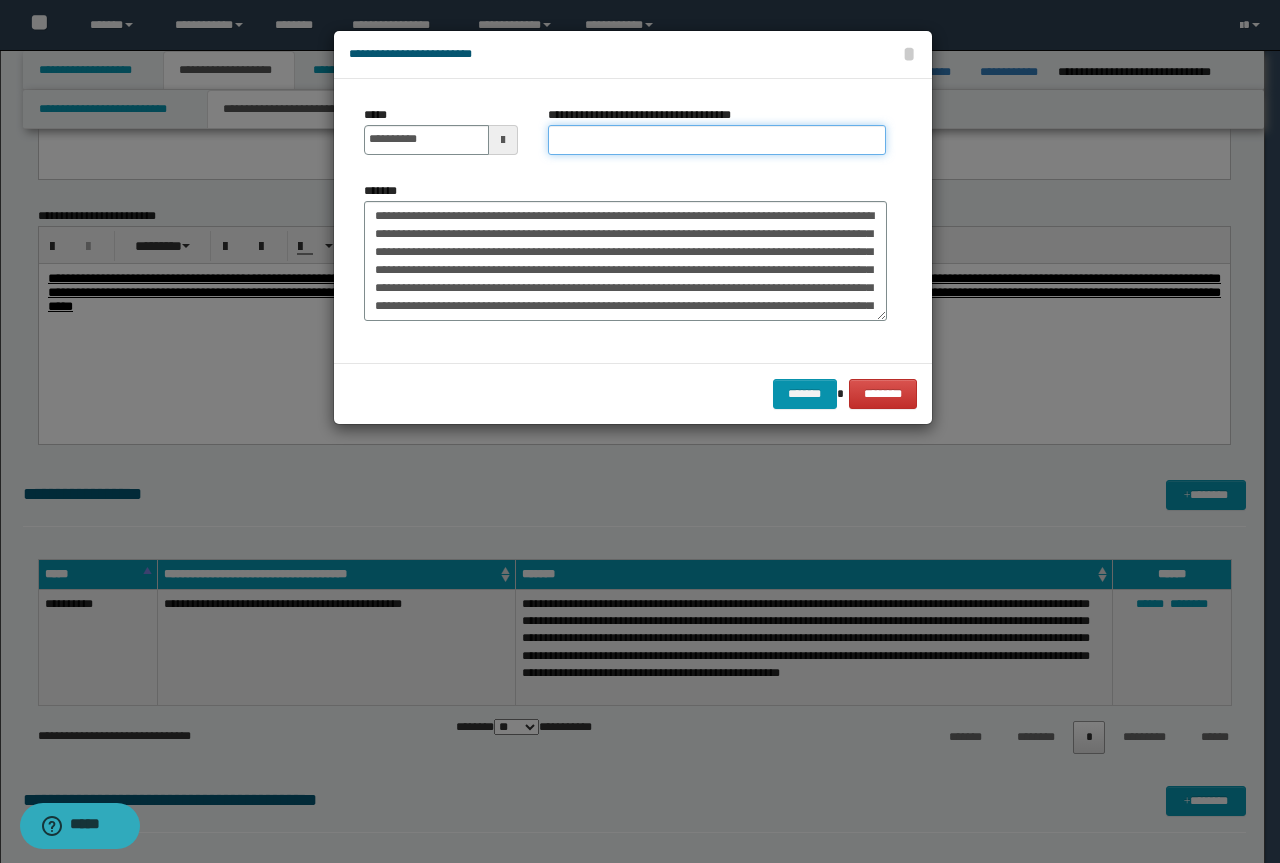paste on "**********" 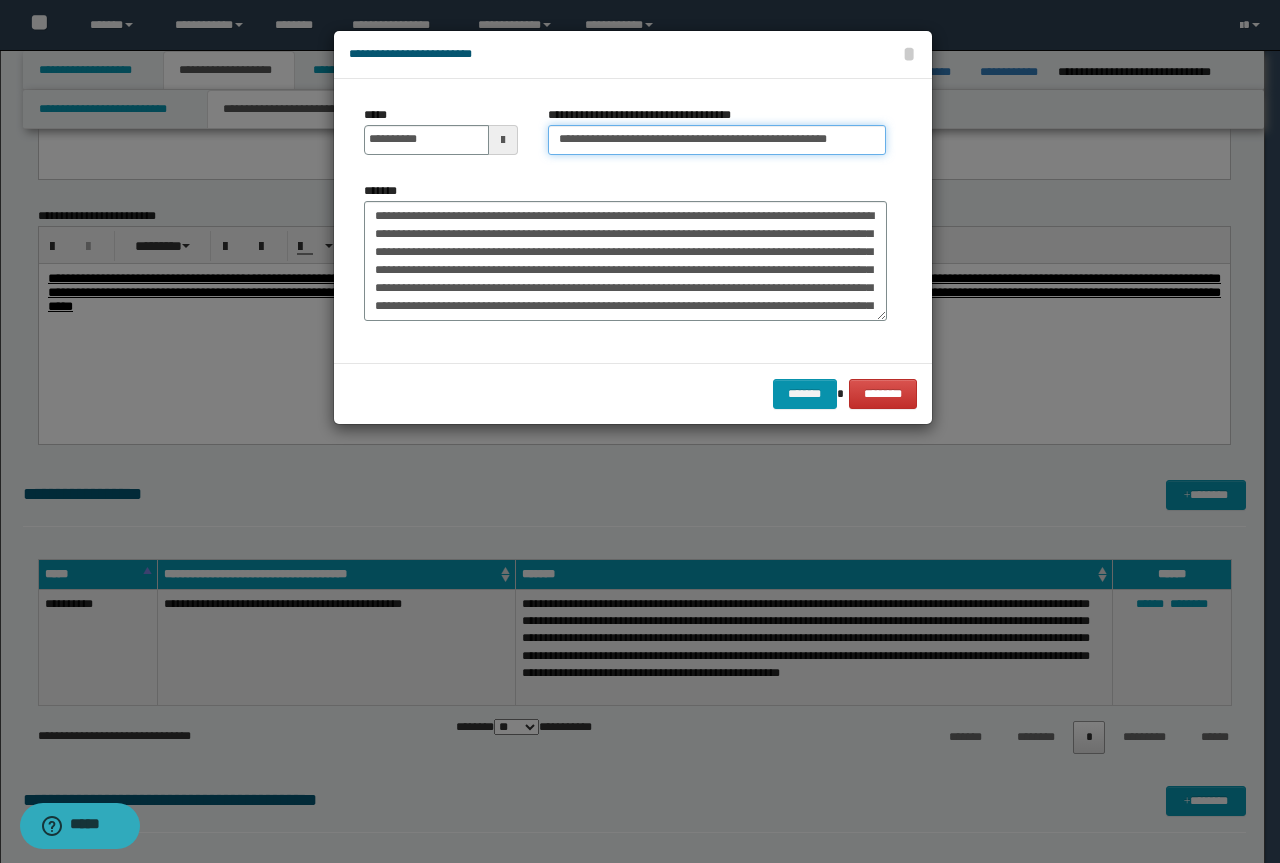 click on "**********" at bounding box center (717, 140) 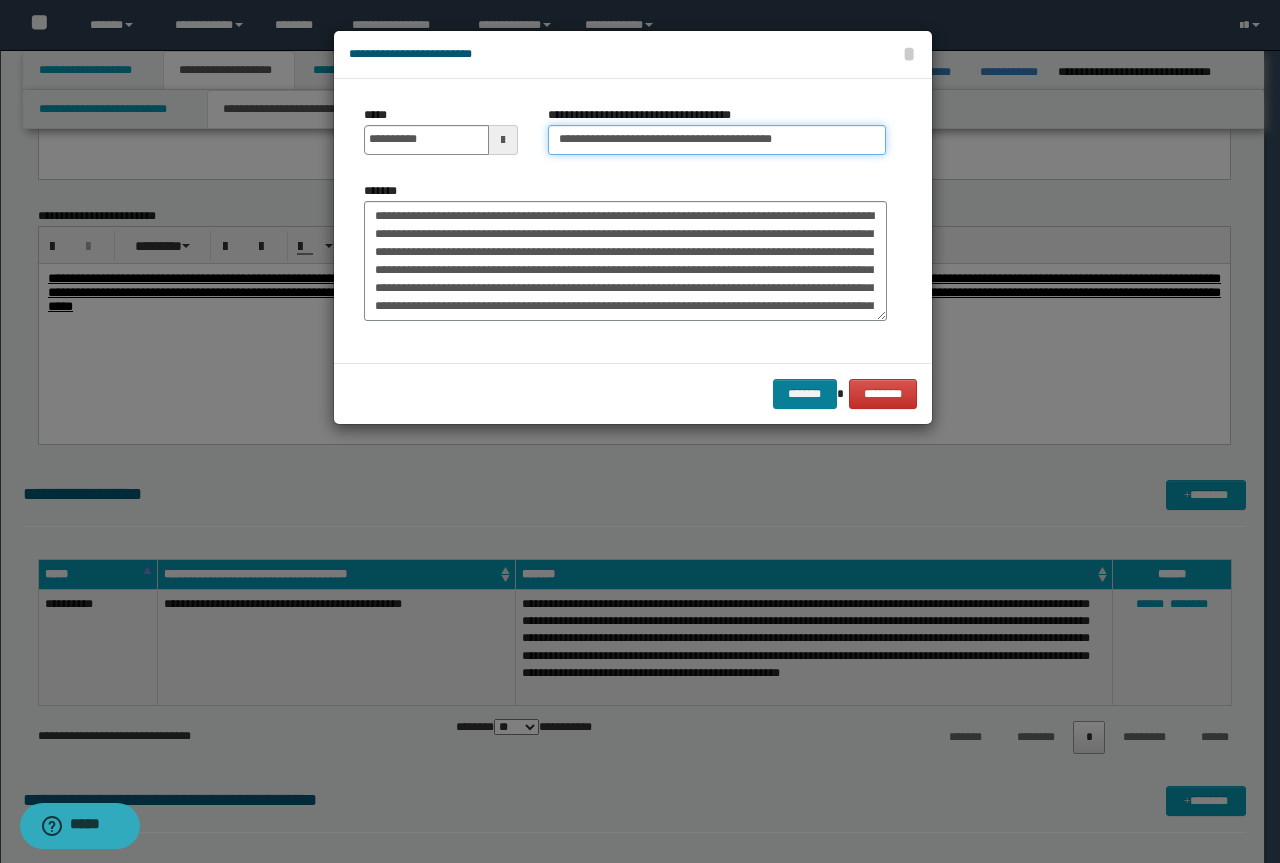 type on "**********" 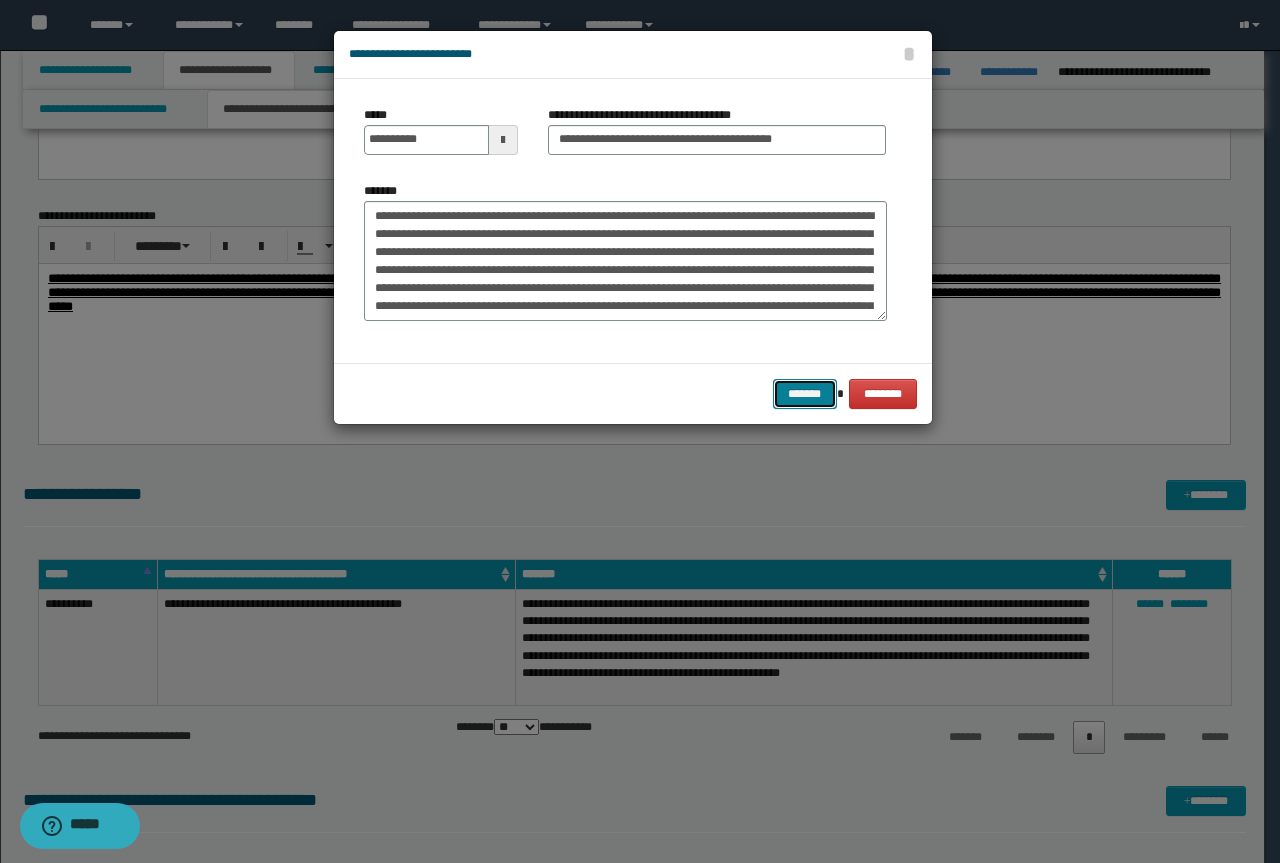 click on "*******" at bounding box center (805, 394) 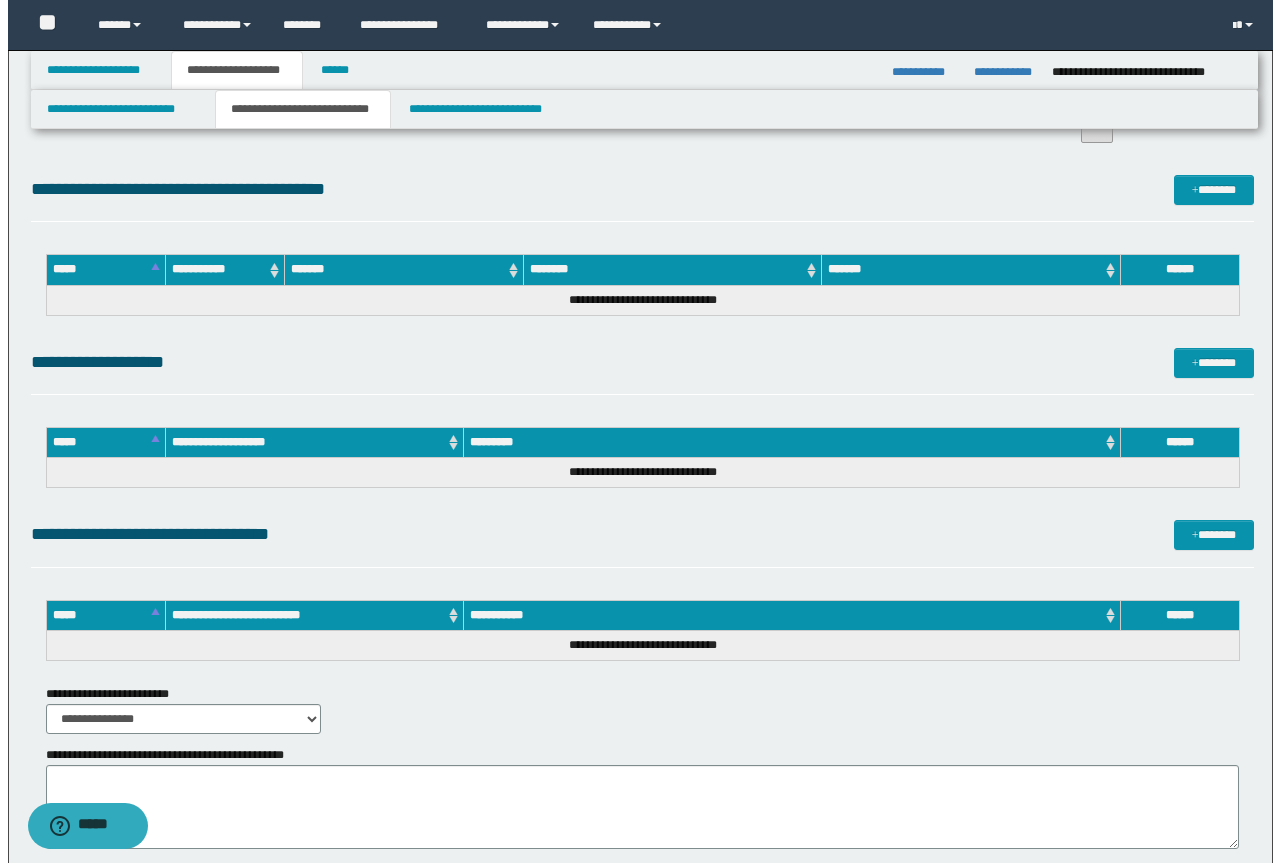 scroll, scrollTop: 1900, scrollLeft: 0, axis: vertical 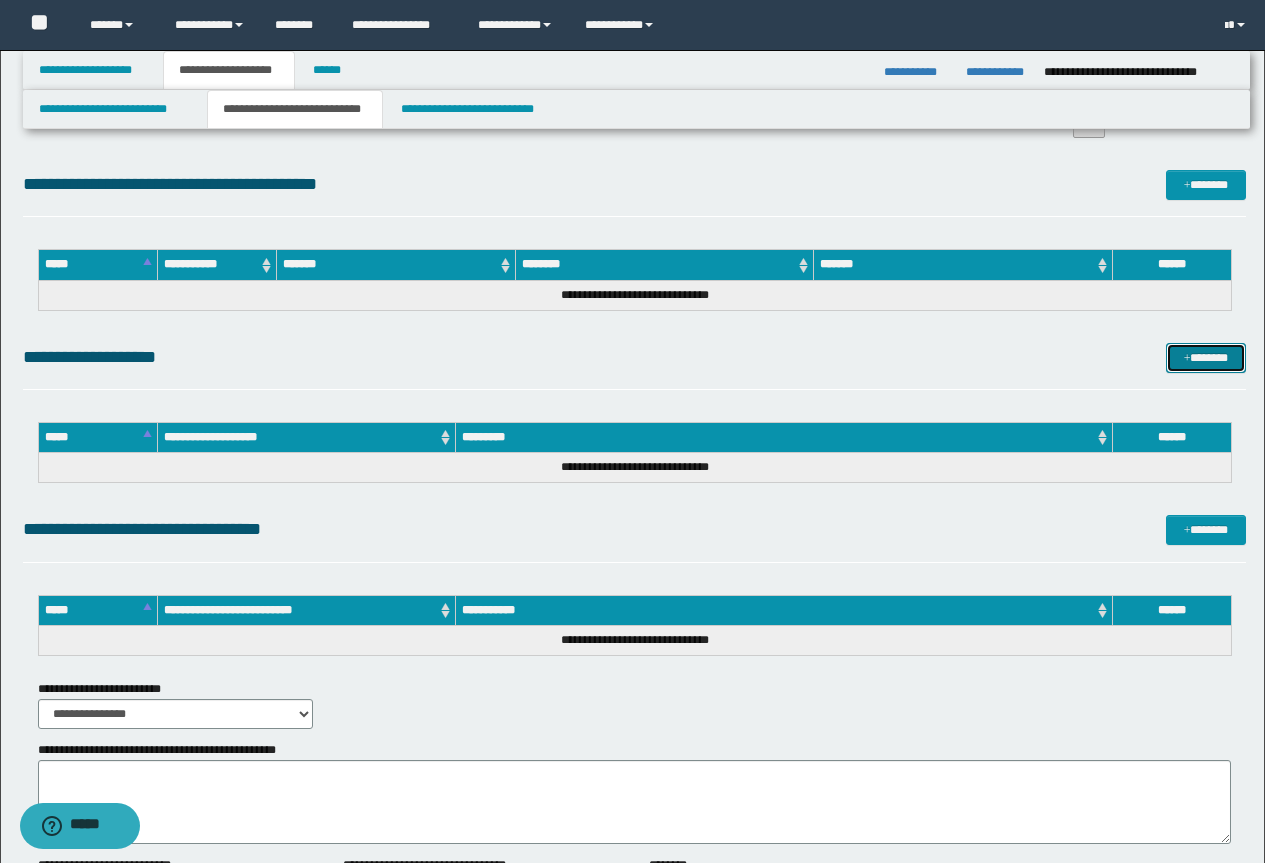 click on "*******" at bounding box center (1206, 358) 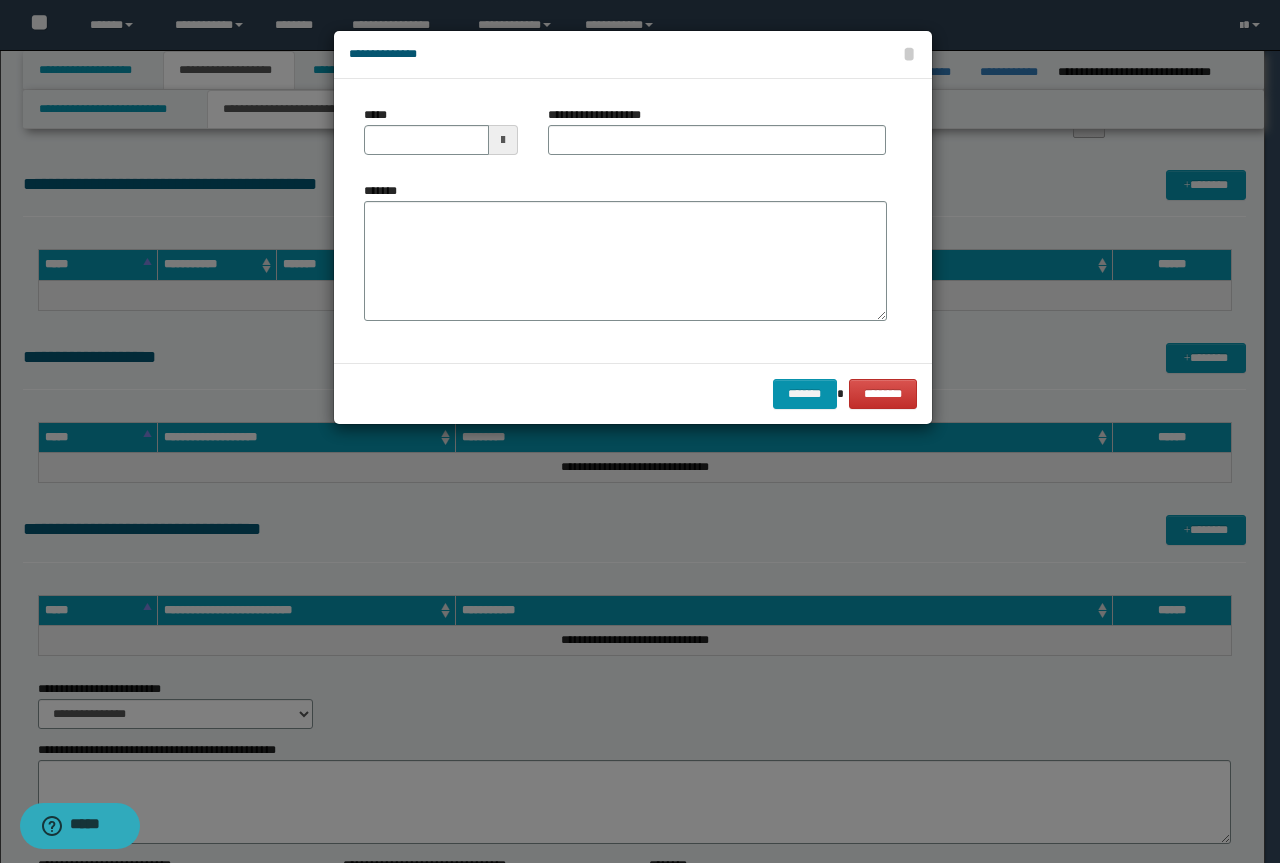 drag, startPoint x: 602, startPoint y: 188, endPoint x: 589, endPoint y: 214, distance: 29.068884 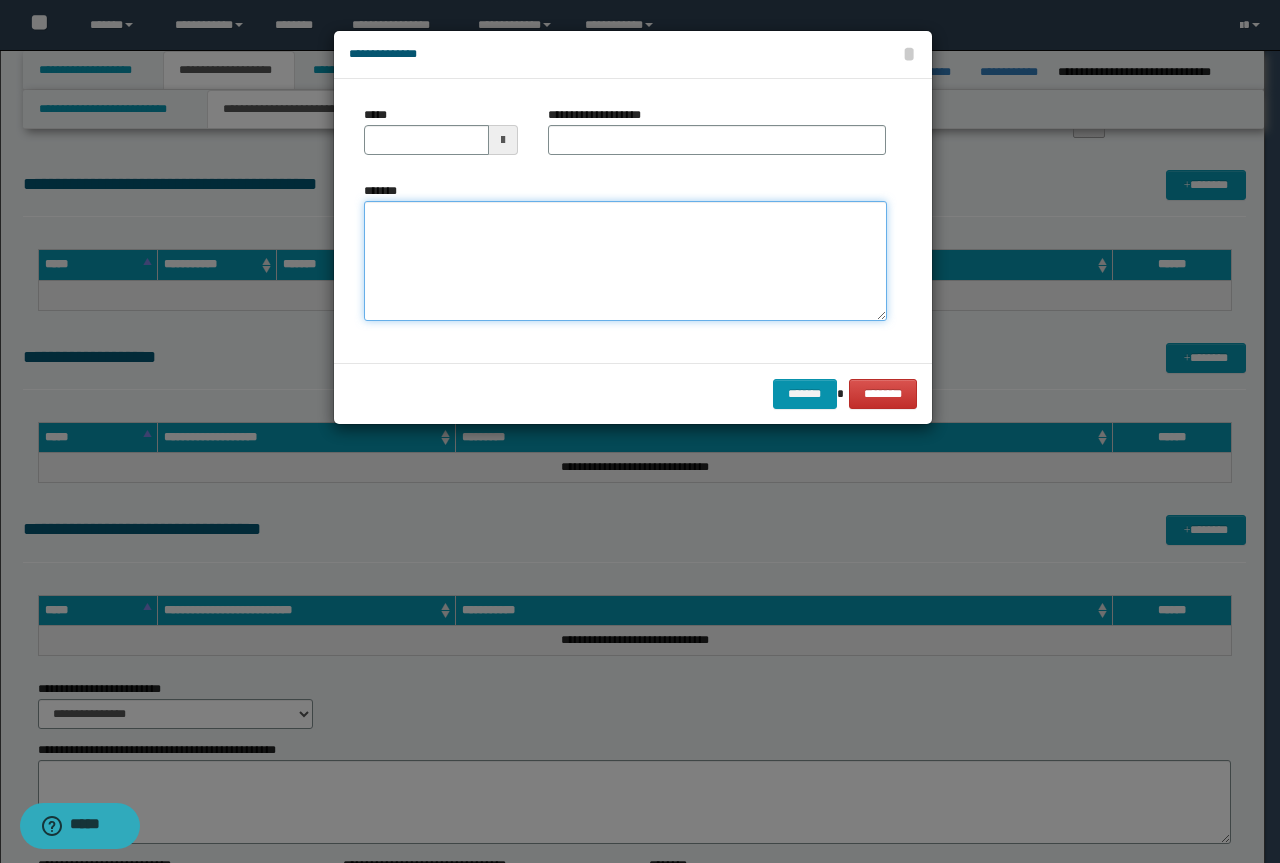 click on "*******" at bounding box center (625, 261) 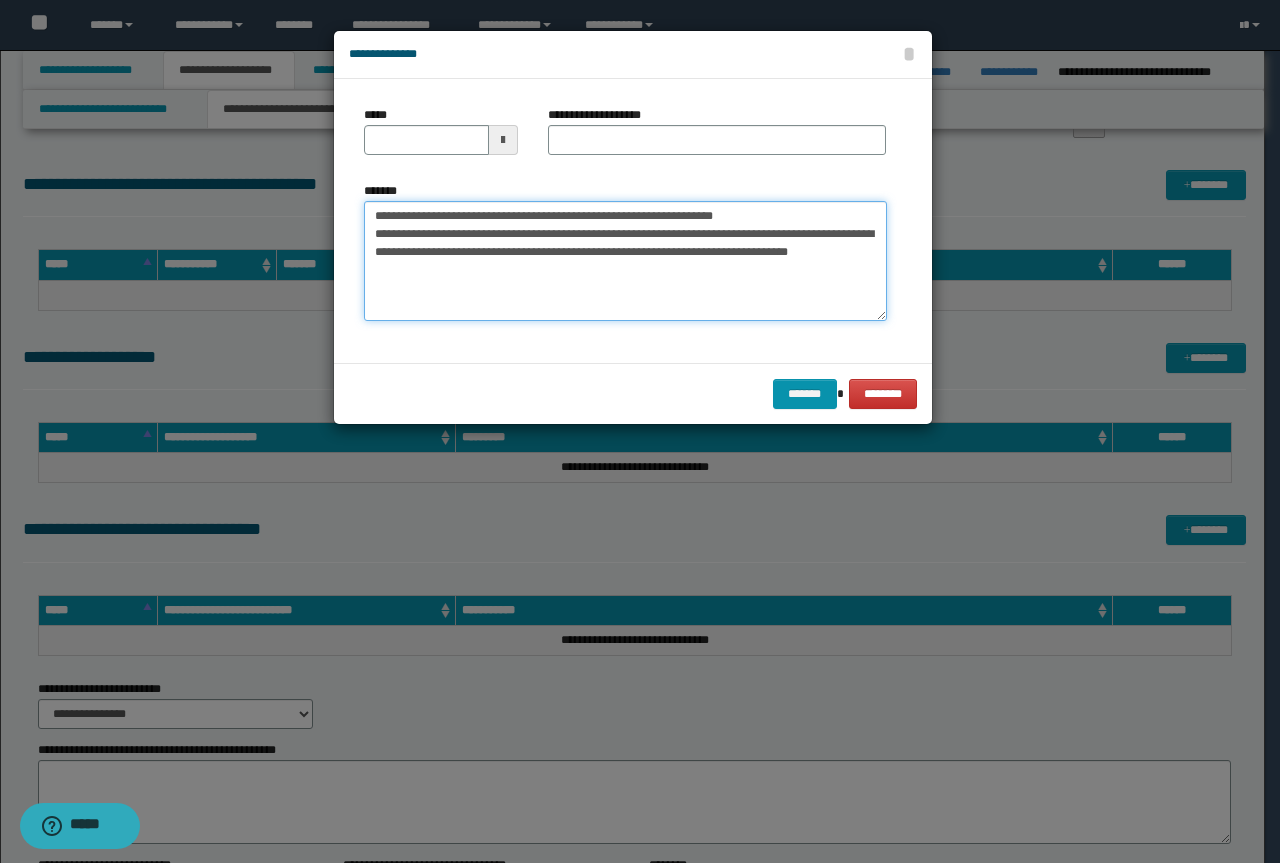 drag, startPoint x: 774, startPoint y: 215, endPoint x: 325, endPoint y: 206, distance: 449.09018 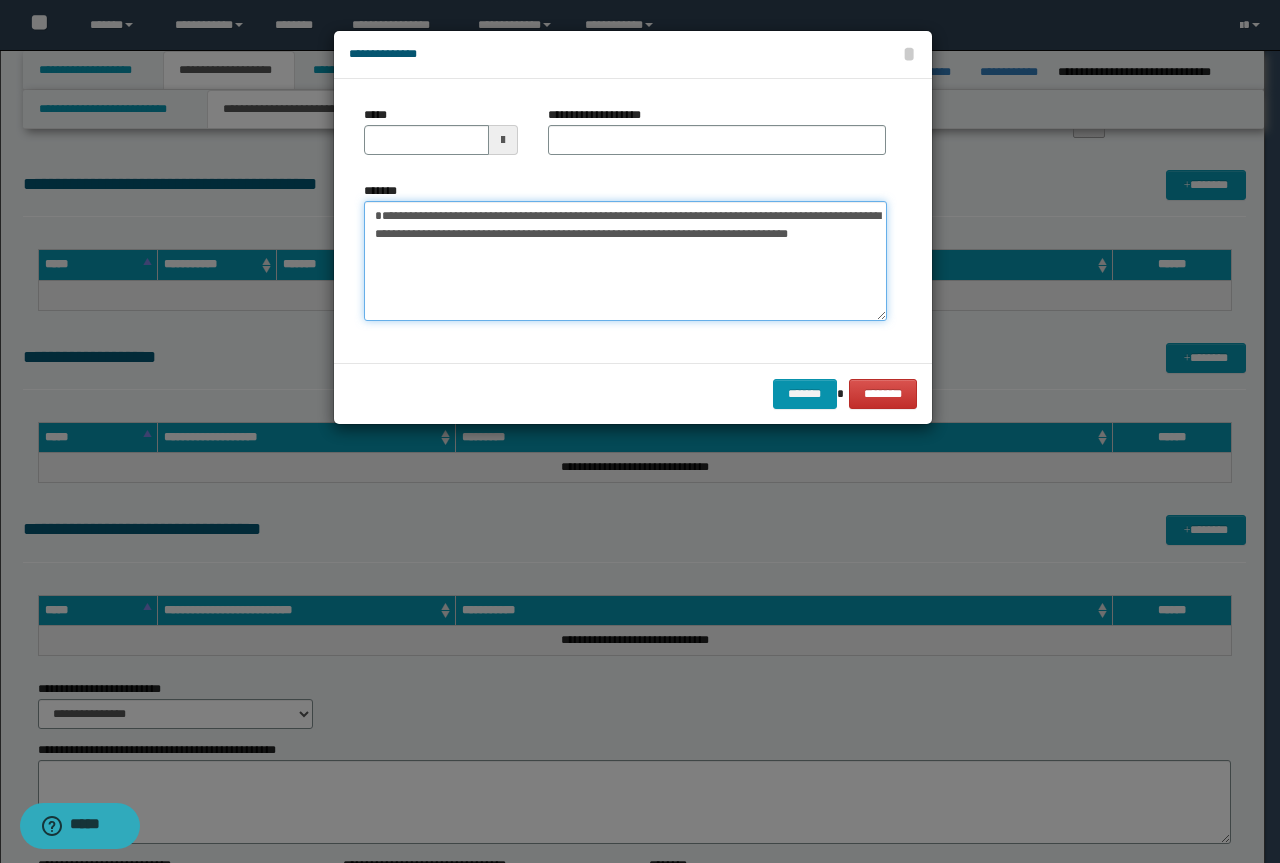 type on "**********" 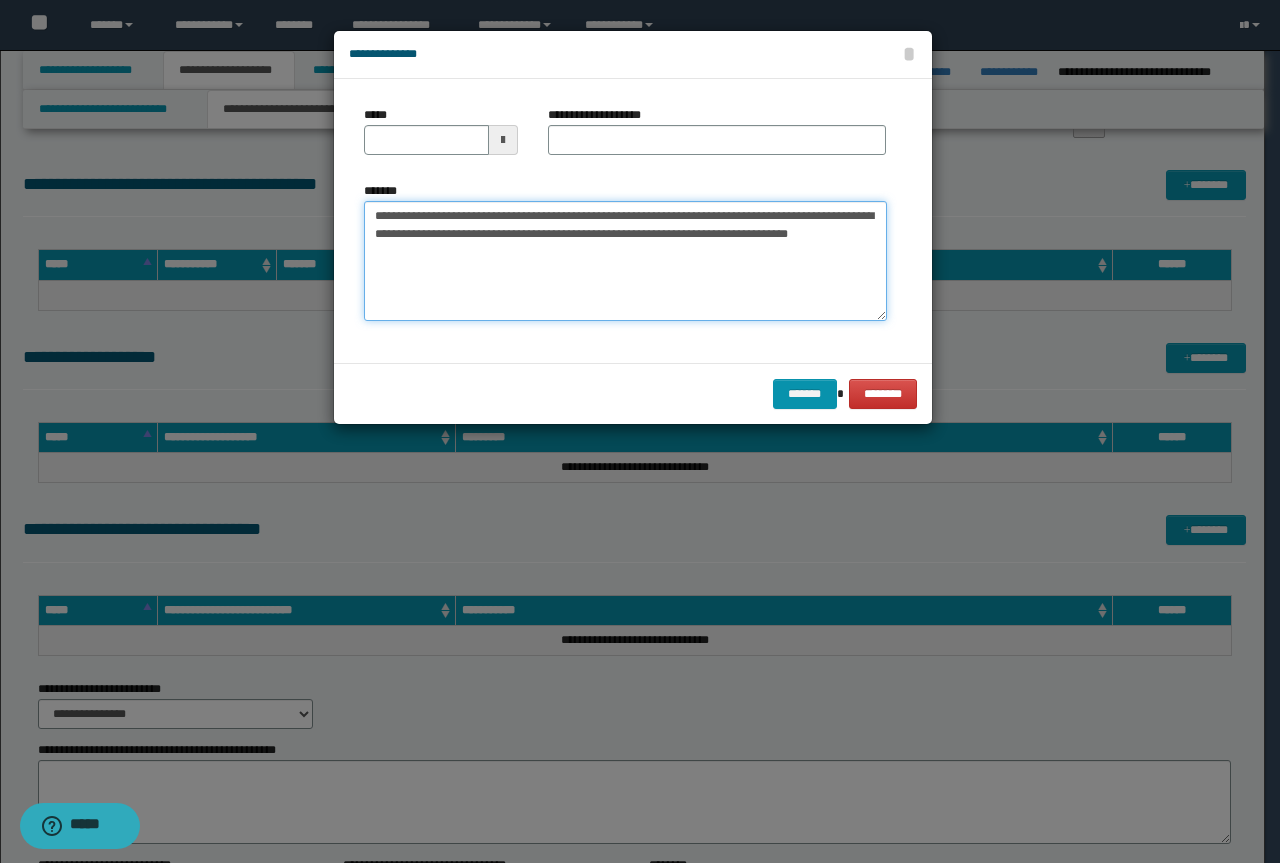 type 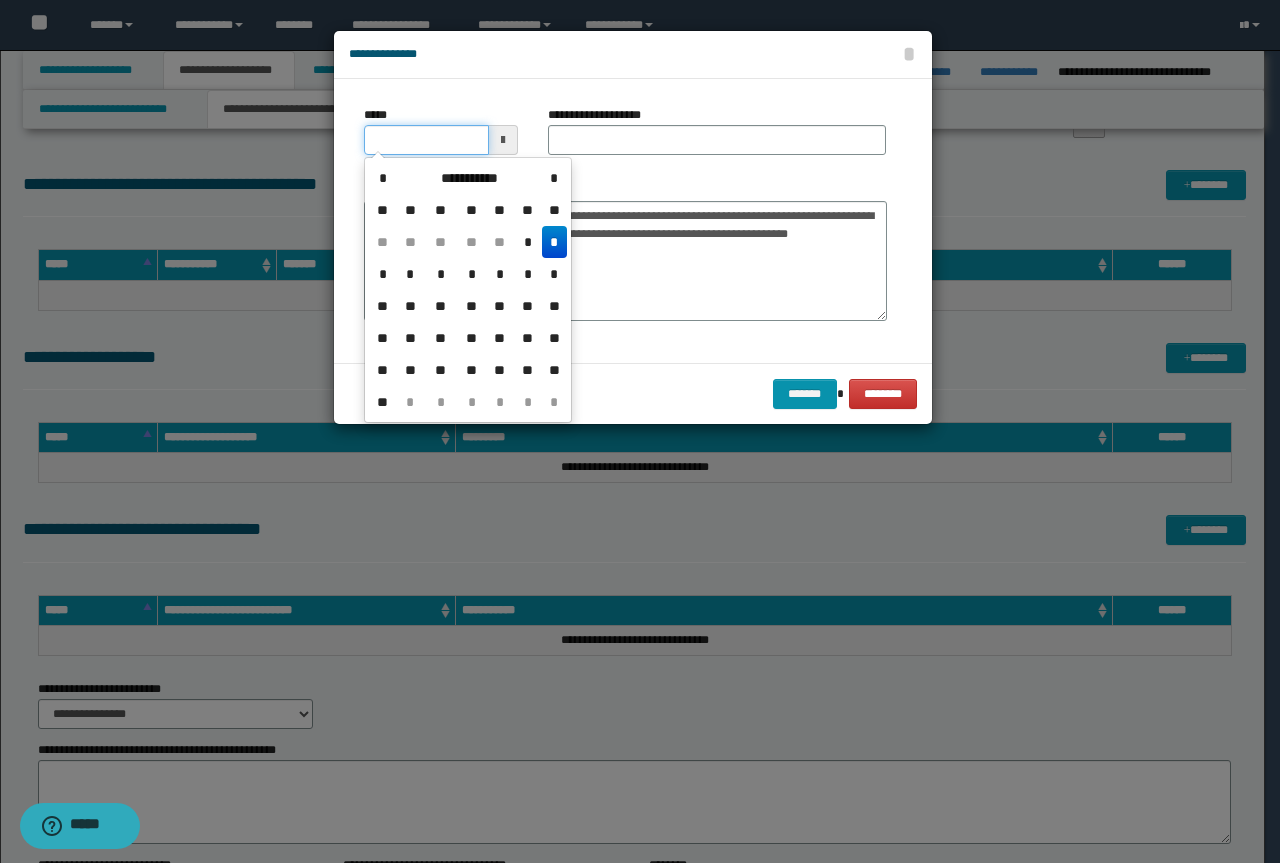 click on "*****" at bounding box center [426, 140] 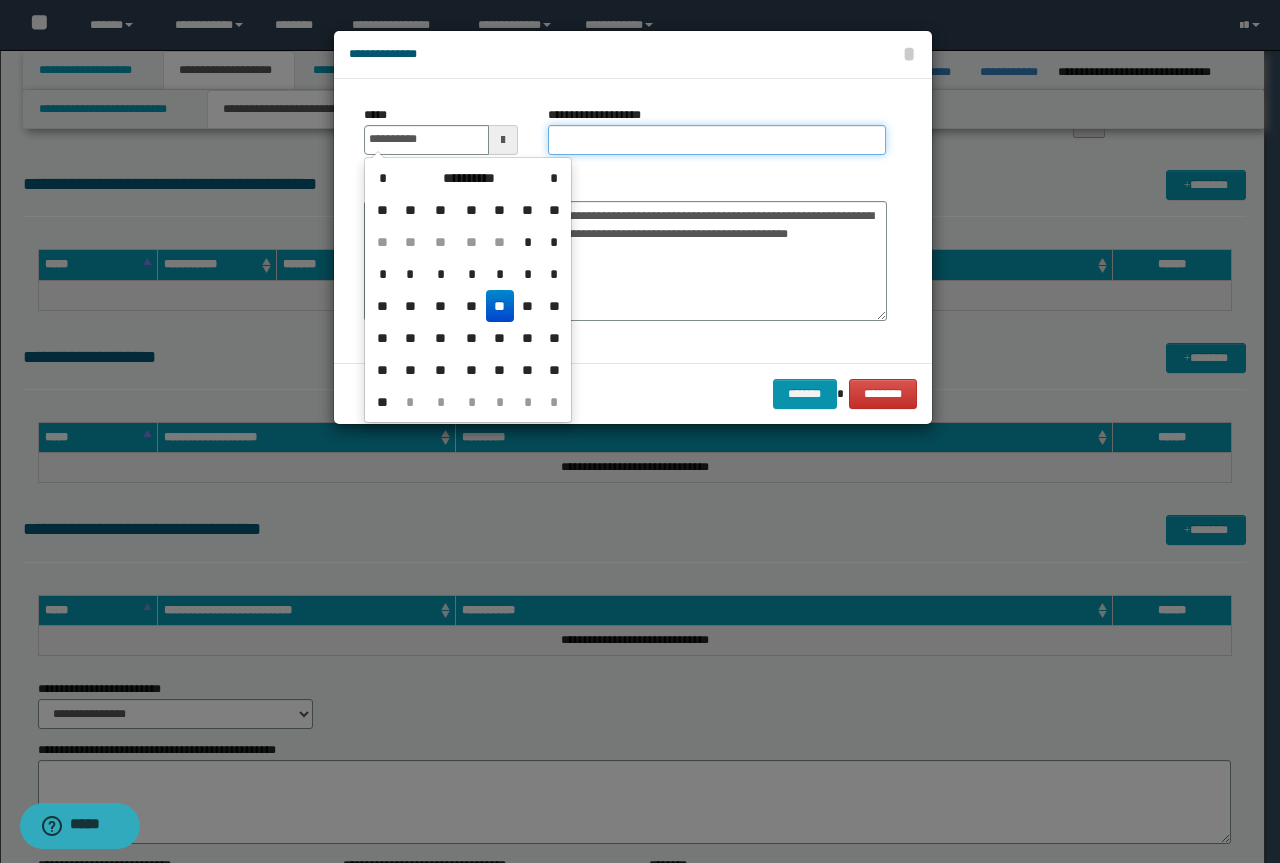 type on "**********" 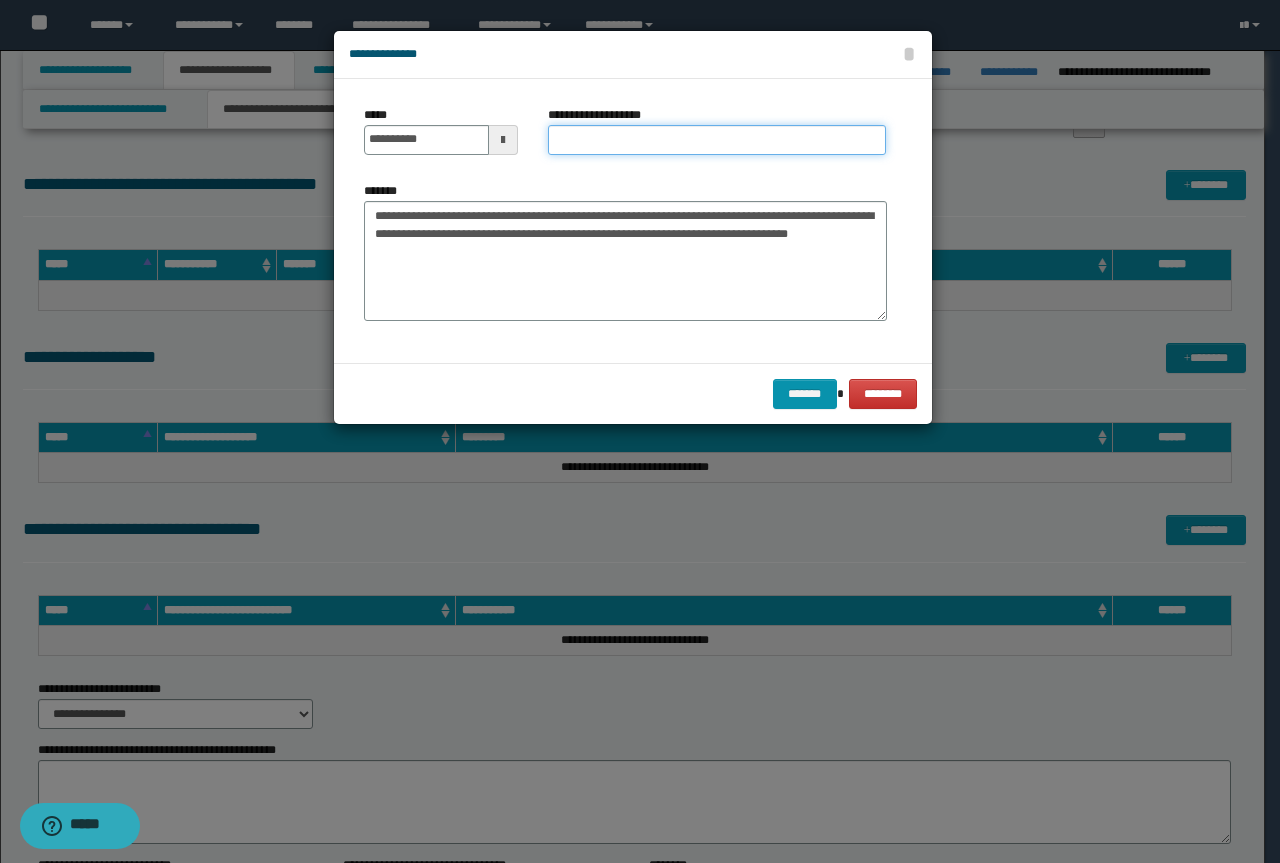 click on "**********" at bounding box center [717, 140] 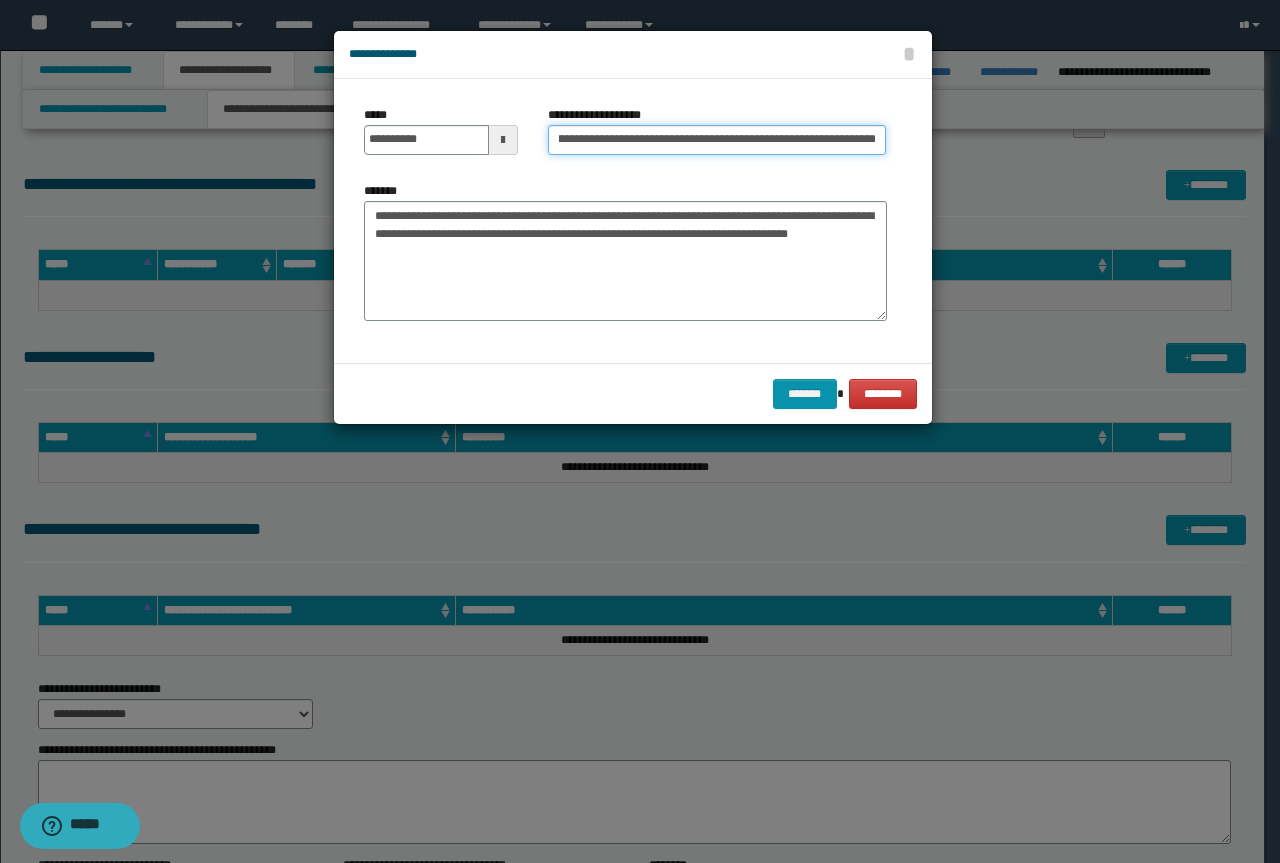 scroll, scrollTop: 0, scrollLeft: 0, axis: both 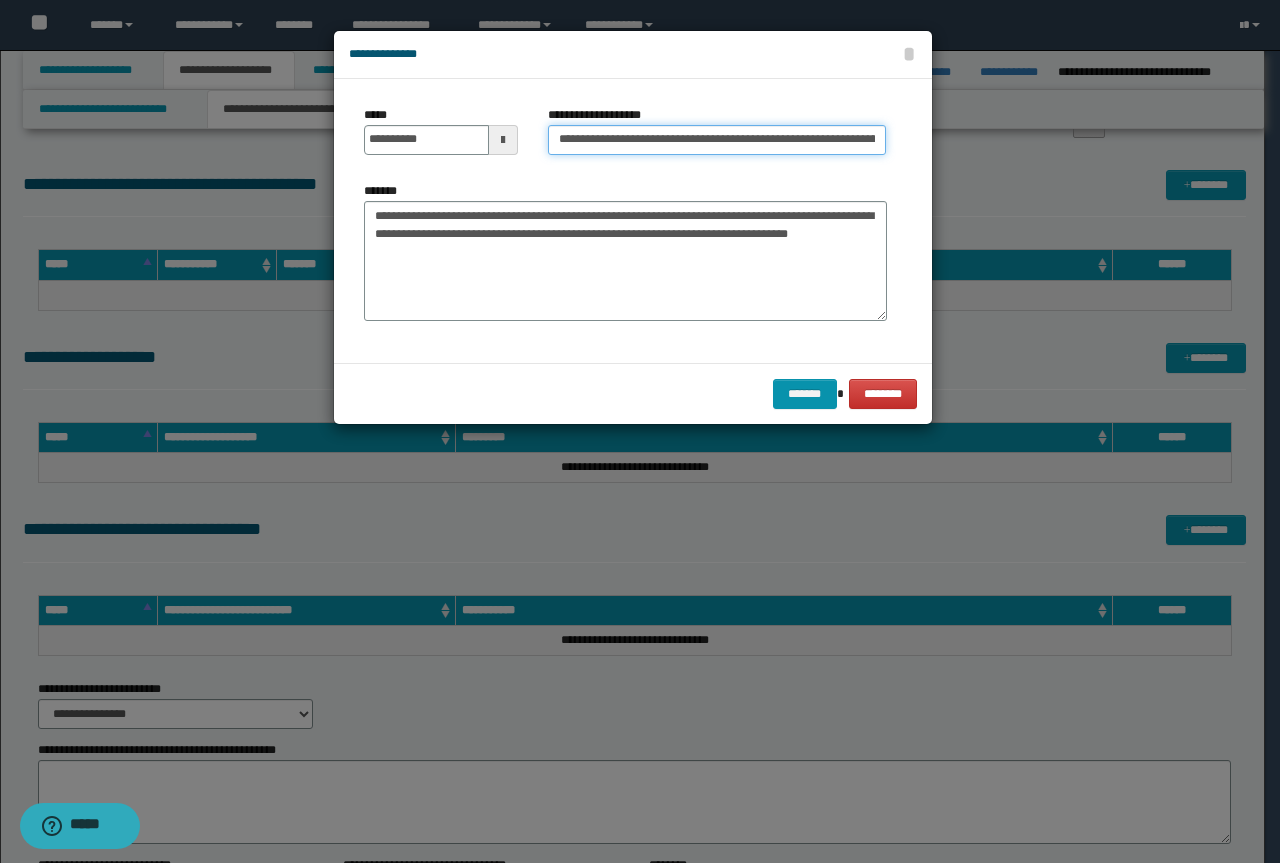 drag, startPoint x: 567, startPoint y: 138, endPoint x: 329, endPoint y: 139, distance: 238.0021 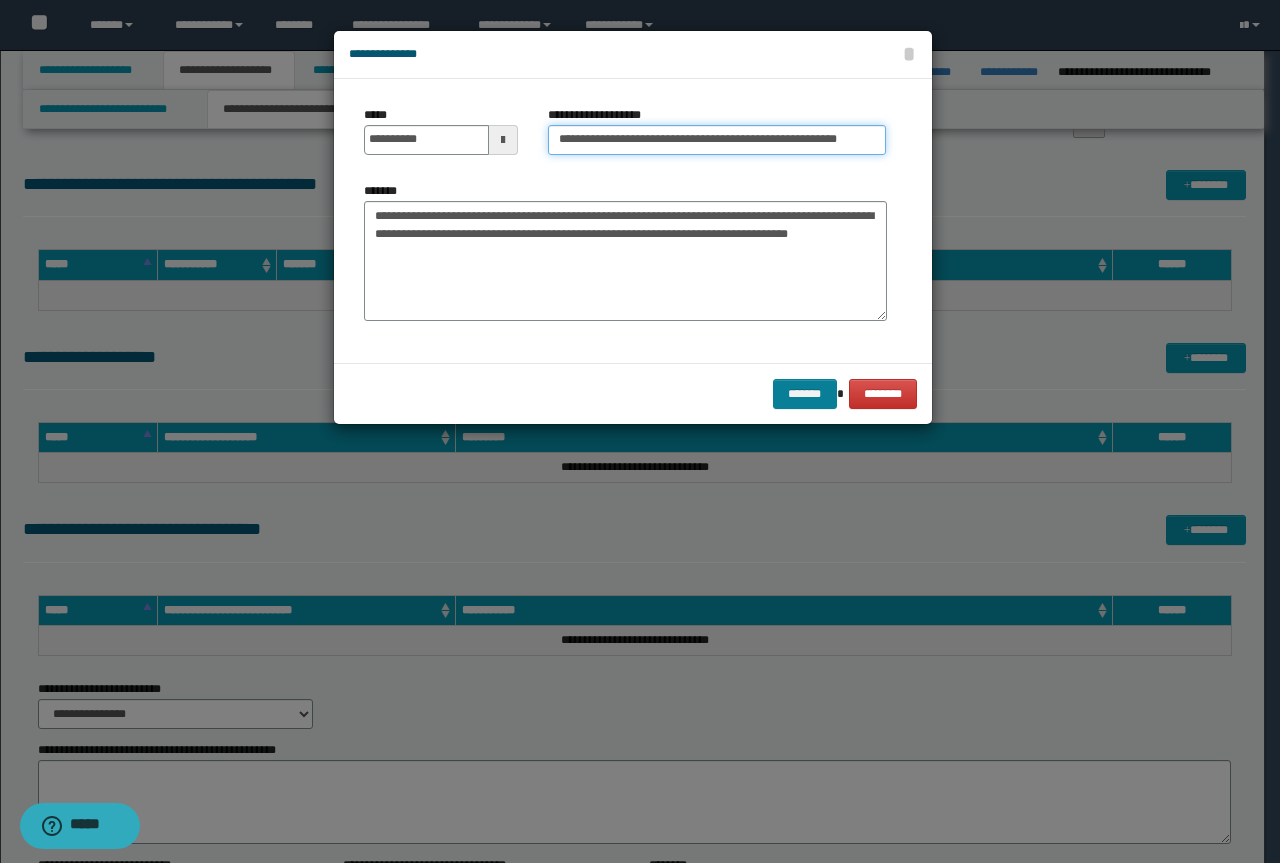type on "**********" 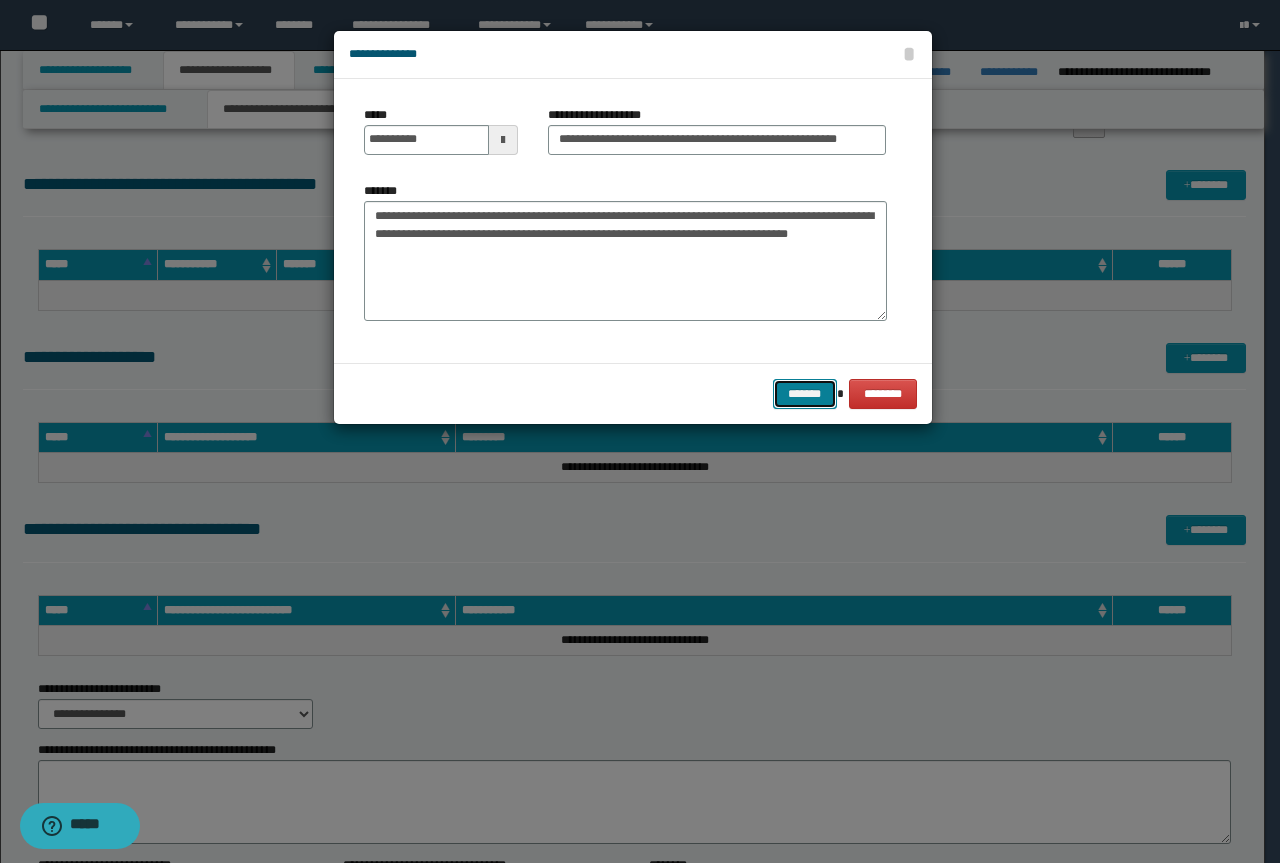 click on "*******" at bounding box center (805, 394) 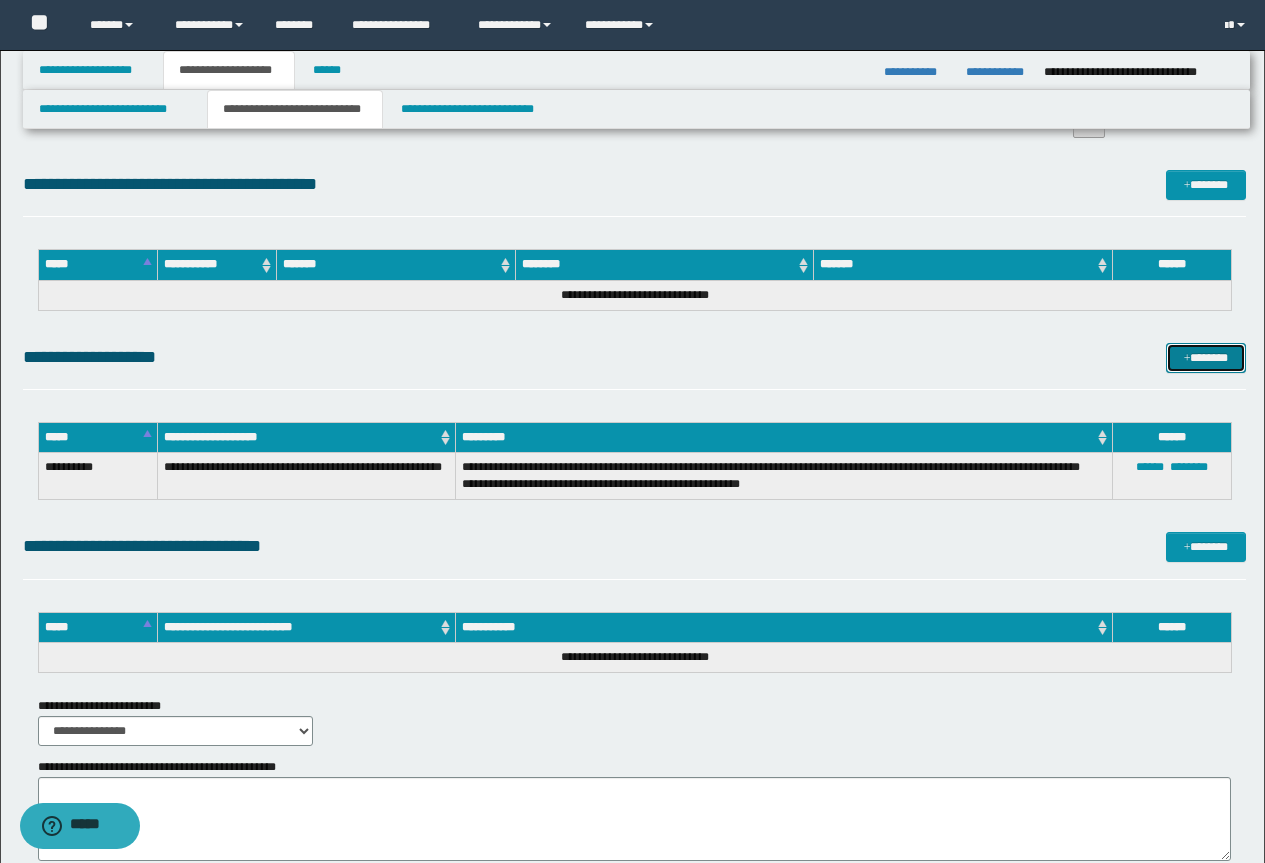 click on "*******" at bounding box center [1206, 358] 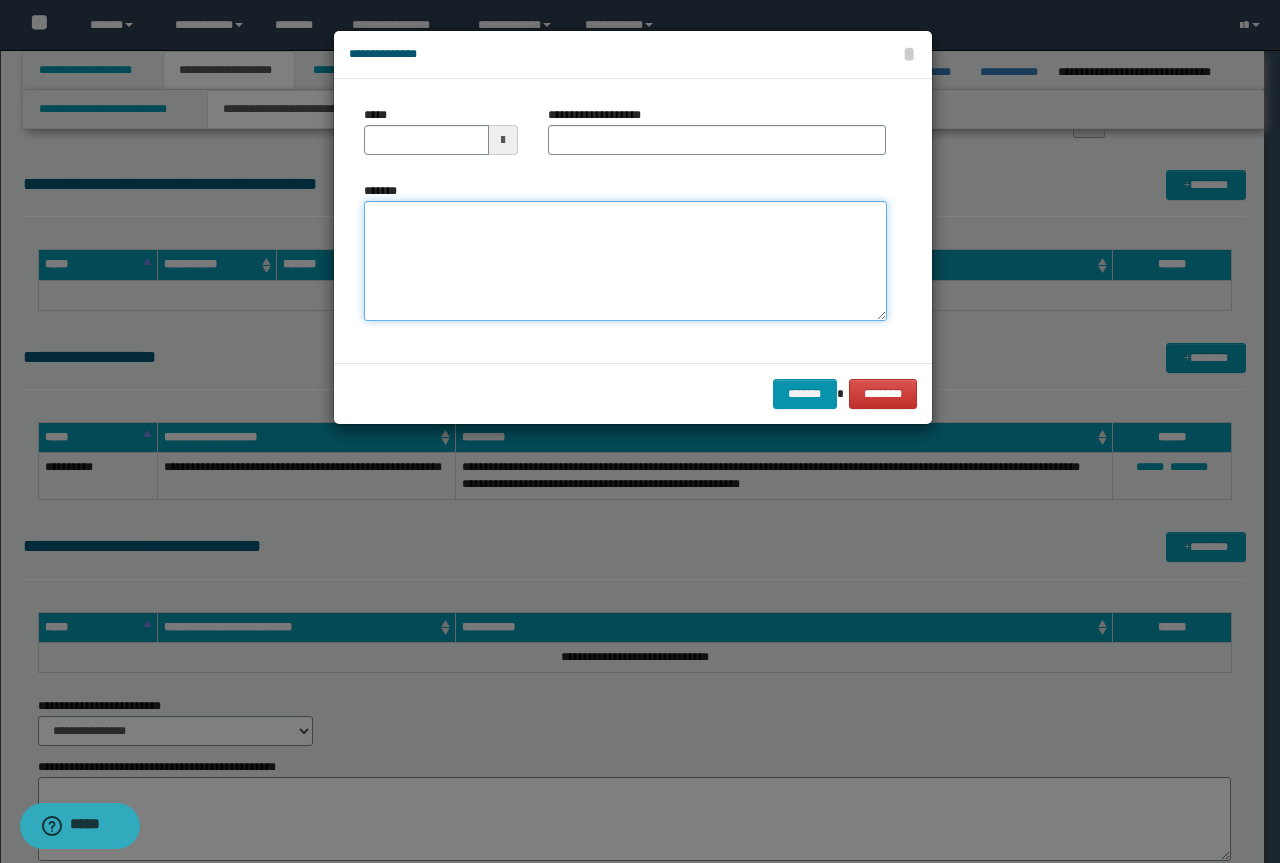 click on "*******" at bounding box center (625, 261) 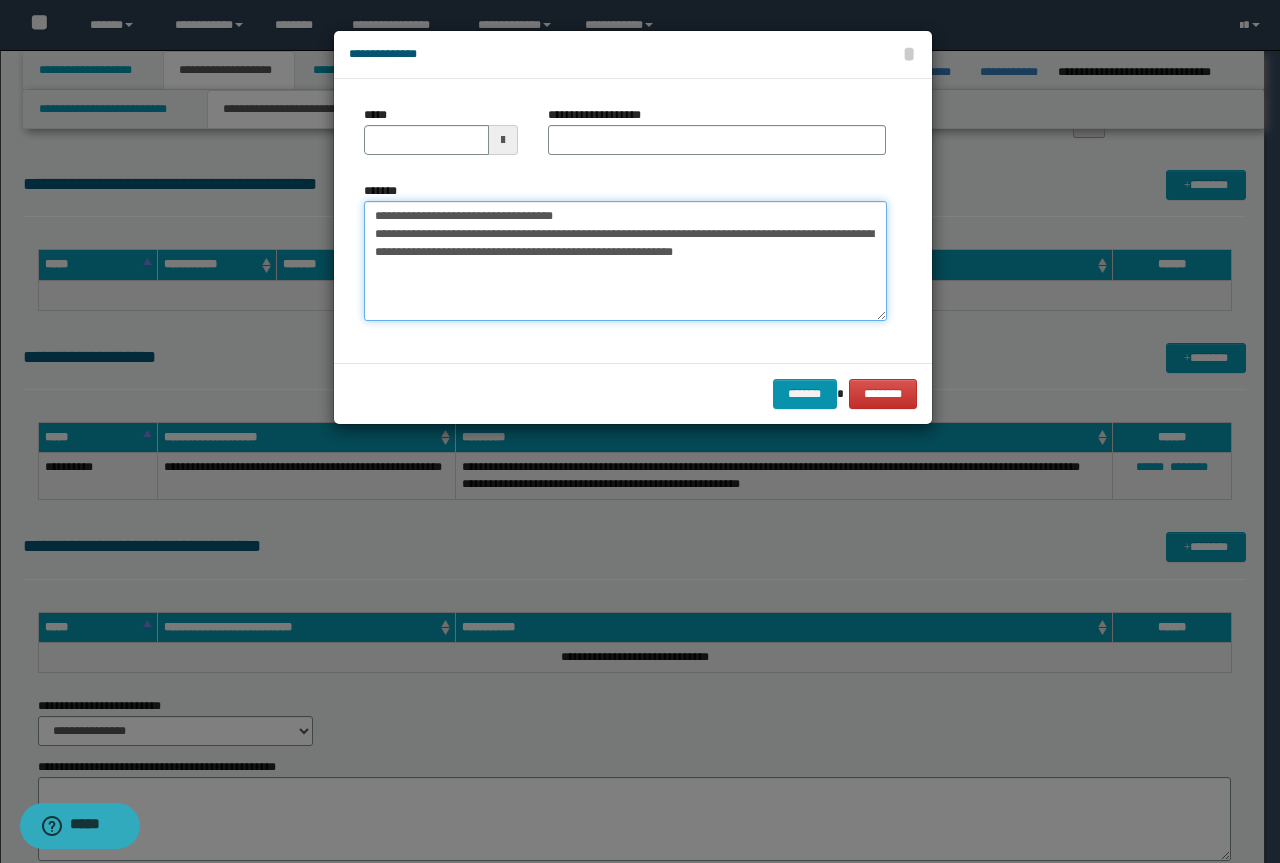 drag, startPoint x: 575, startPoint y: 217, endPoint x: 360, endPoint y: 219, distance: 215.00931 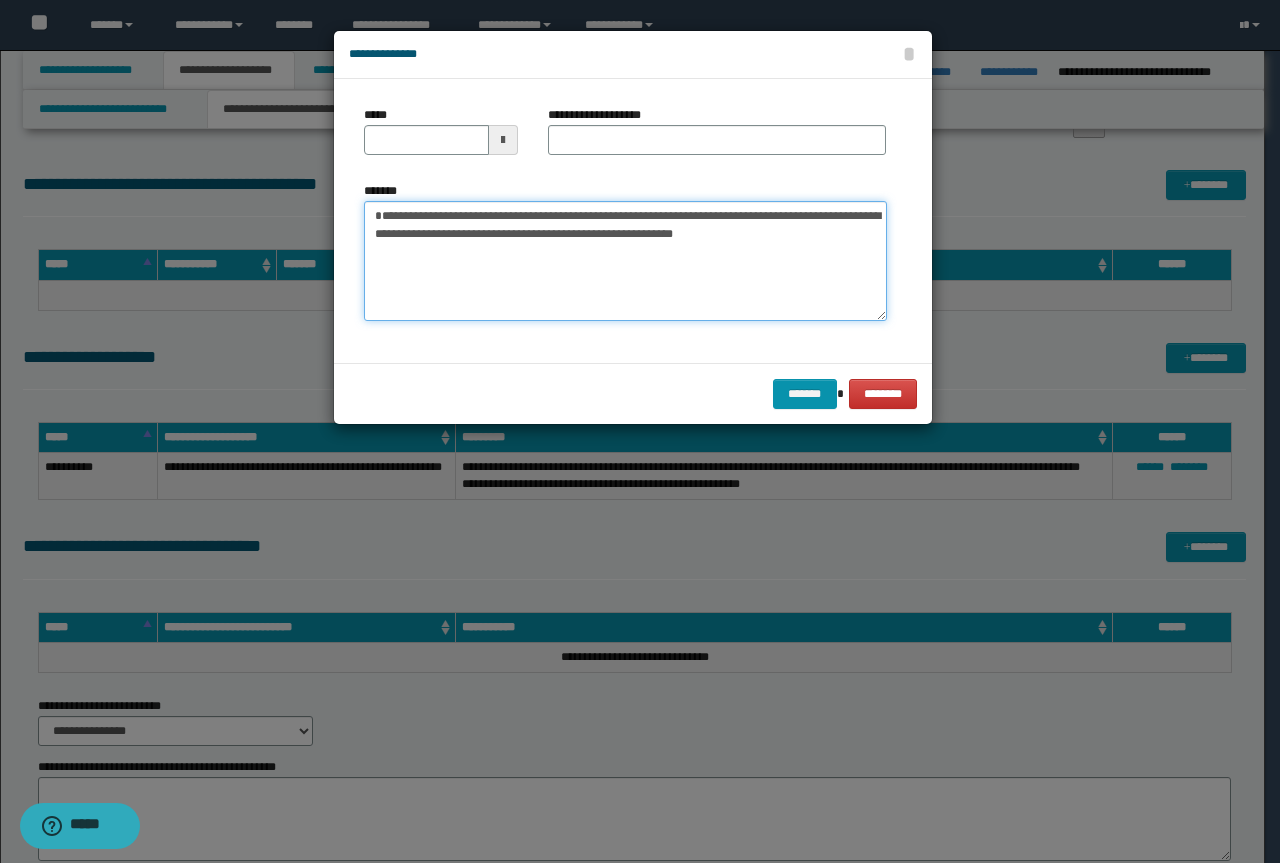 type on "**********" 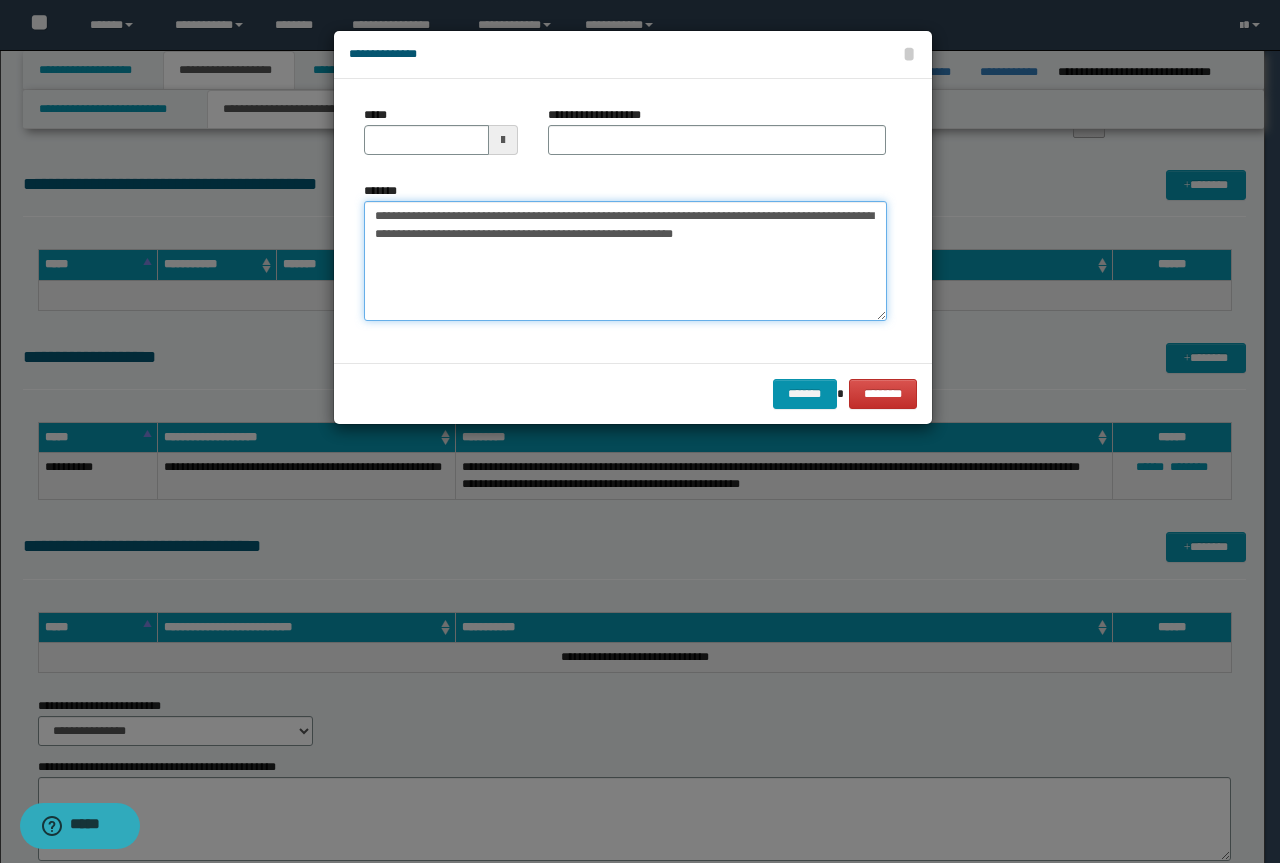 type 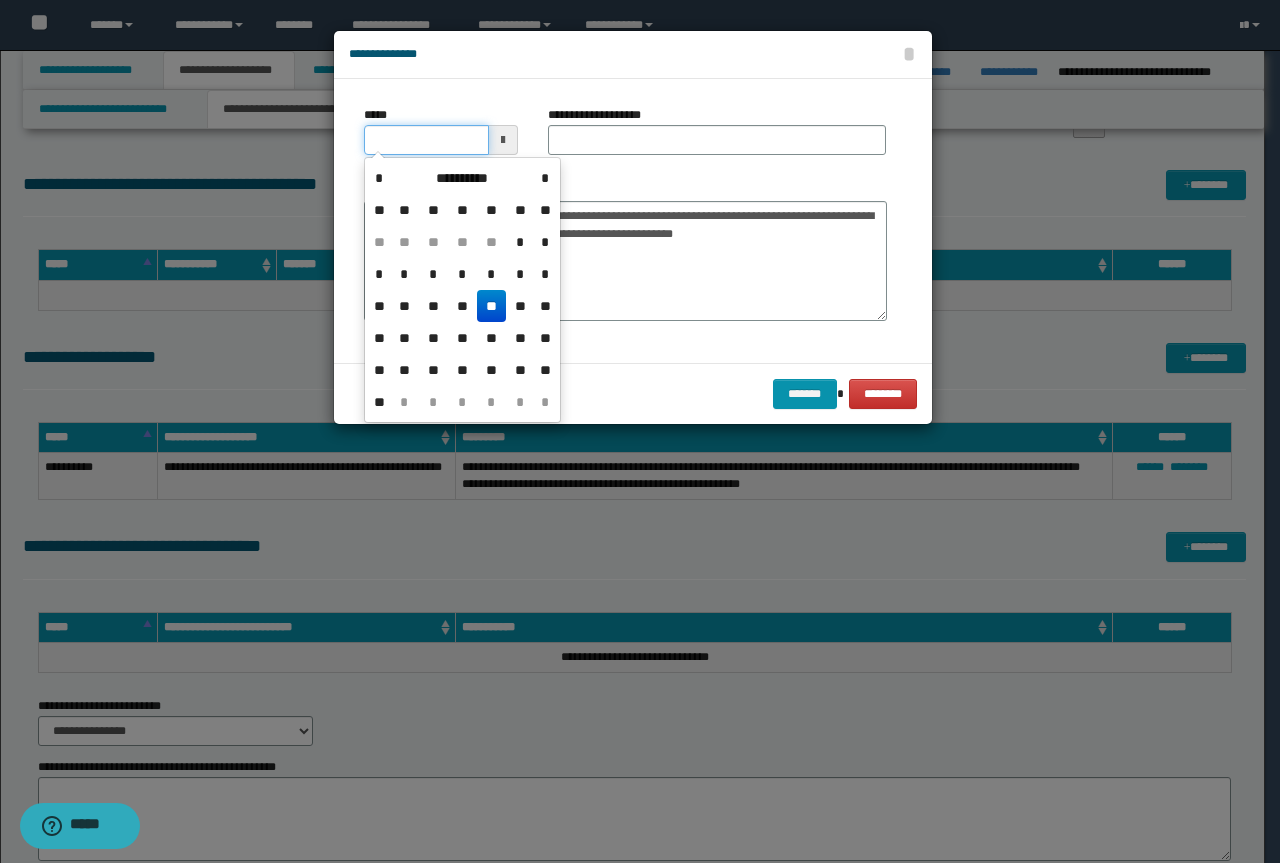 click on "*****" at bounding box center (426, 140) 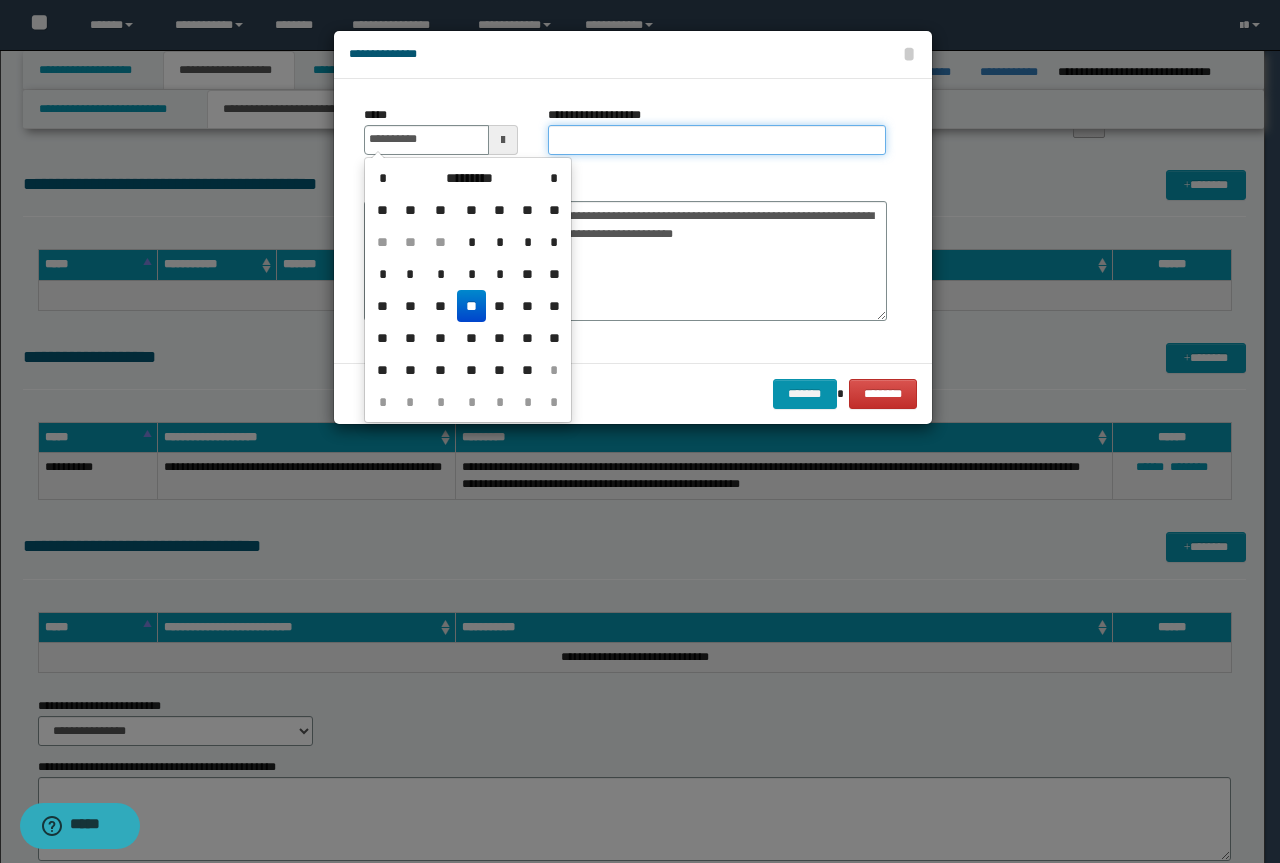 type on "**********" 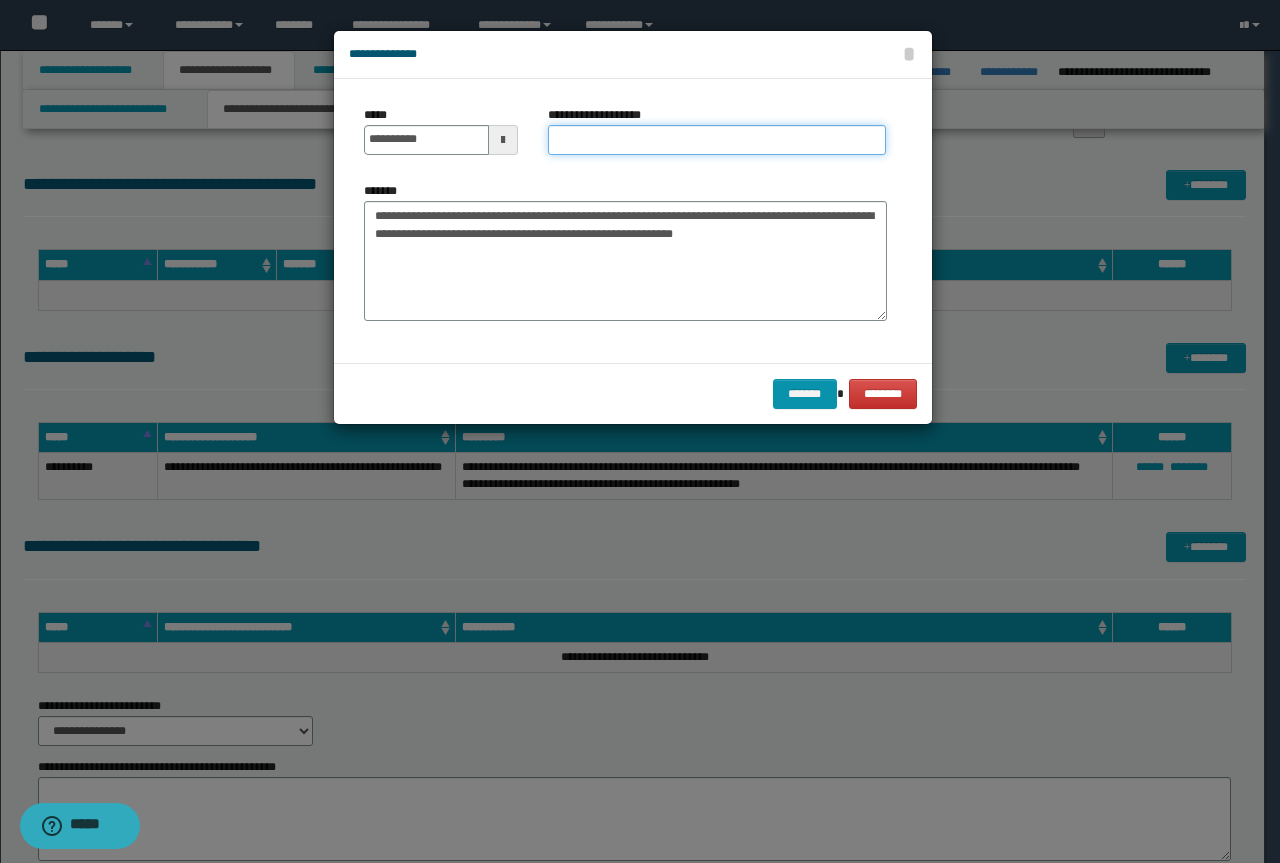 click on "**********" at bounding box center [717, 140] 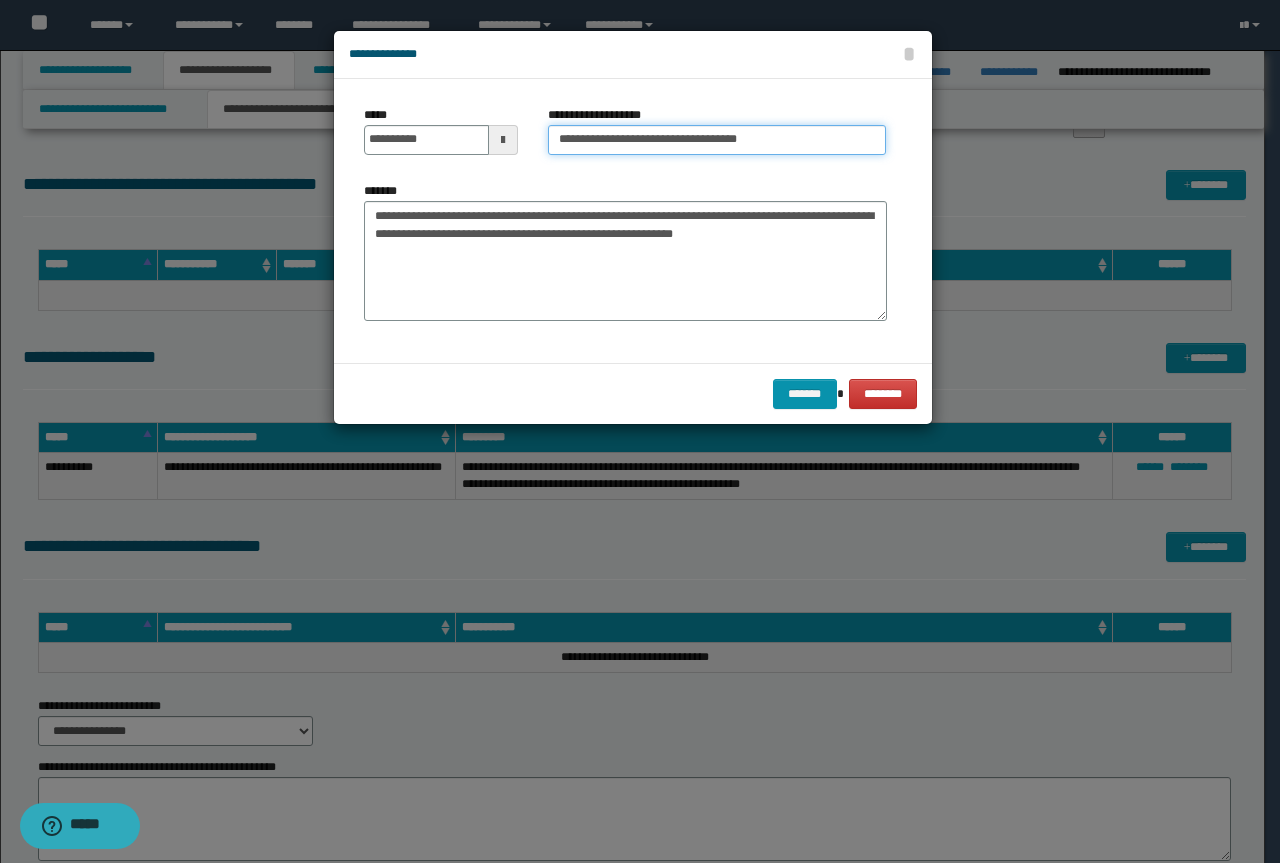 drag, startPoint x: 624, startPoint y: 138, endPoint x: 189, endPoint y: 157, distance: 435.41473 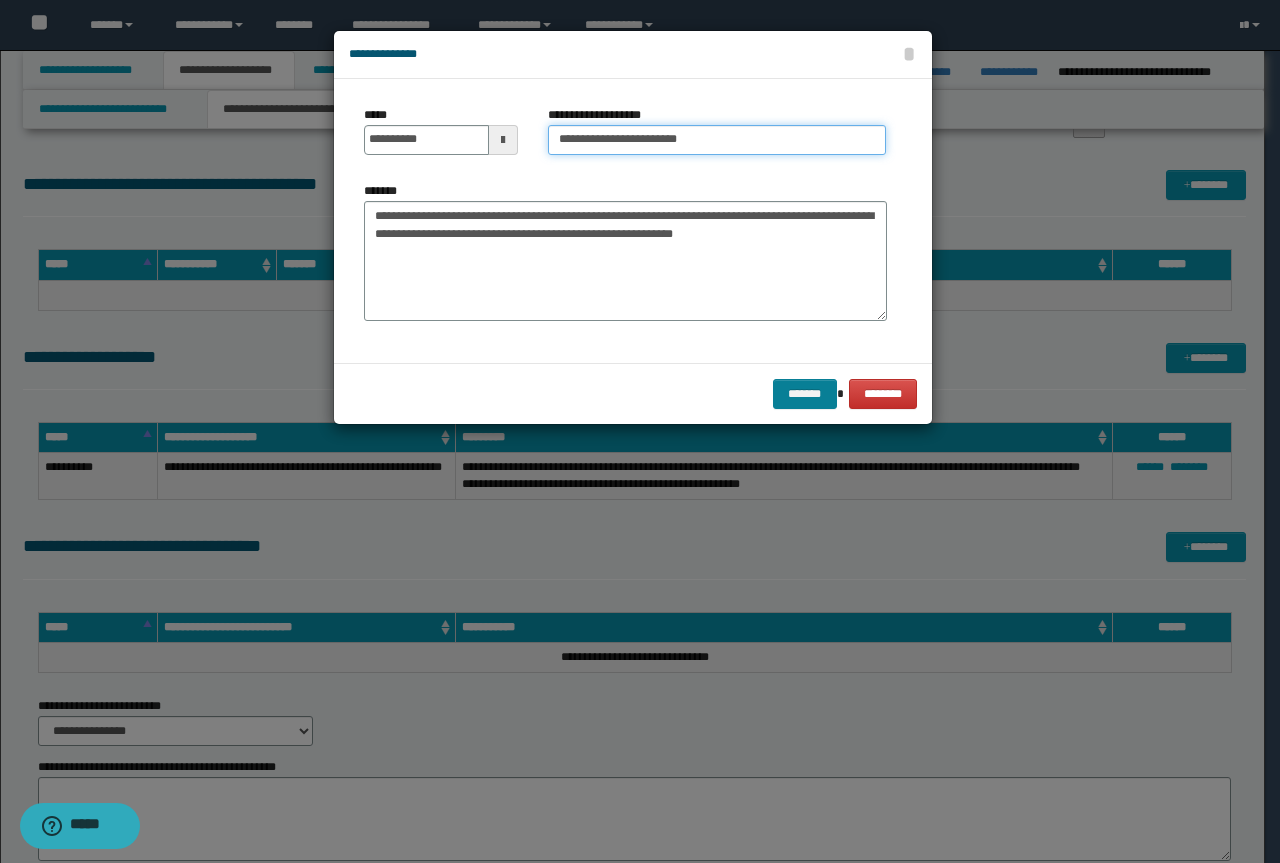 type on "**********" 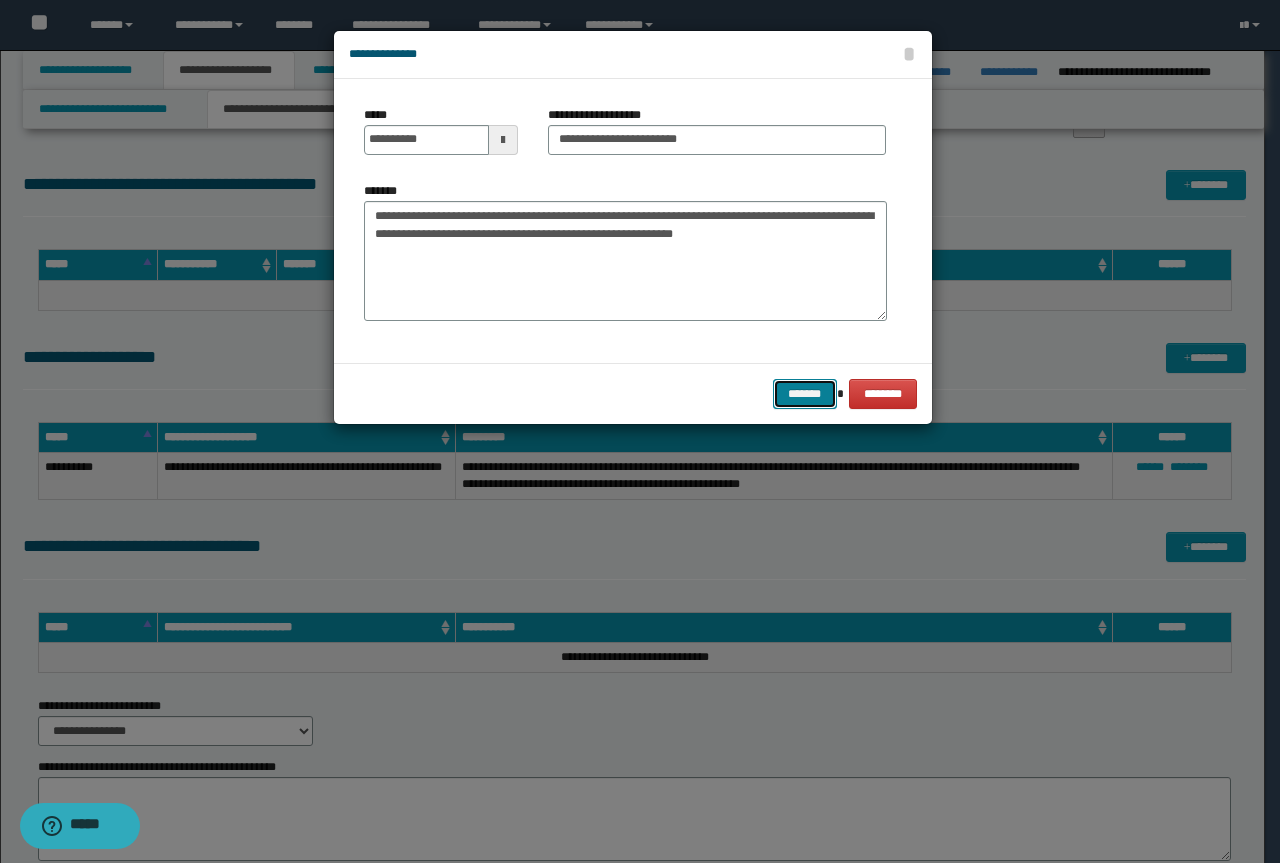 click on "*******" at bounding box center (805, 394) 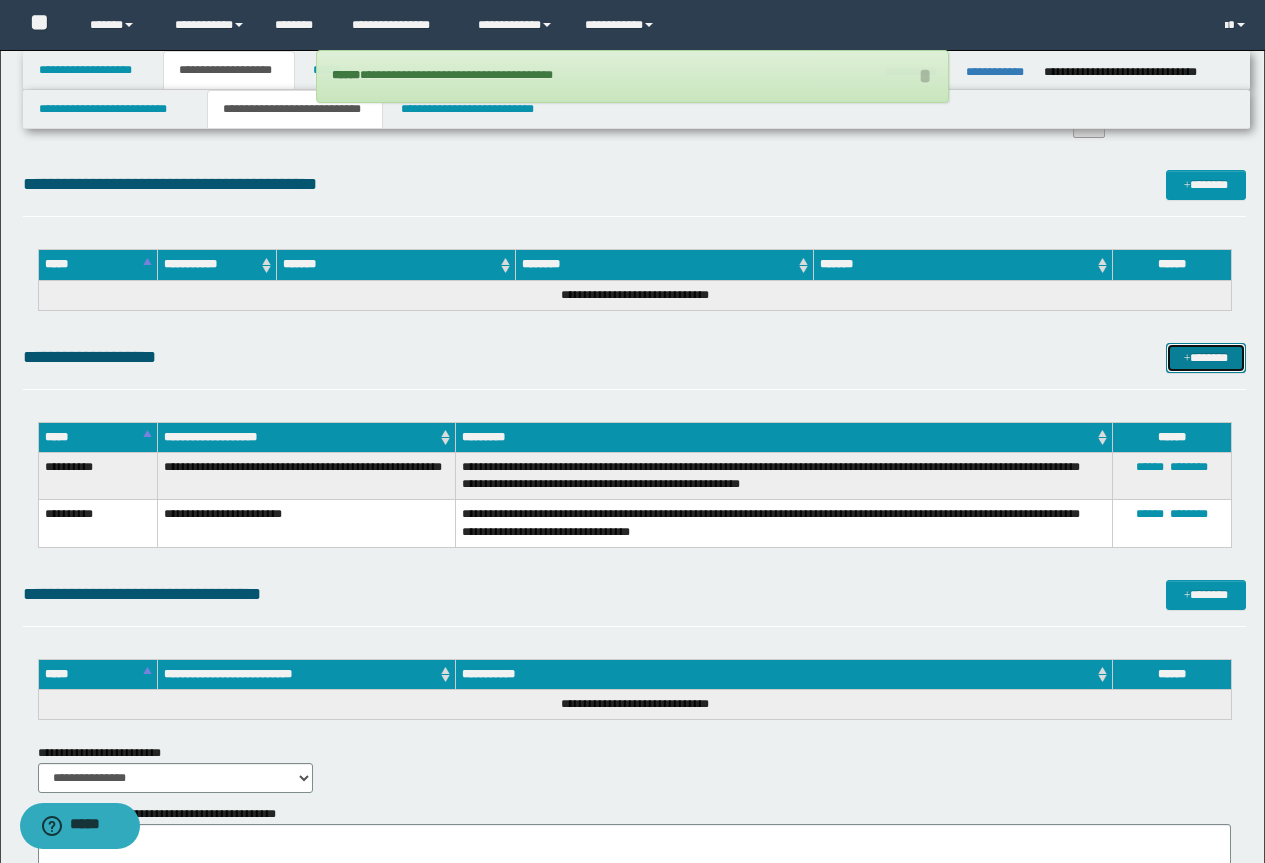 click on "*******" at bounding box center (1206, 358) 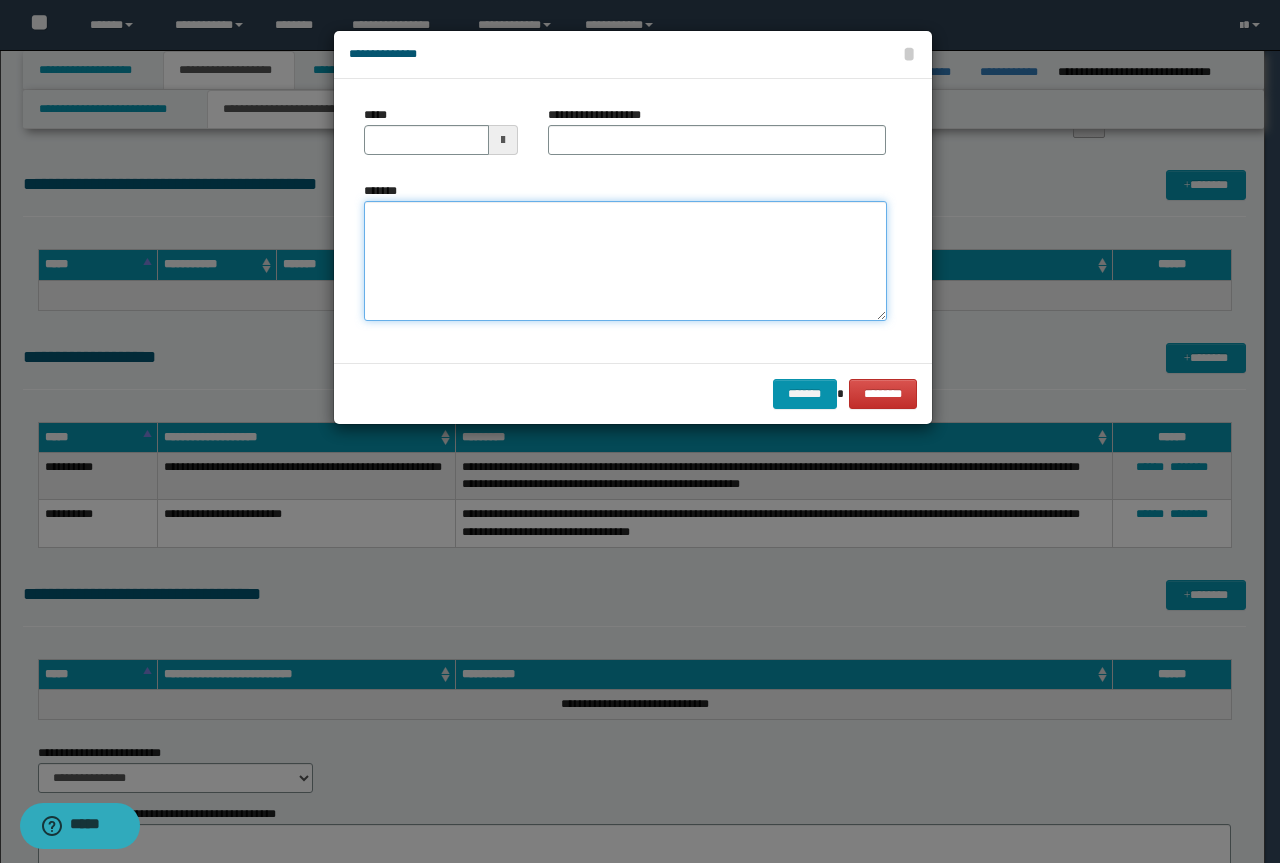 click on "*******" at bounding box center (625, 261) 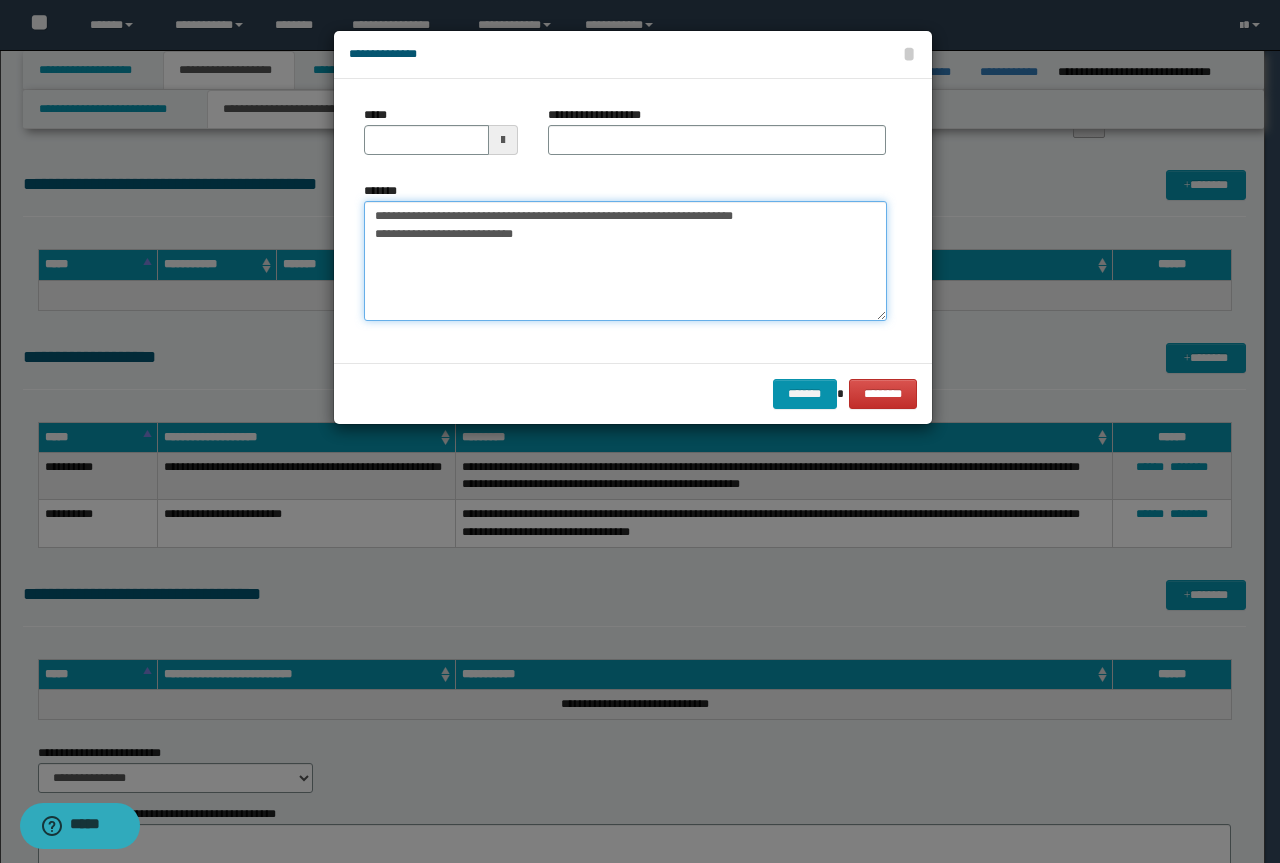 drag, startPoint x: 784, startPoint y: 218, endPoint x: 247, endPoint y: 192, distance: 537.629 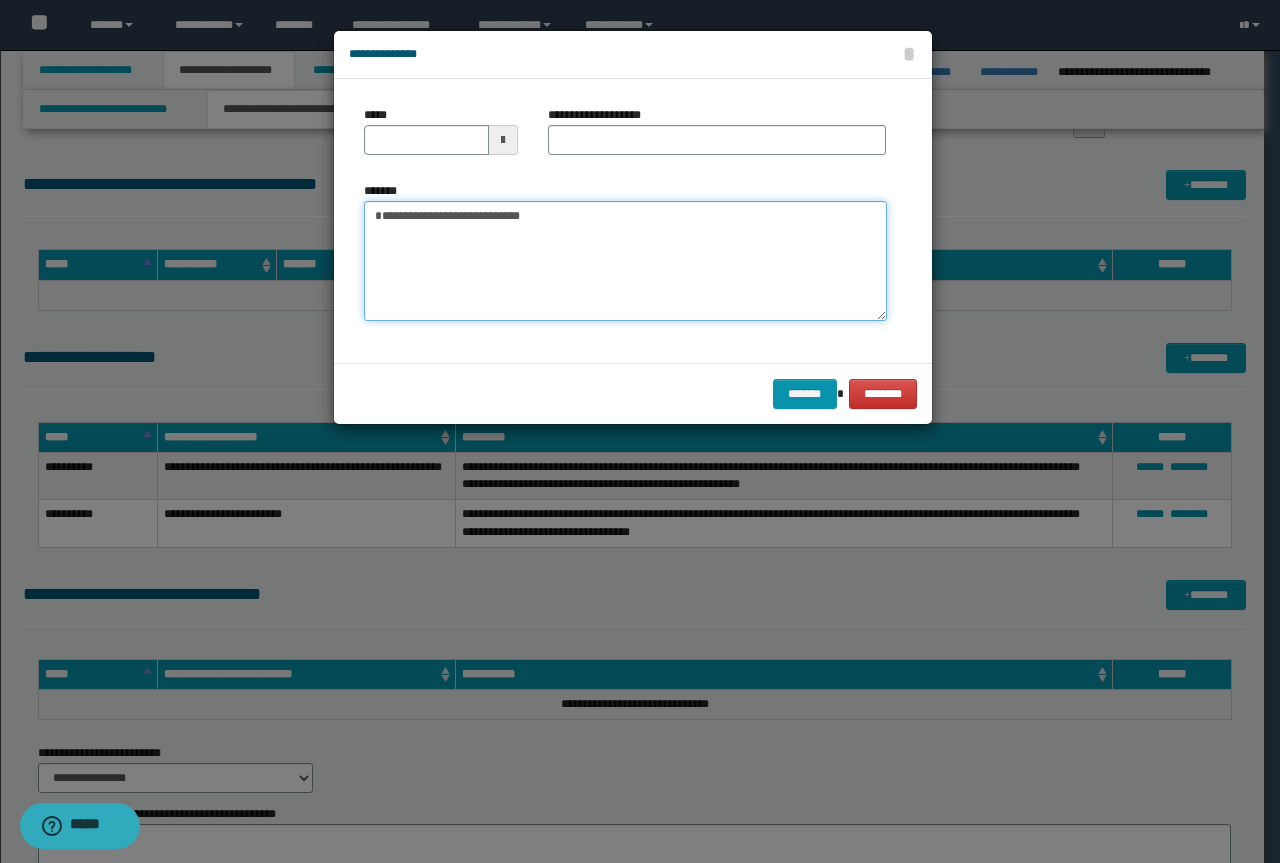type on "**********" 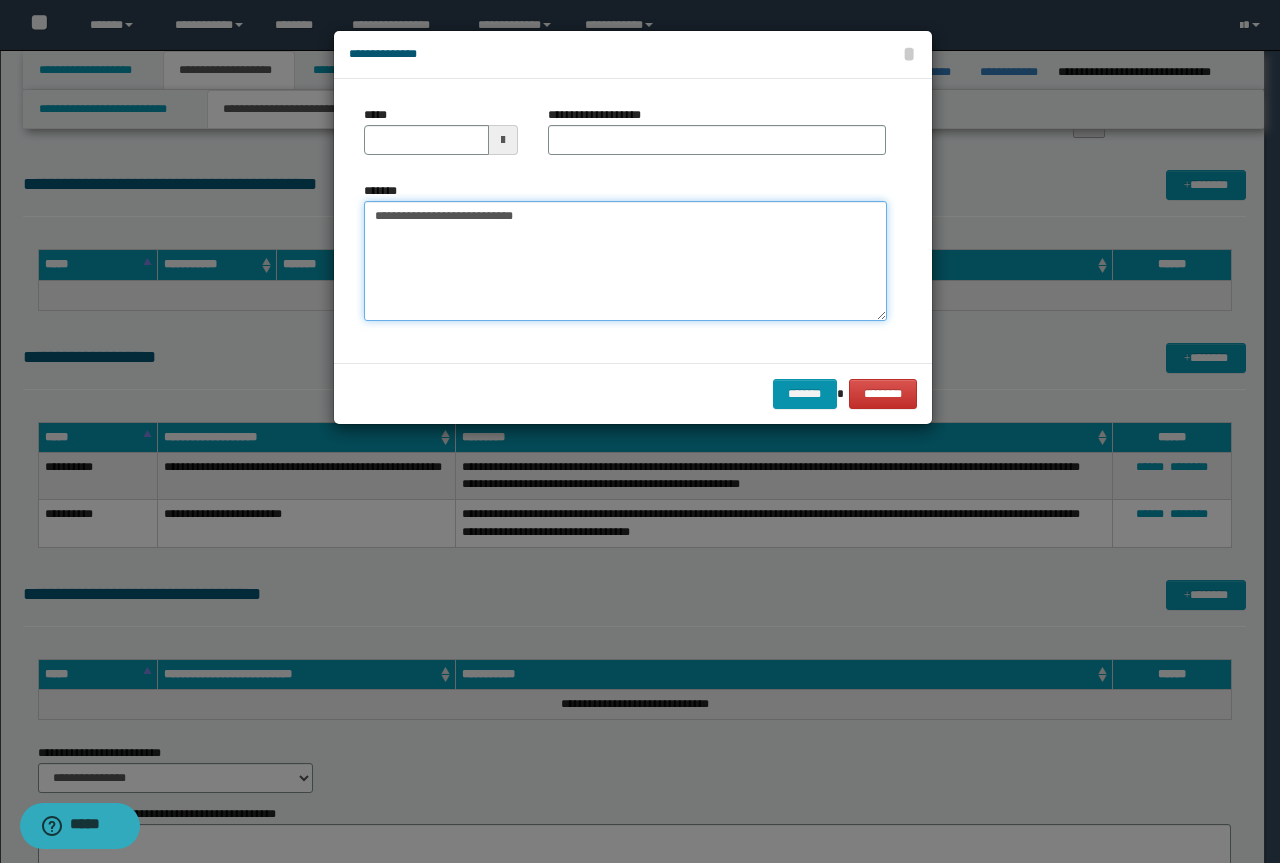 type 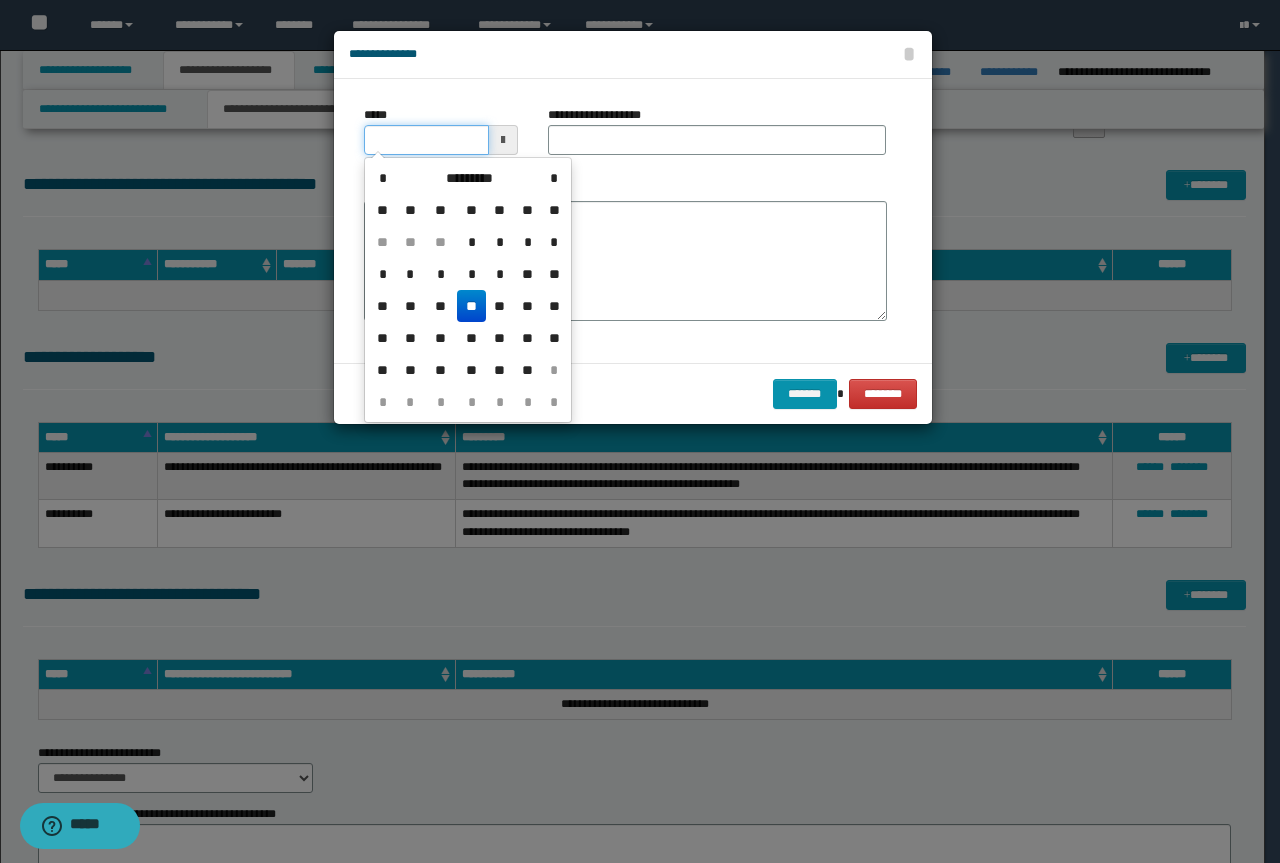 click on "*****" at bounding box center [426, 140] 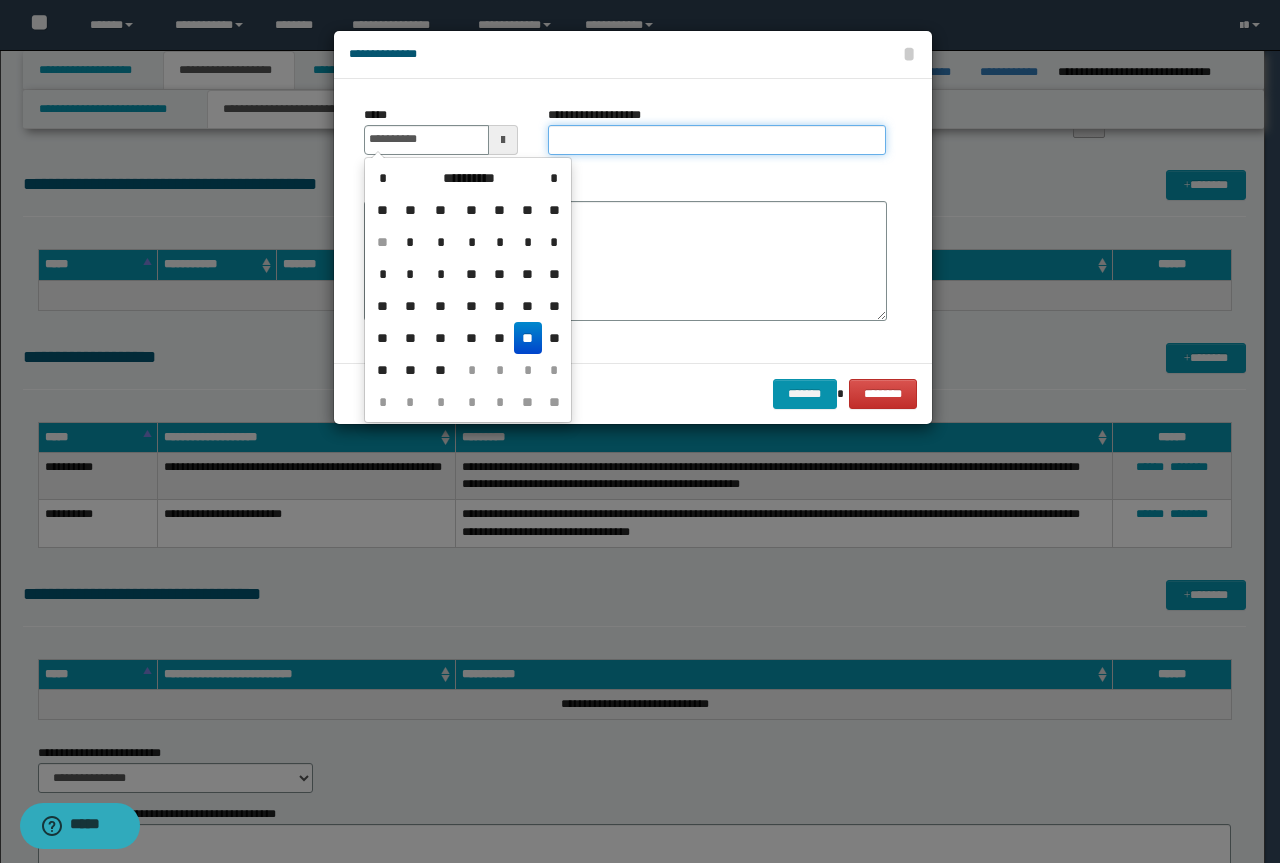 type on "**********" 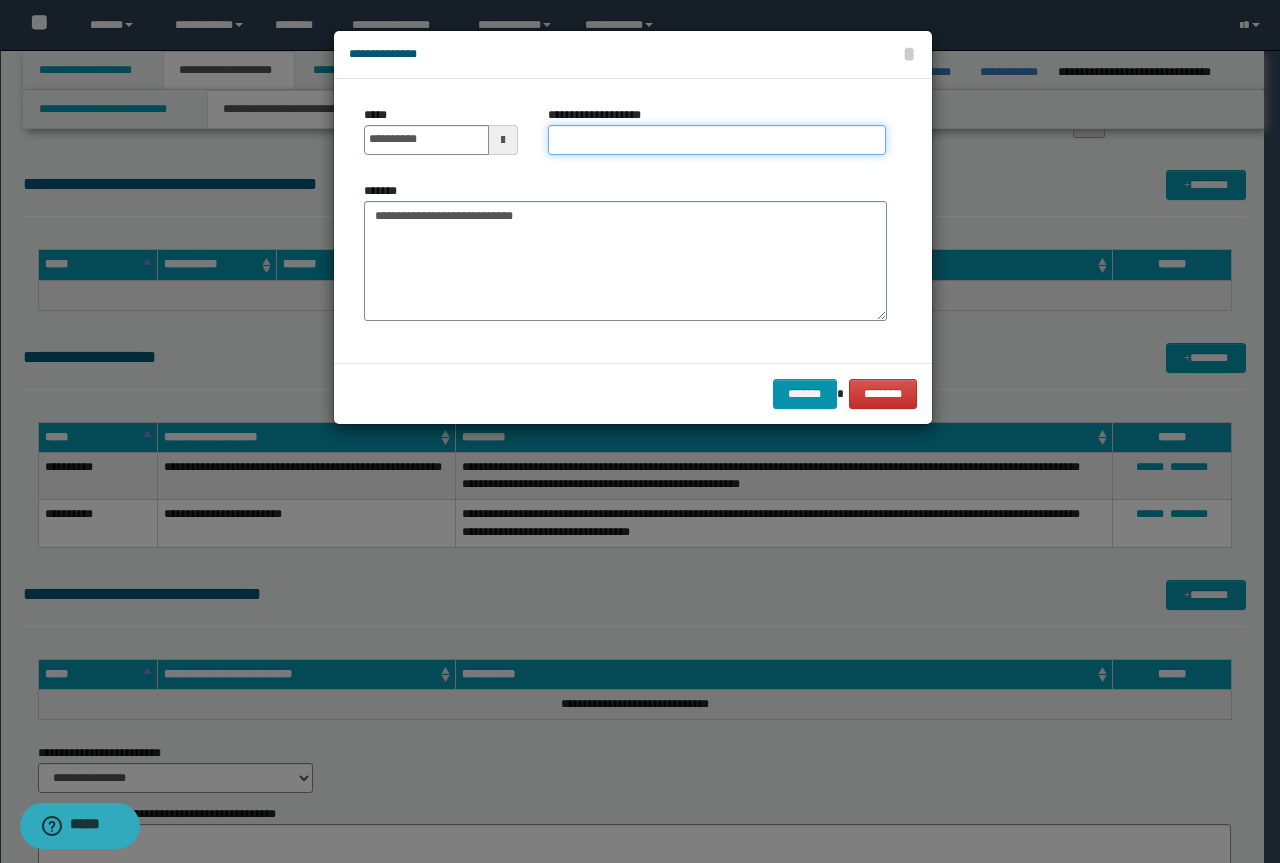 paste on "**********" 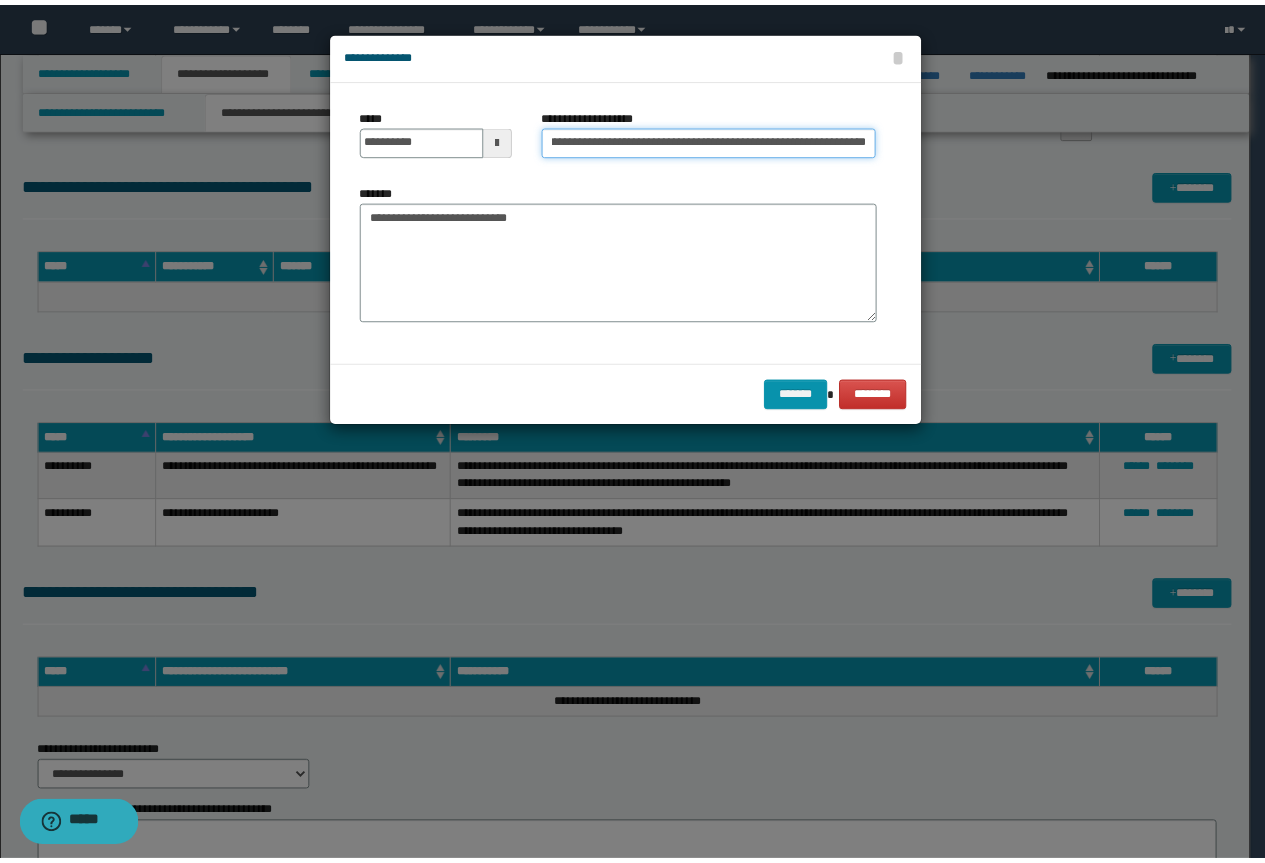 scroll, scrollTop: 0, scrollLeft: 0, axis: both 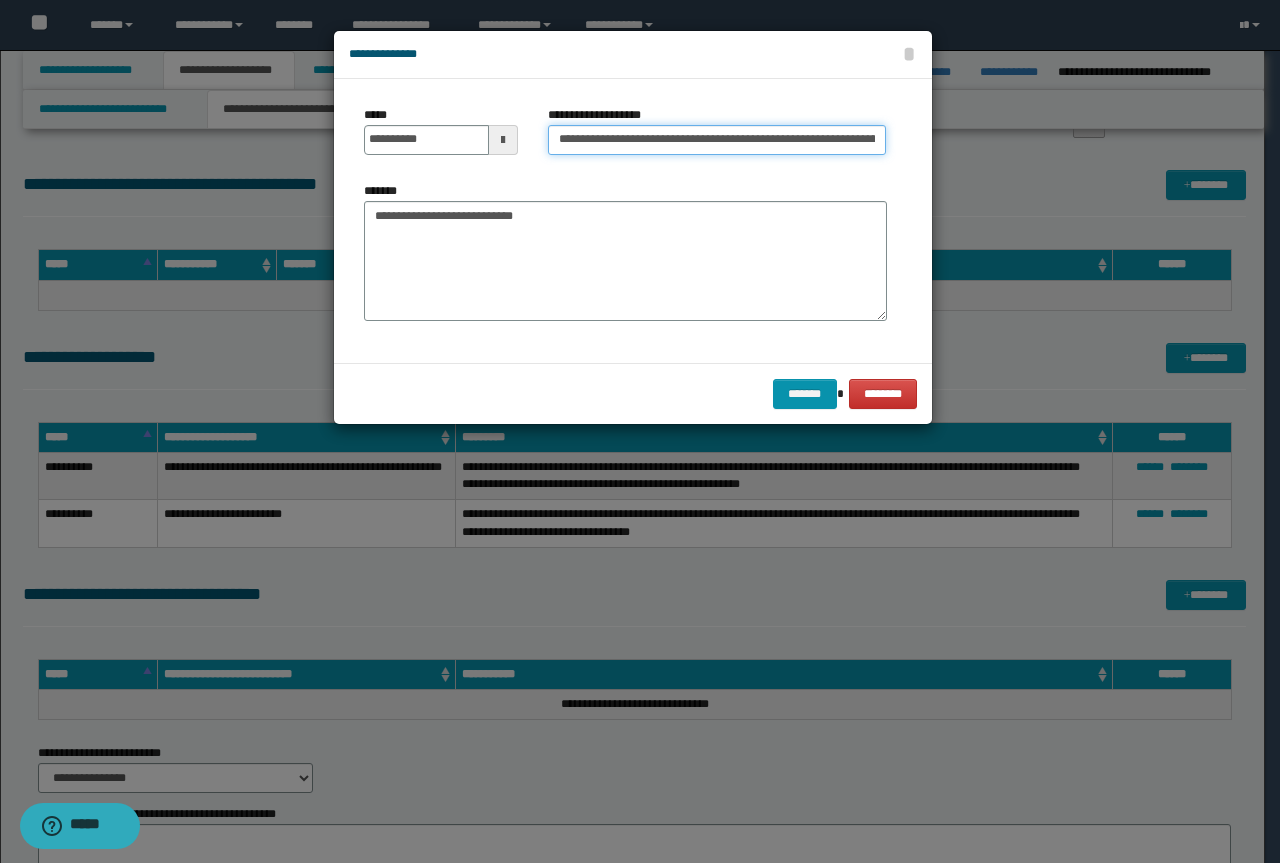 drag, startPoint x: 626, startPoint y: 138, endPoint x: 211, endPoint y: 135, distance: 415.01083 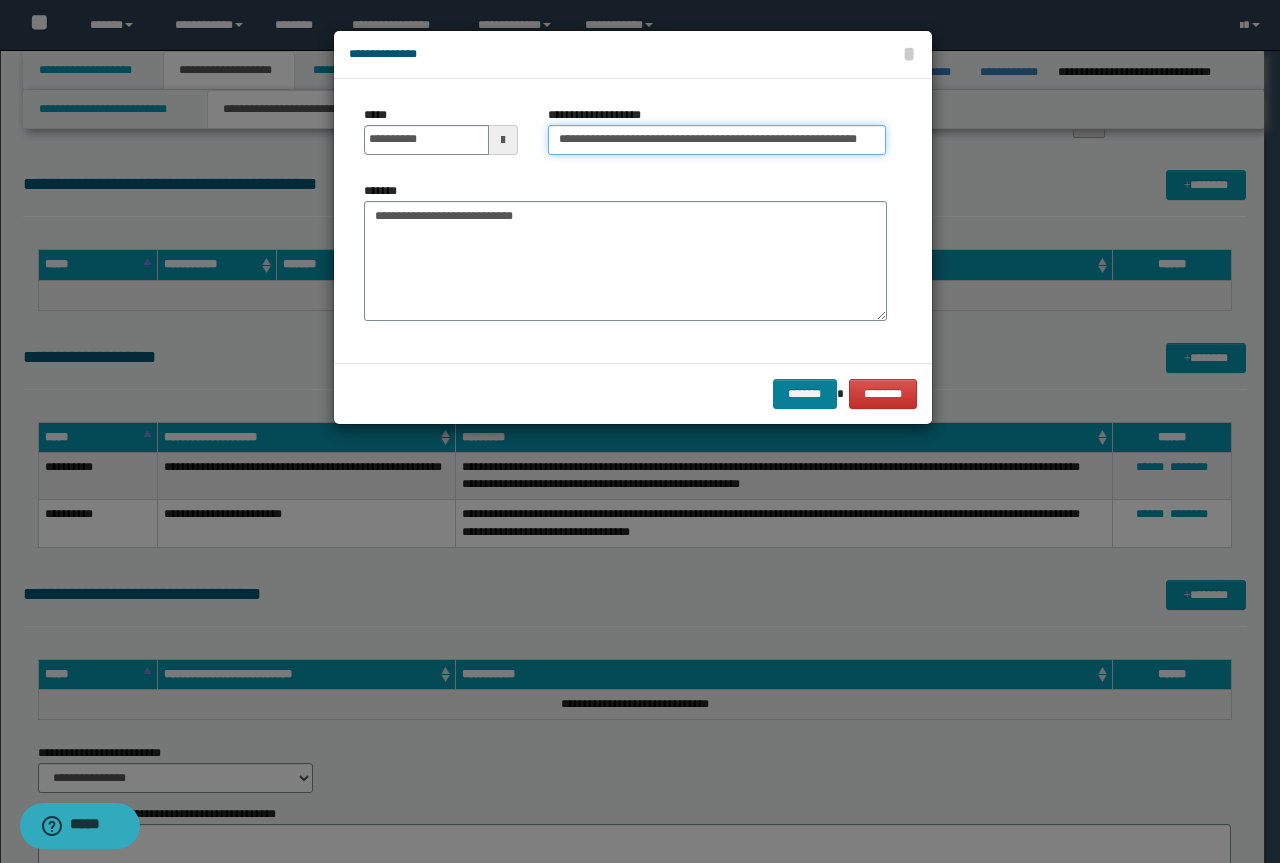 type on "**********" 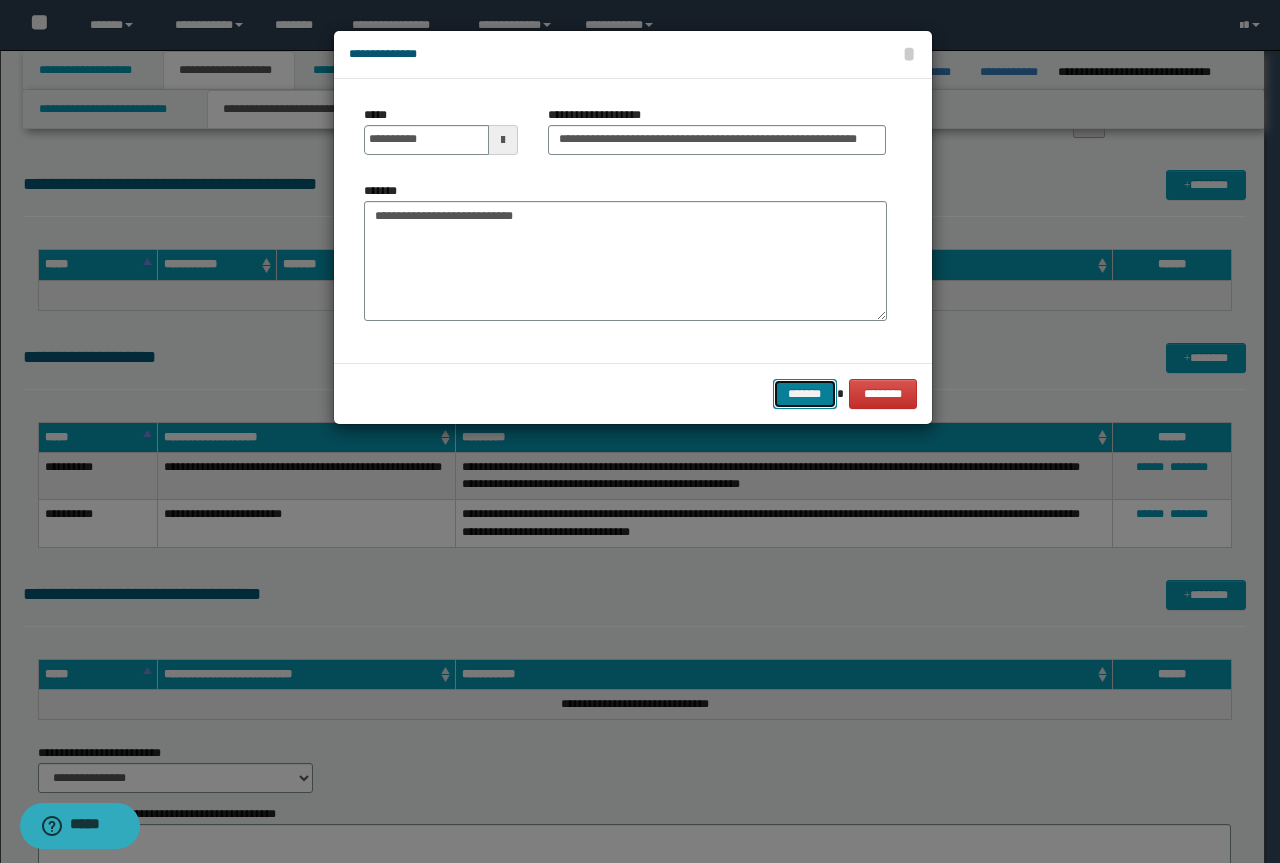 click on "*******" at bounding box center (805, 394) 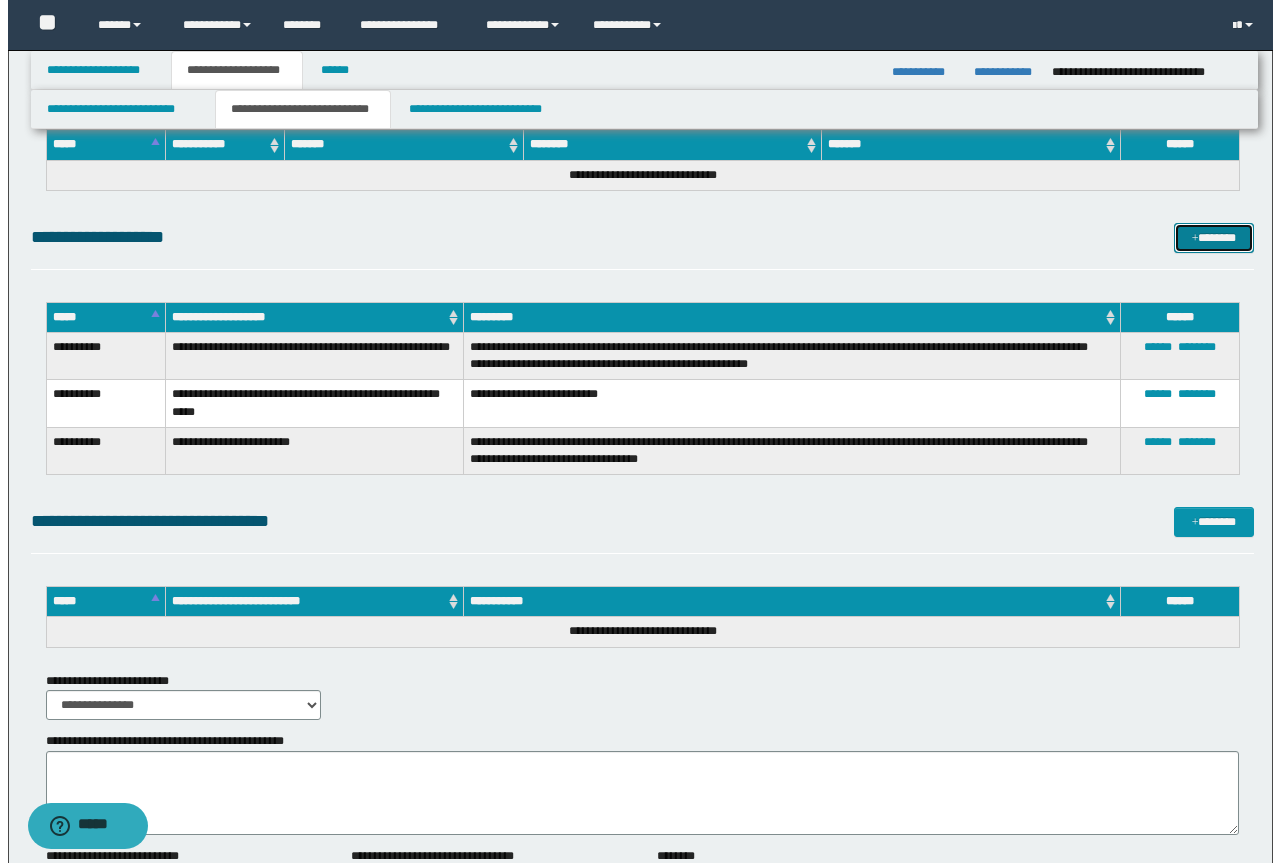 scroll, scrollTop: 2177, scrollLeft: 0, axis: vertical 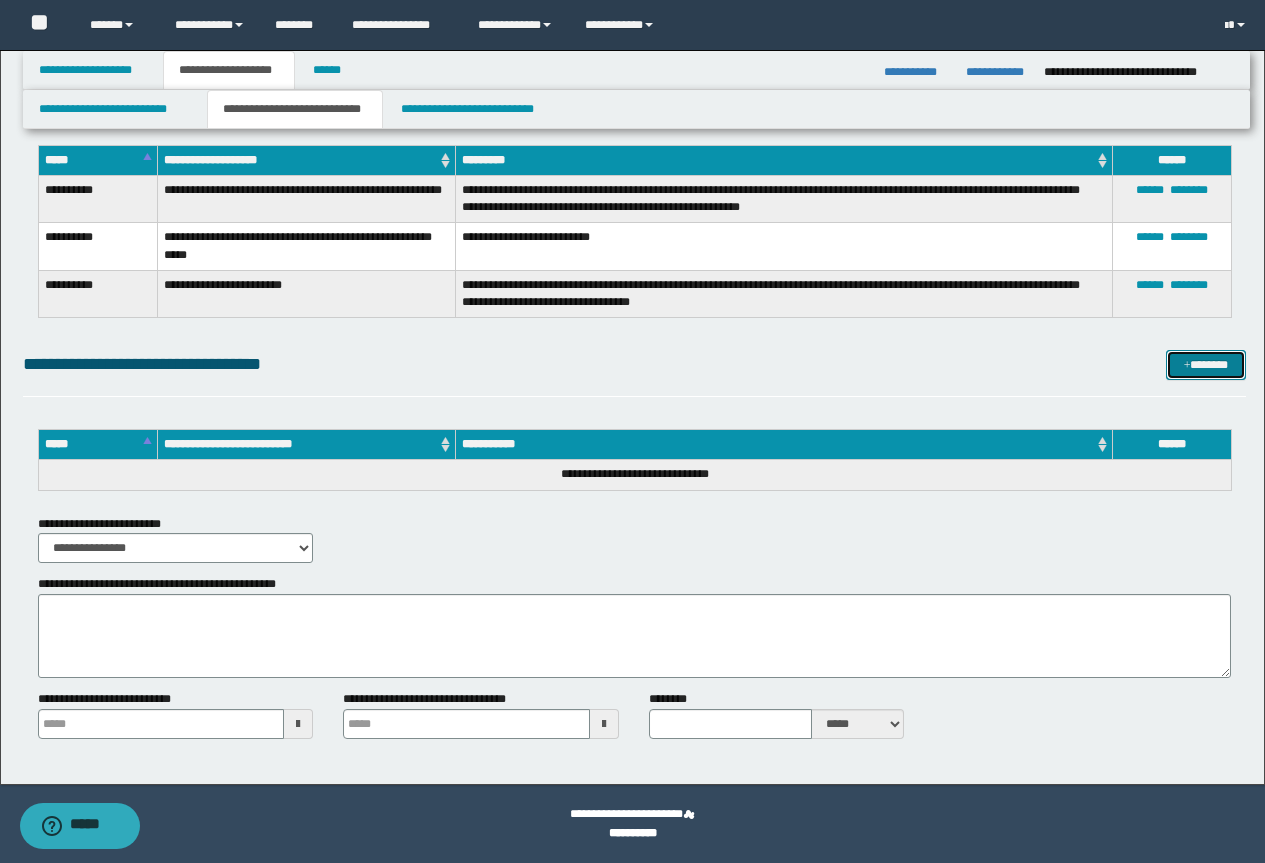 click on "*******" at bounding box center [1206, 365] 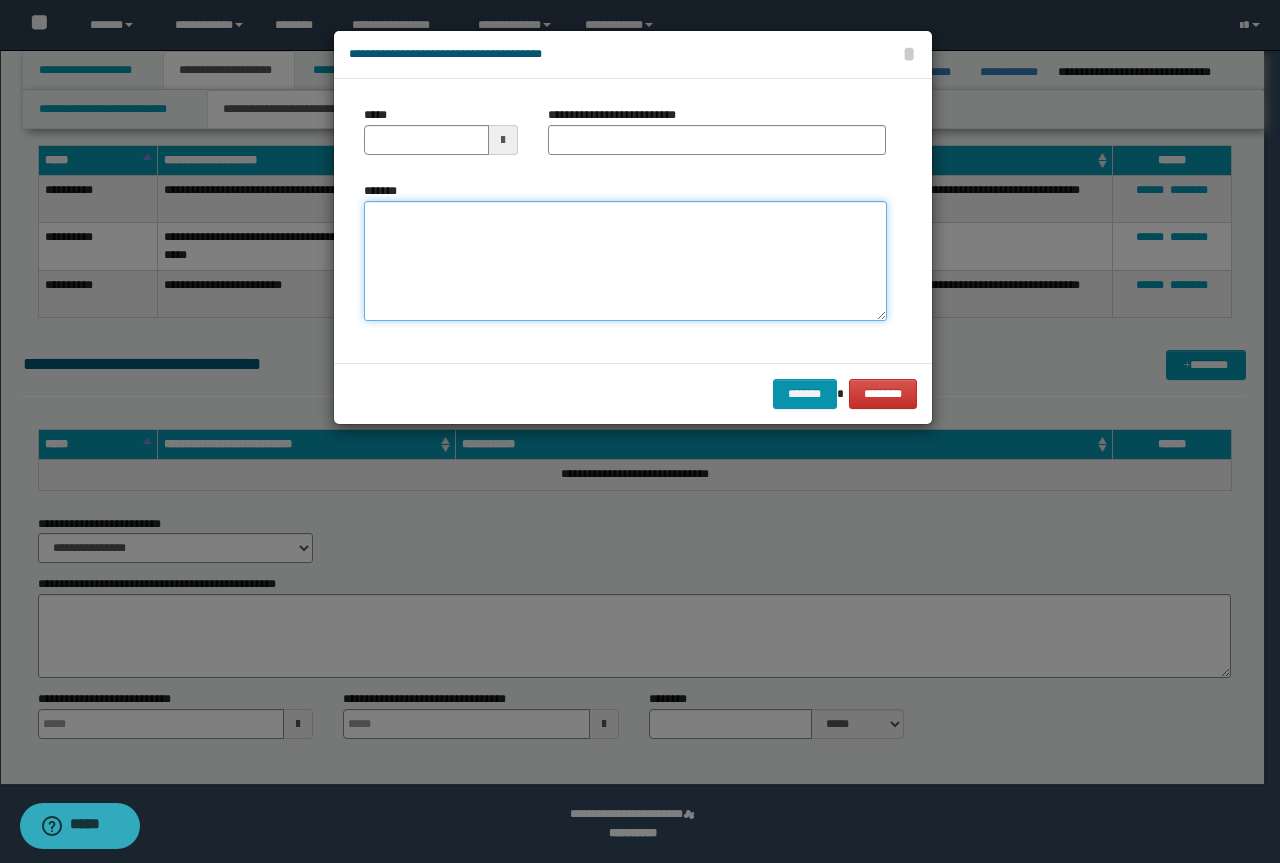 click on "*******" at bounding box center (625, 261) 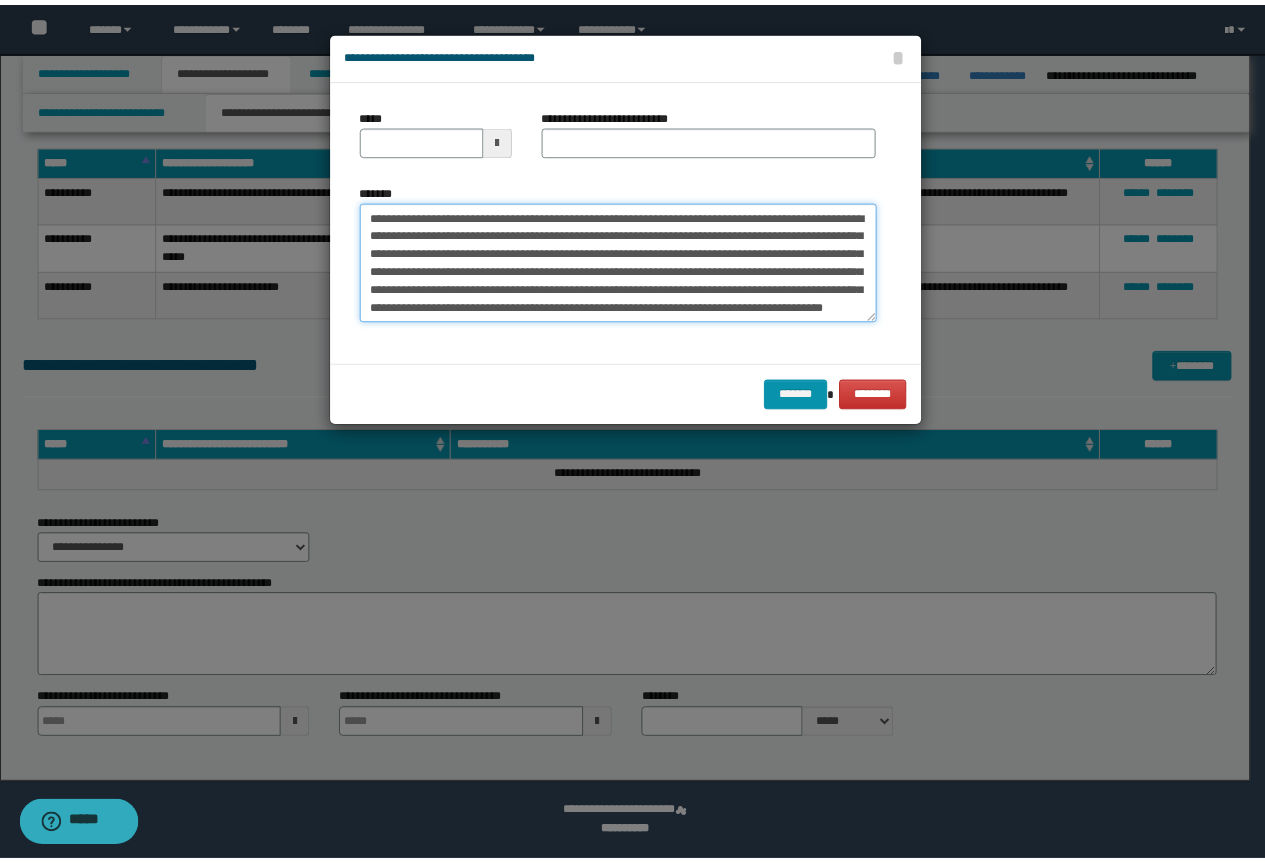 scroll, scrollTop: 0, scrollLeft: 0, axis: both 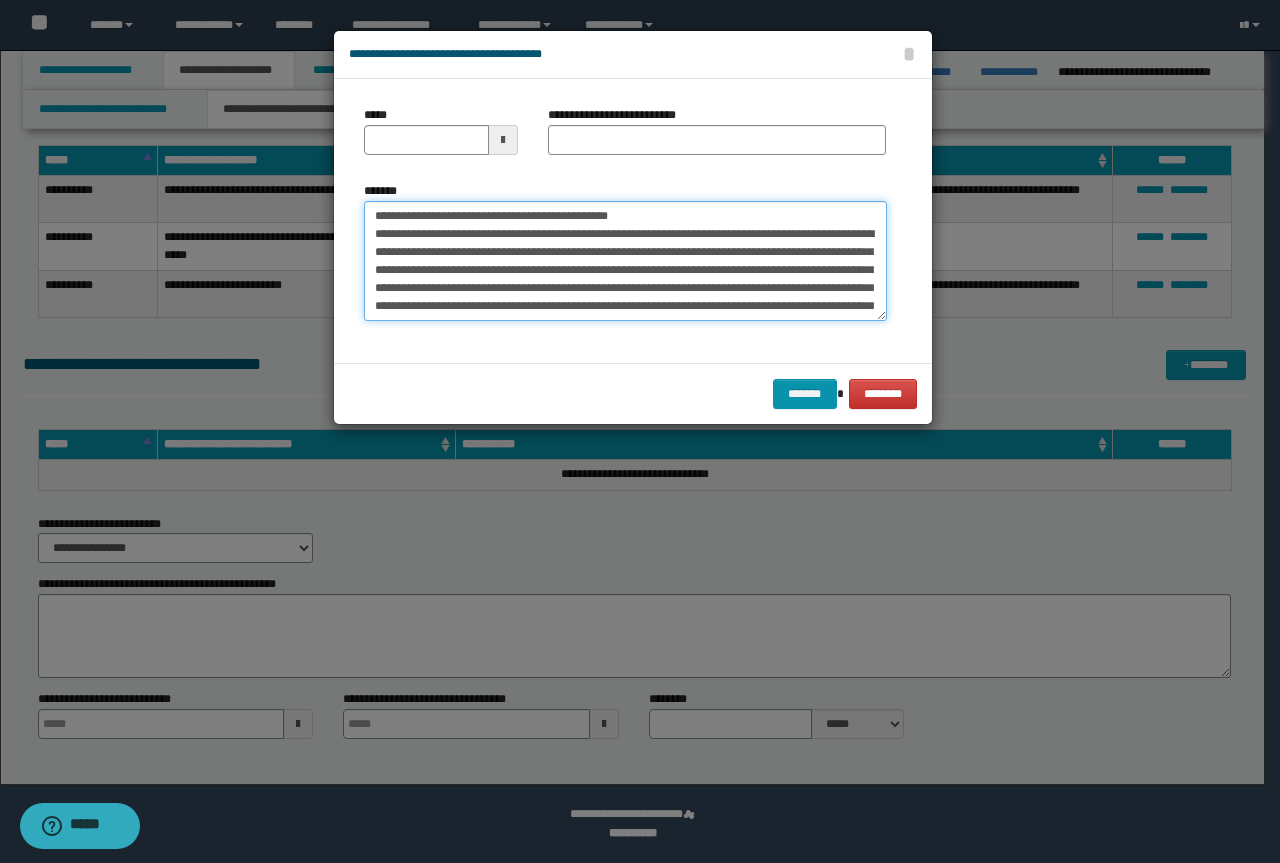 drag, startPoint x: 630, startPoint y: 220, endPoint x: 355, endPoint y: 211, distance: 275.14725 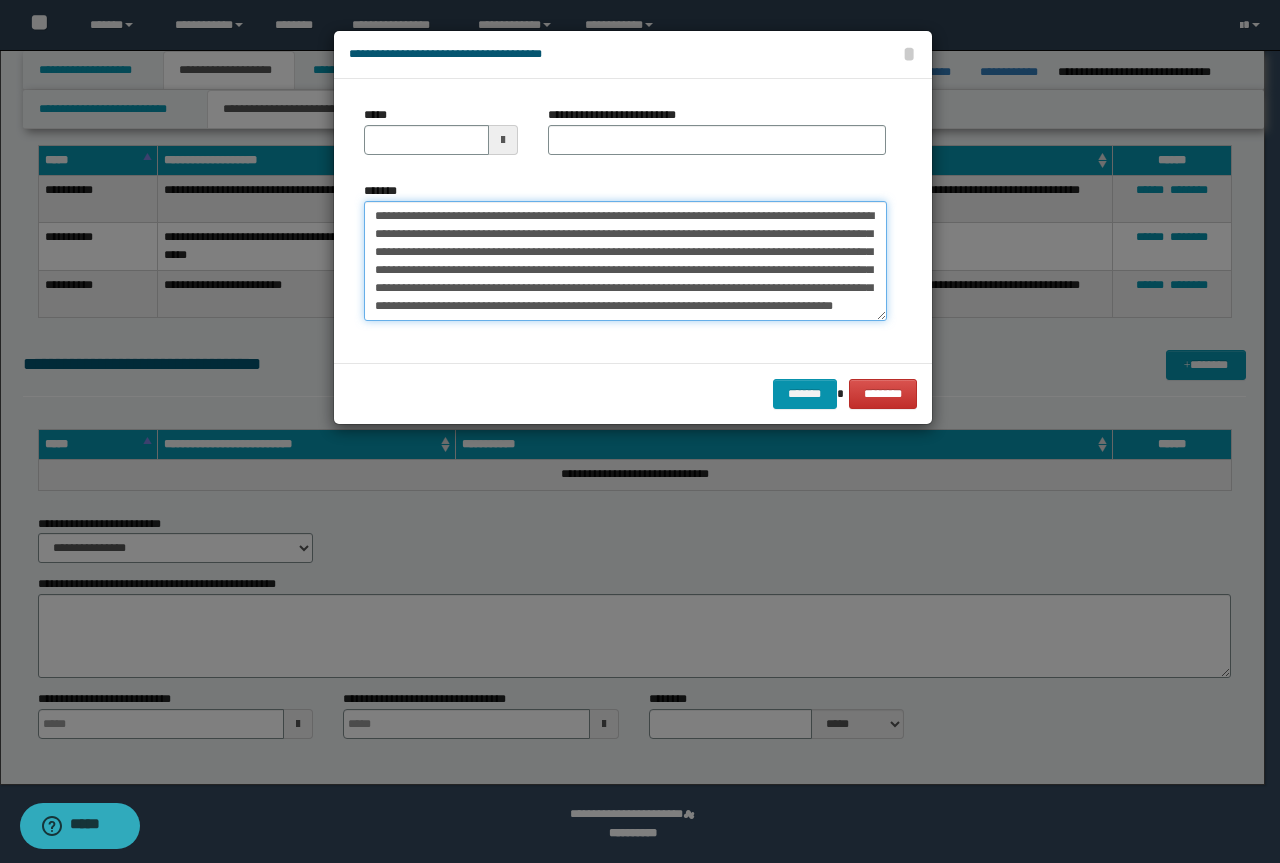 type on "**********" 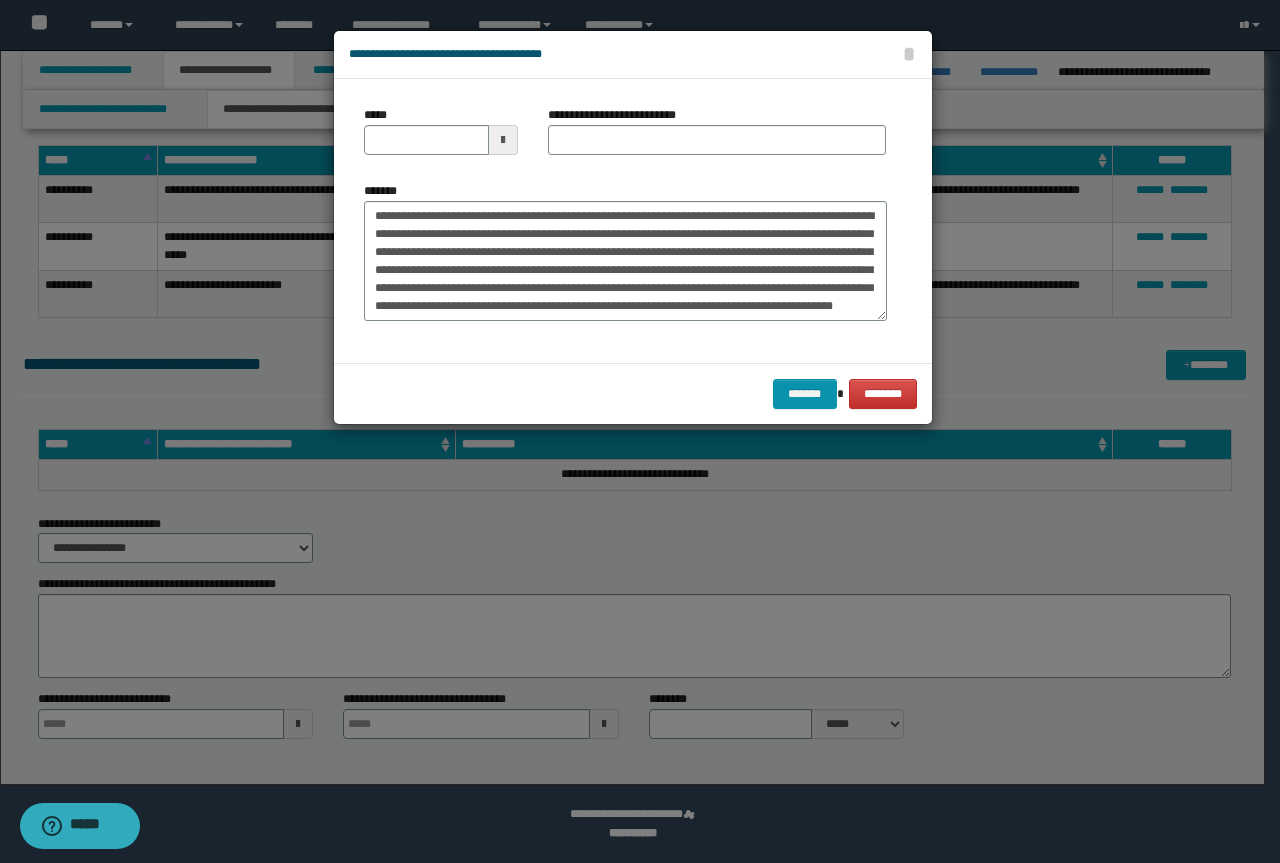 click on "*****" at bounding box center (441, 138) 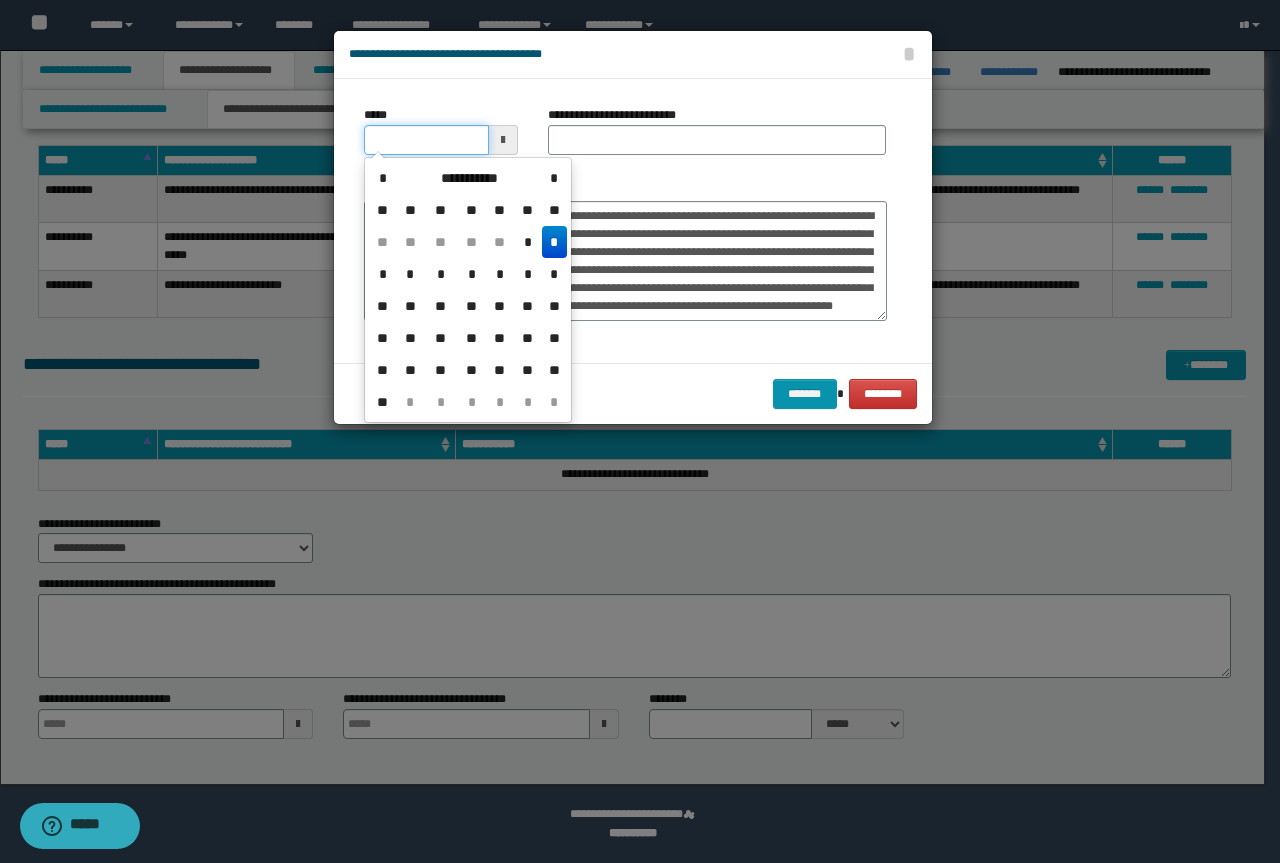 click on "*****" at bounding box center (426, 140) 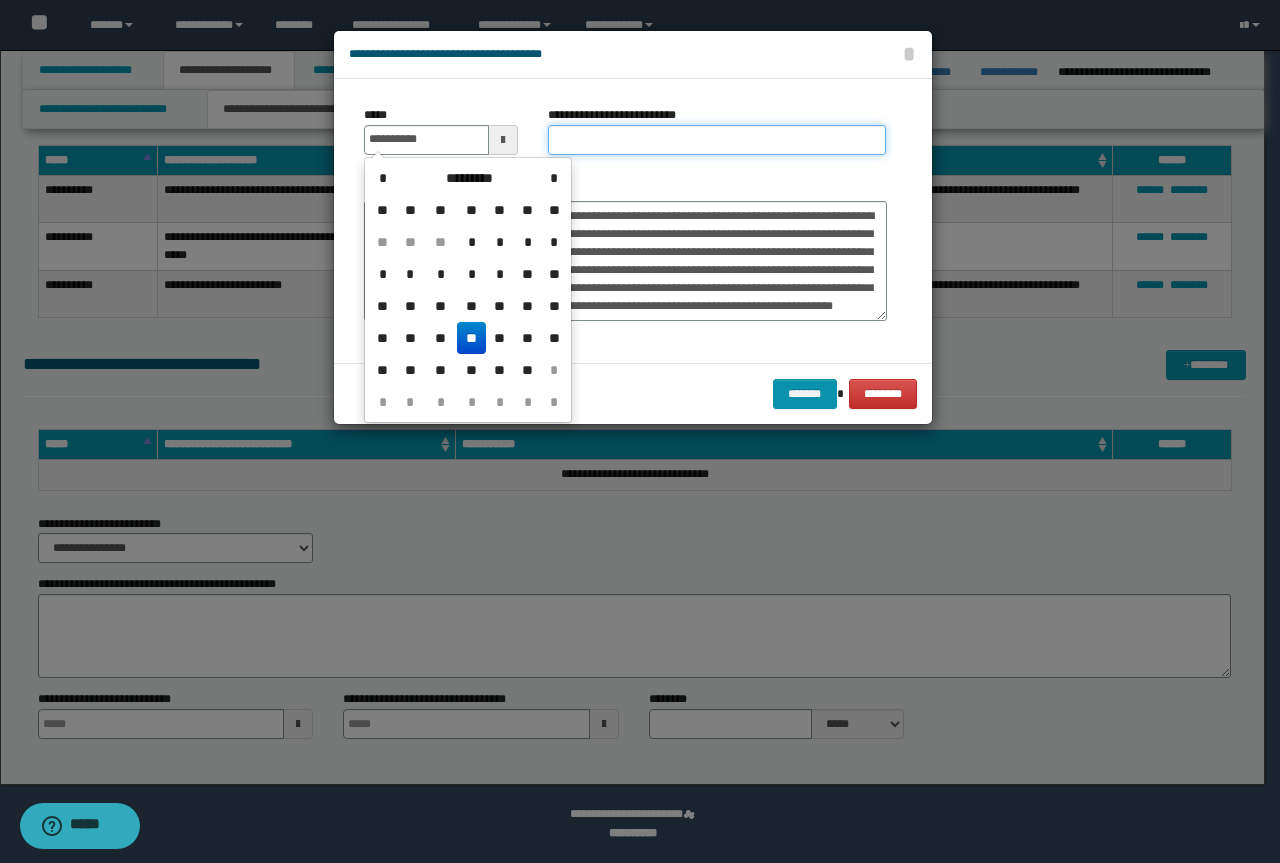 type on "**********" 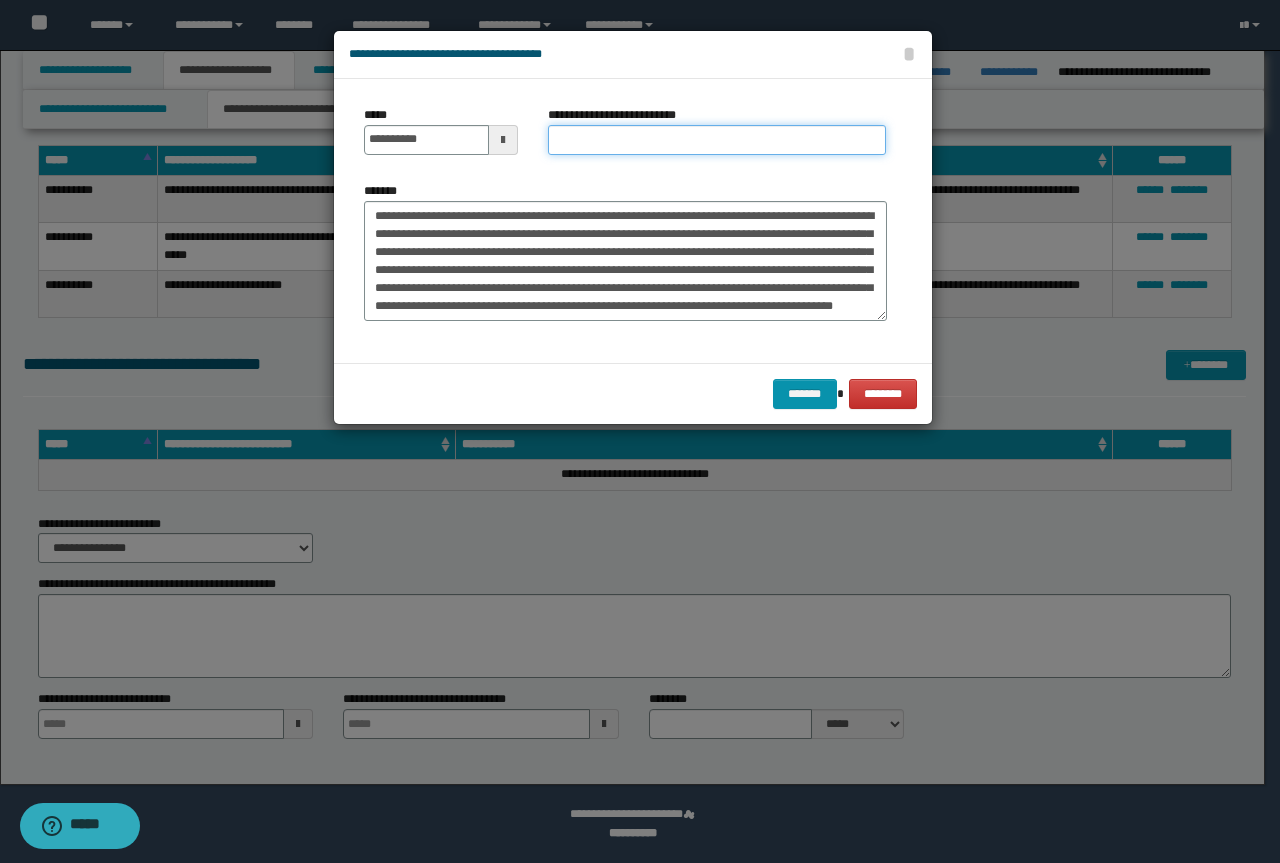 click on "**********" at bounding box center [717, 140] 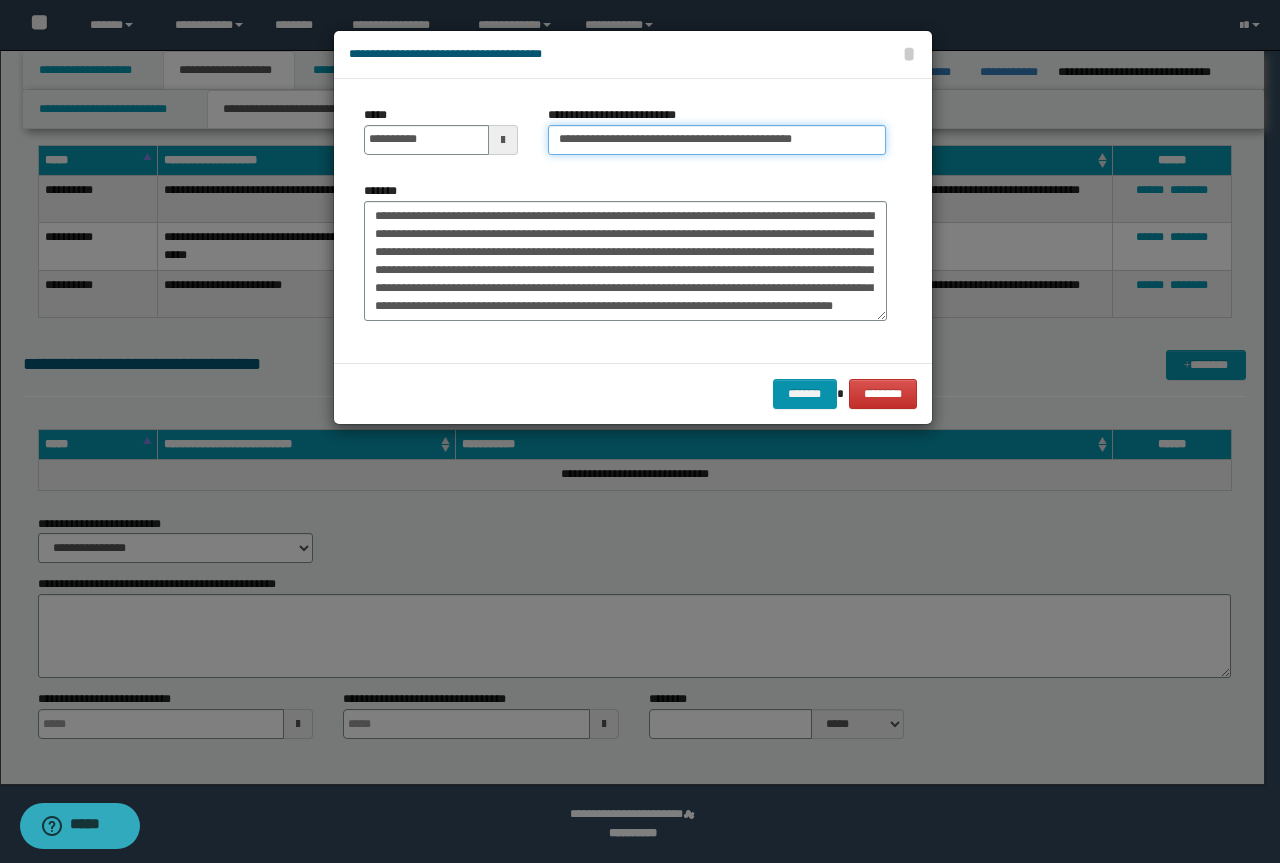 drag, startPoint x: 625, startPoint y: 132, endPoint x: 313, endPoint y: 136, distance: 312.02563 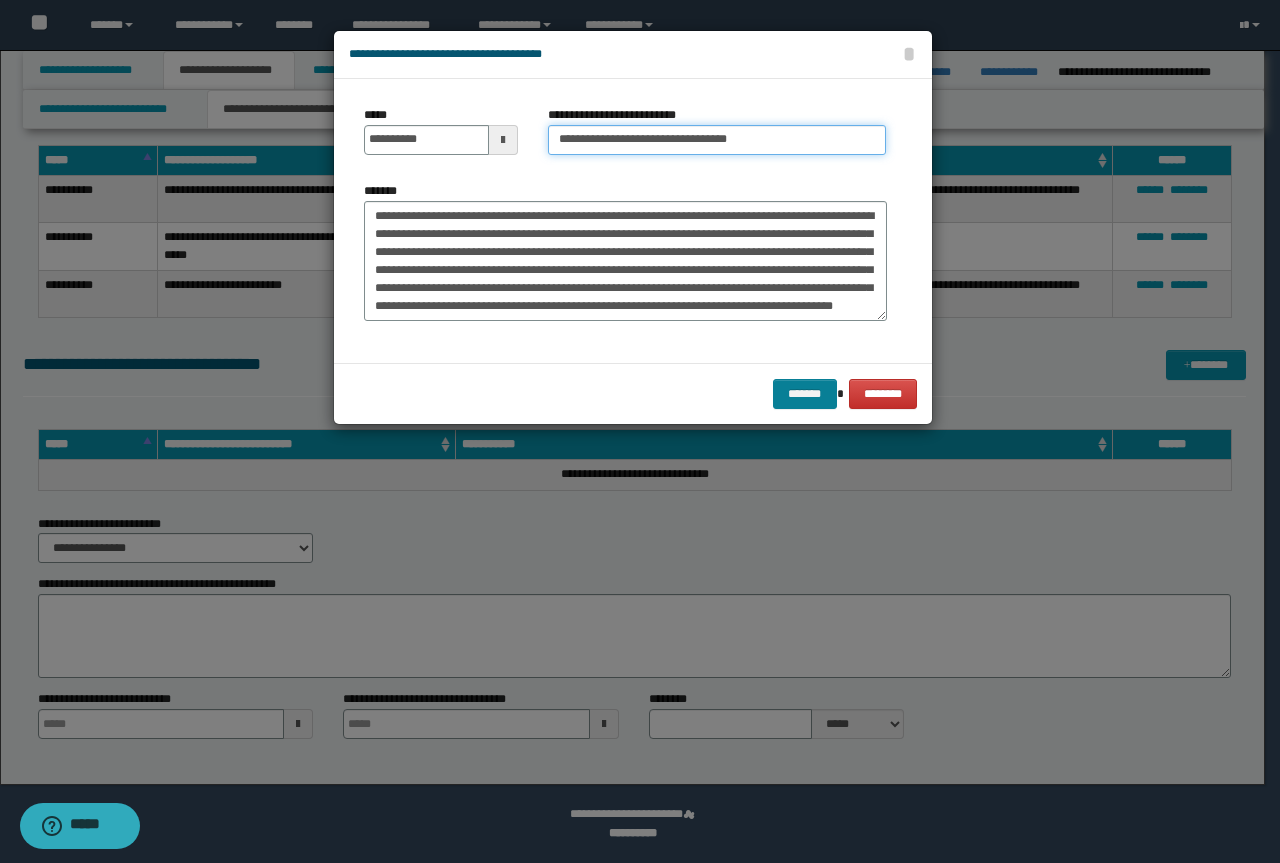 type on "**********" 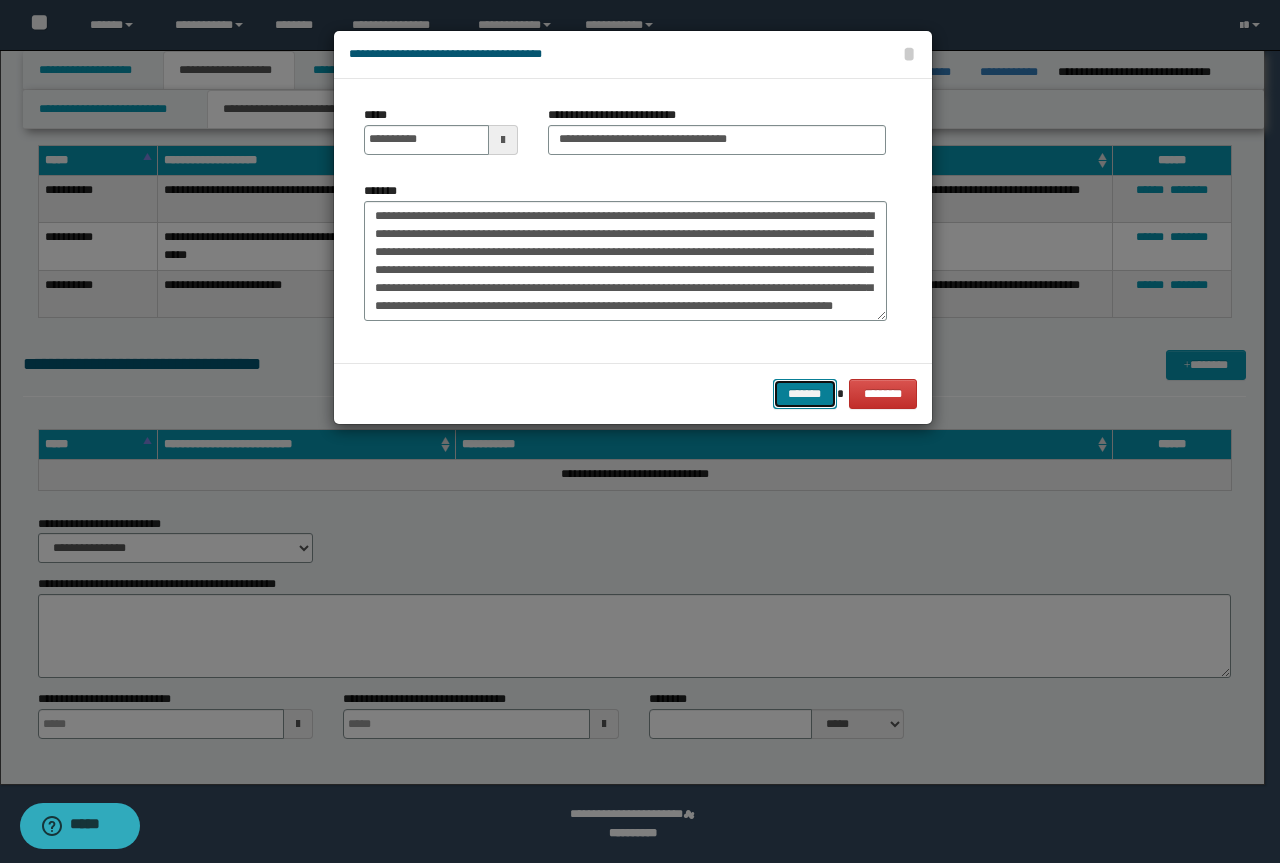 click on "*******" at bounding box center [805, 394] 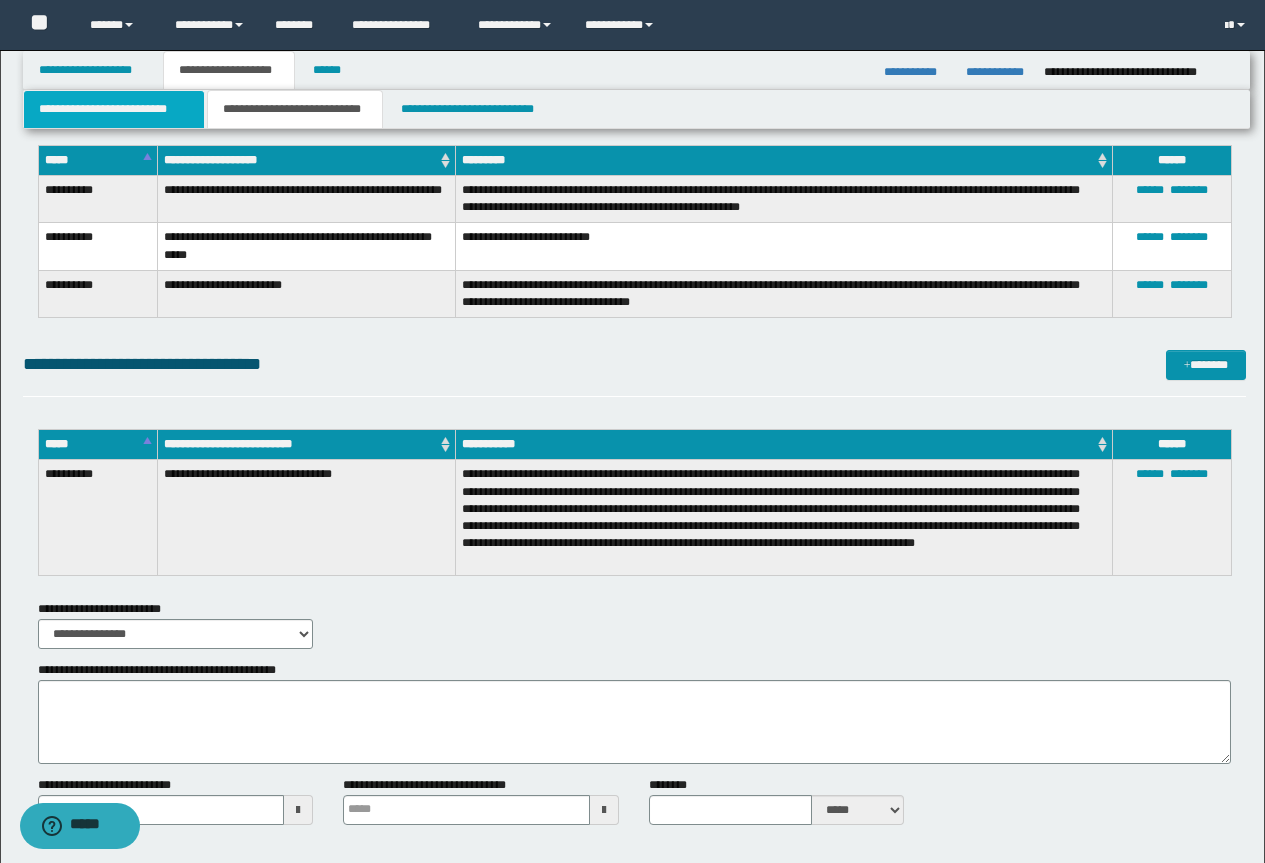 click on "**********" at bounding box center [114, 109] 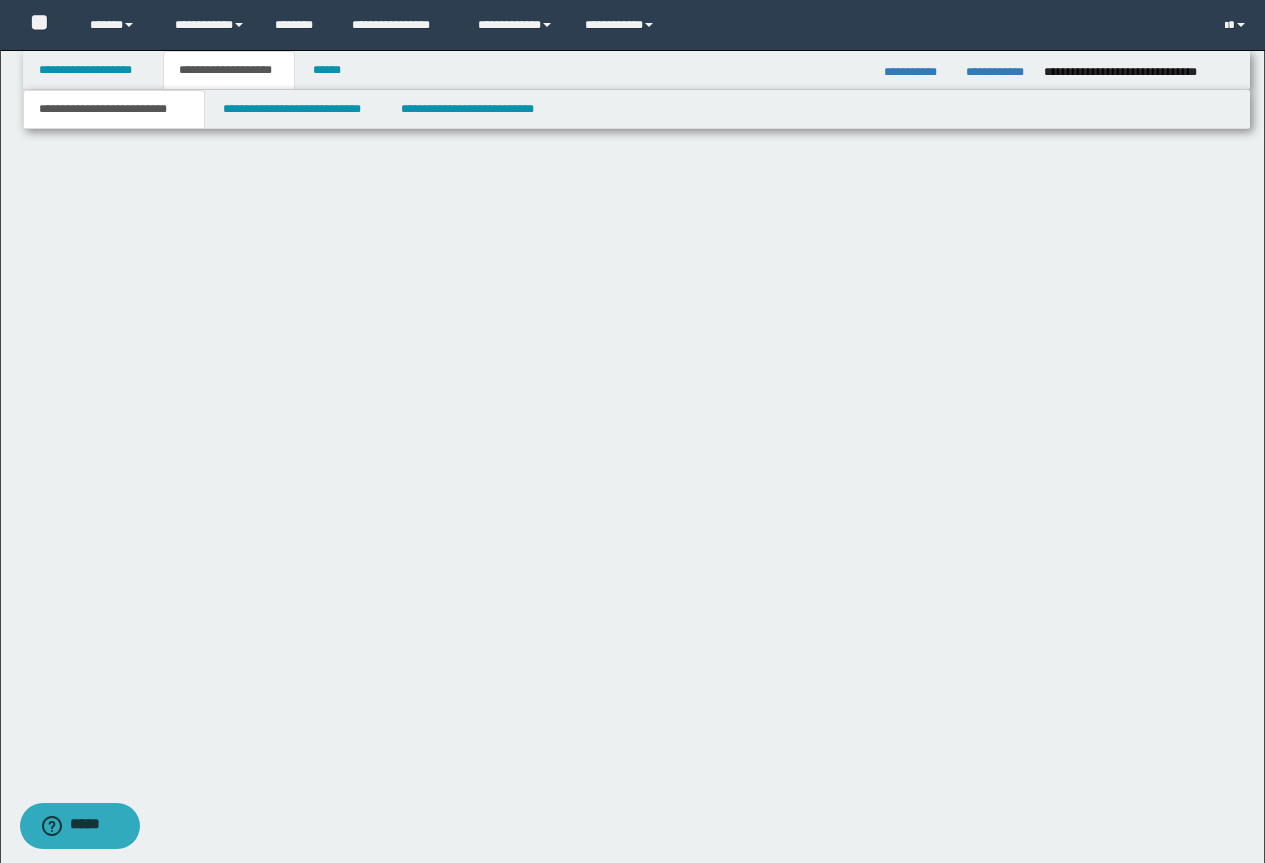 scroll, scrollTop: 973, scrollLeft: 0, axis: vertical 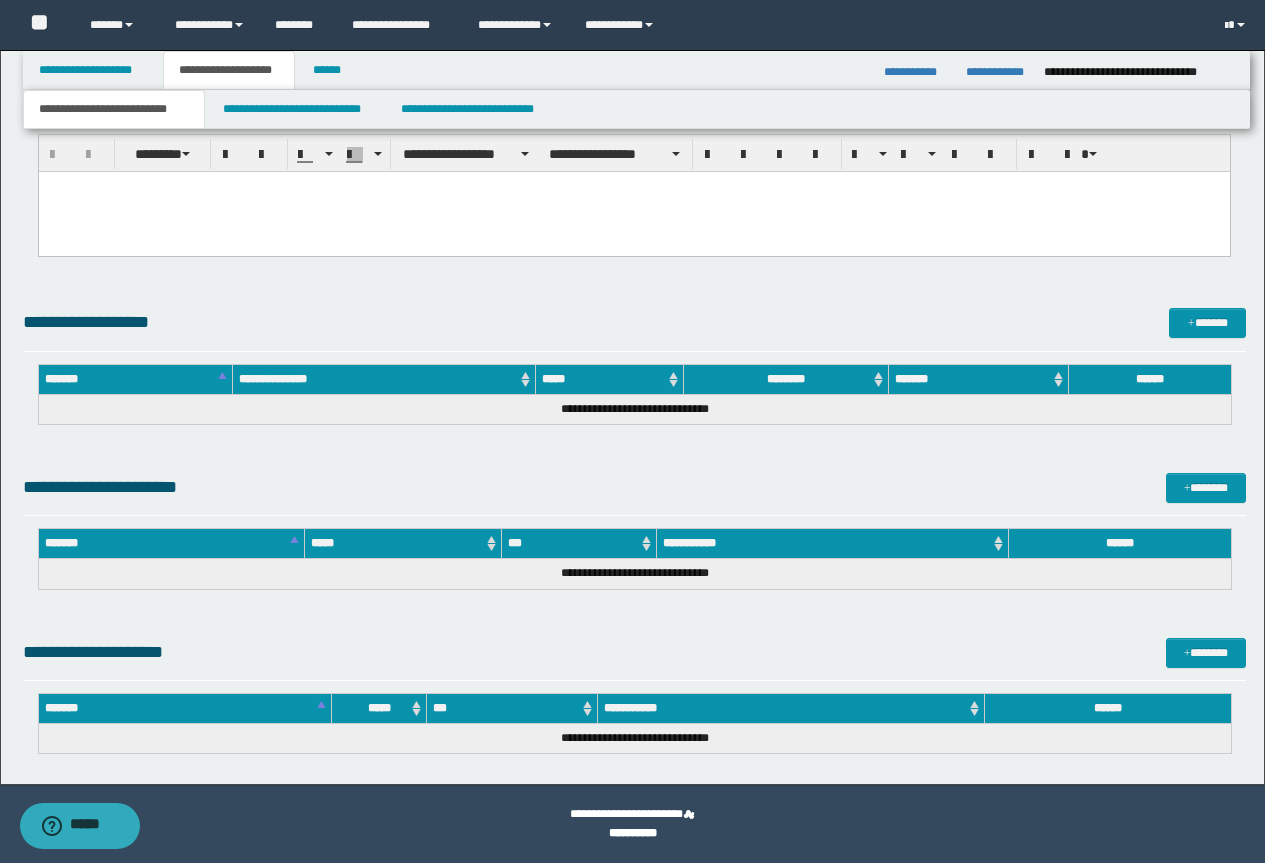 click at bounding box center [633, 212] 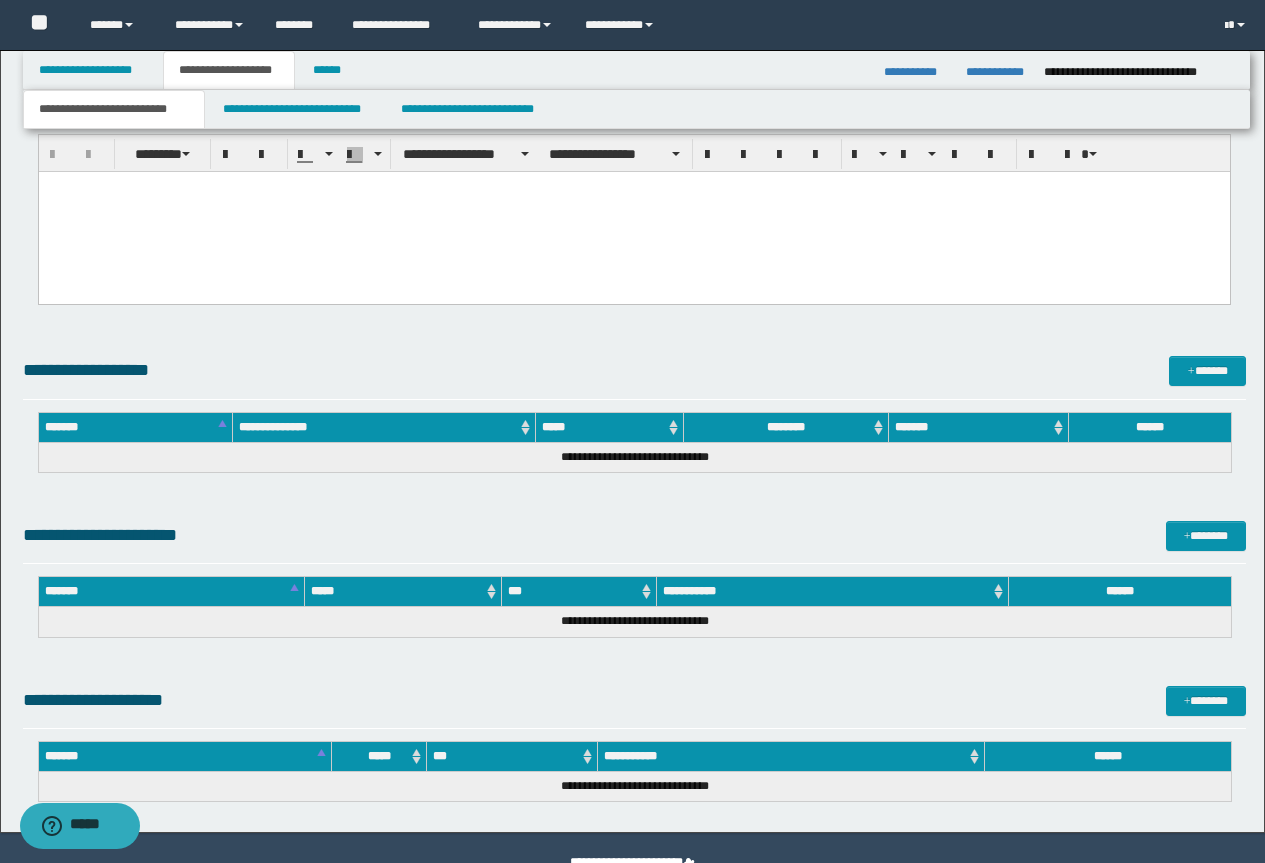 type 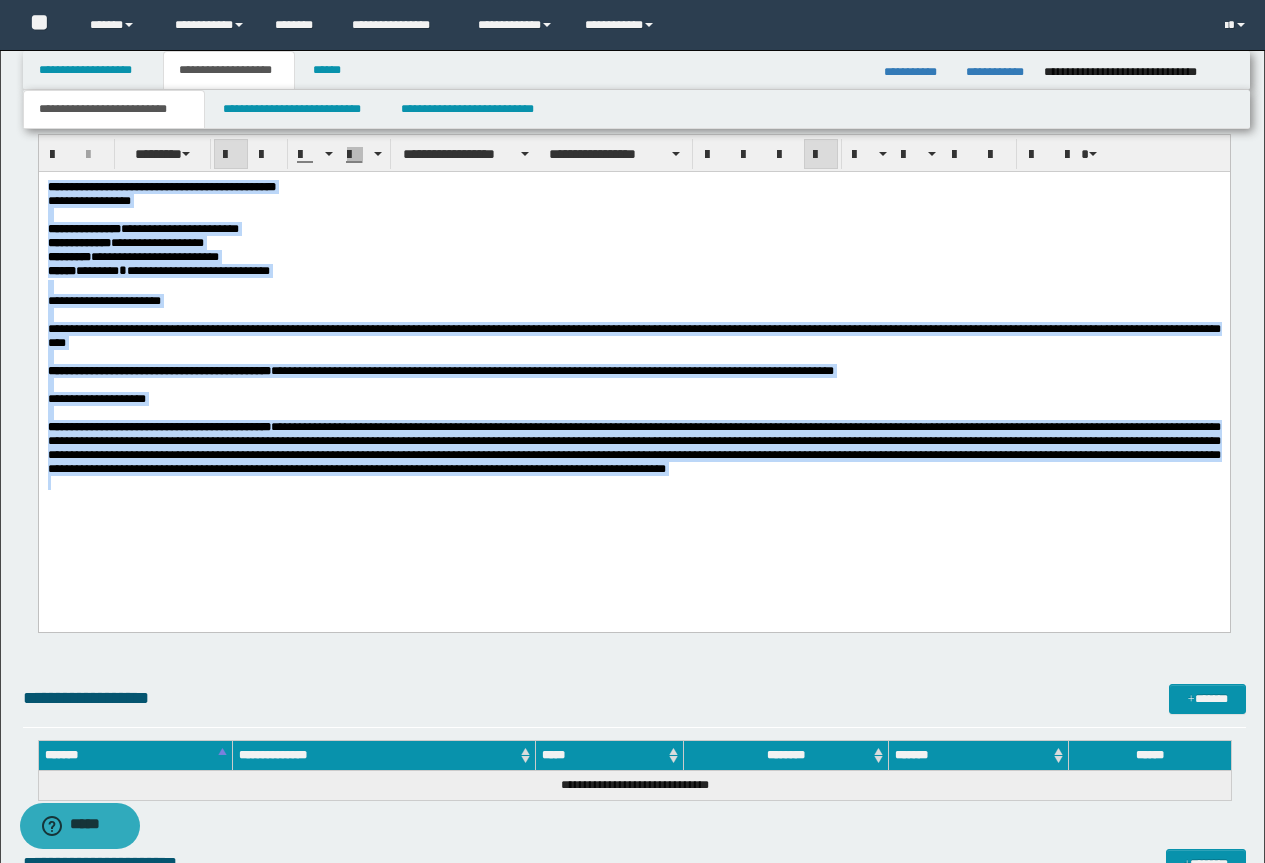drag, startPoint x: 46, startPoint y: 182, endPoint x: 1016, endPoint y: 590, distance: 1052.3136 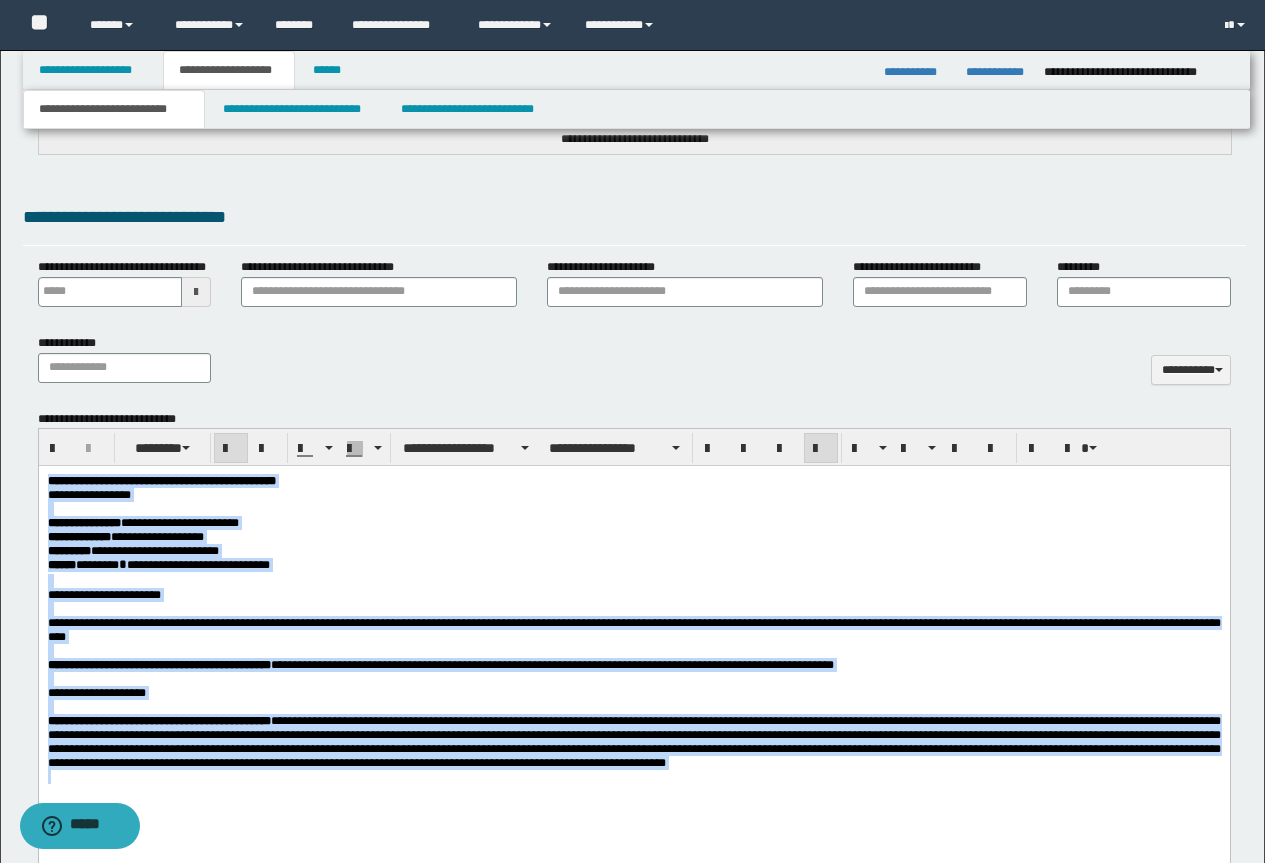 scroll, scrollTop: 673, scrollLeft: 0, axis: vertical 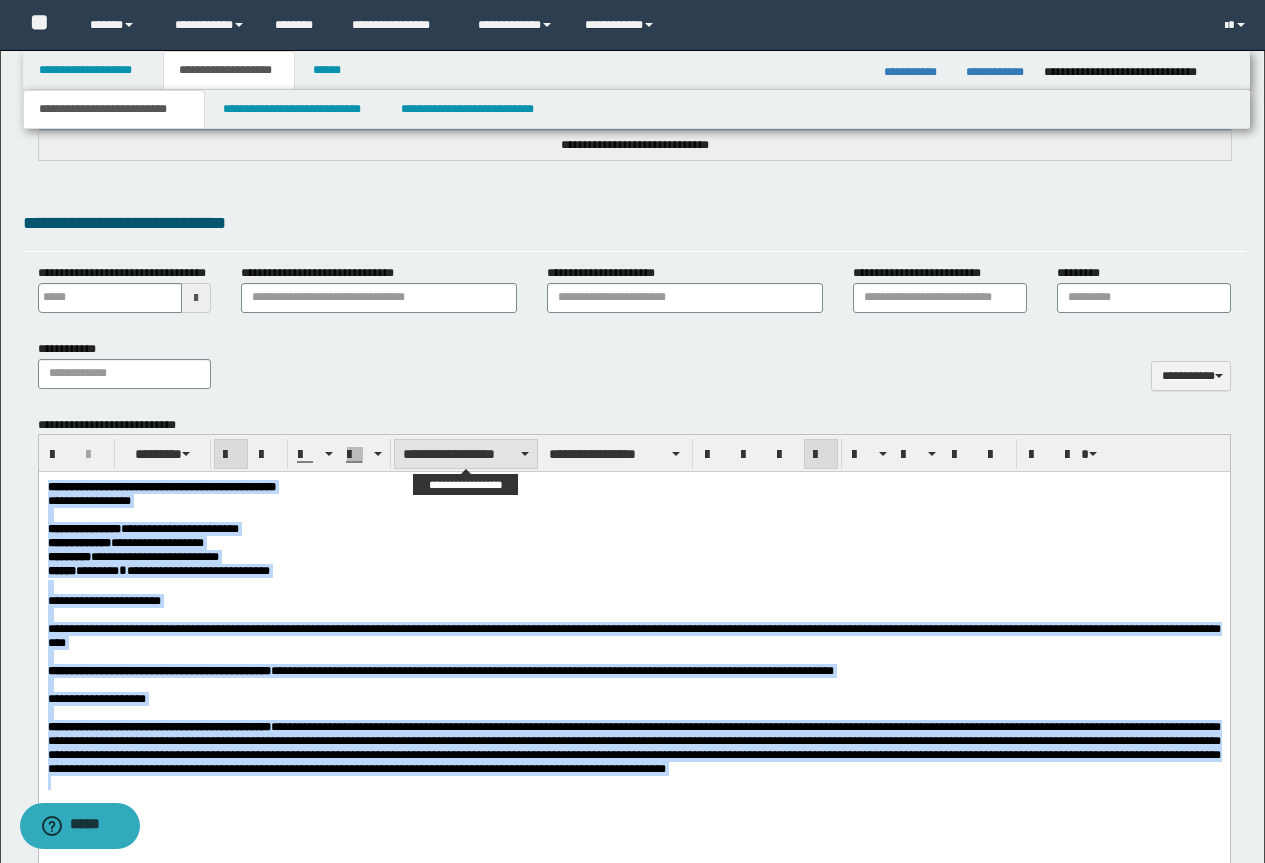 click on "**********" at bounding box center (466, 454) 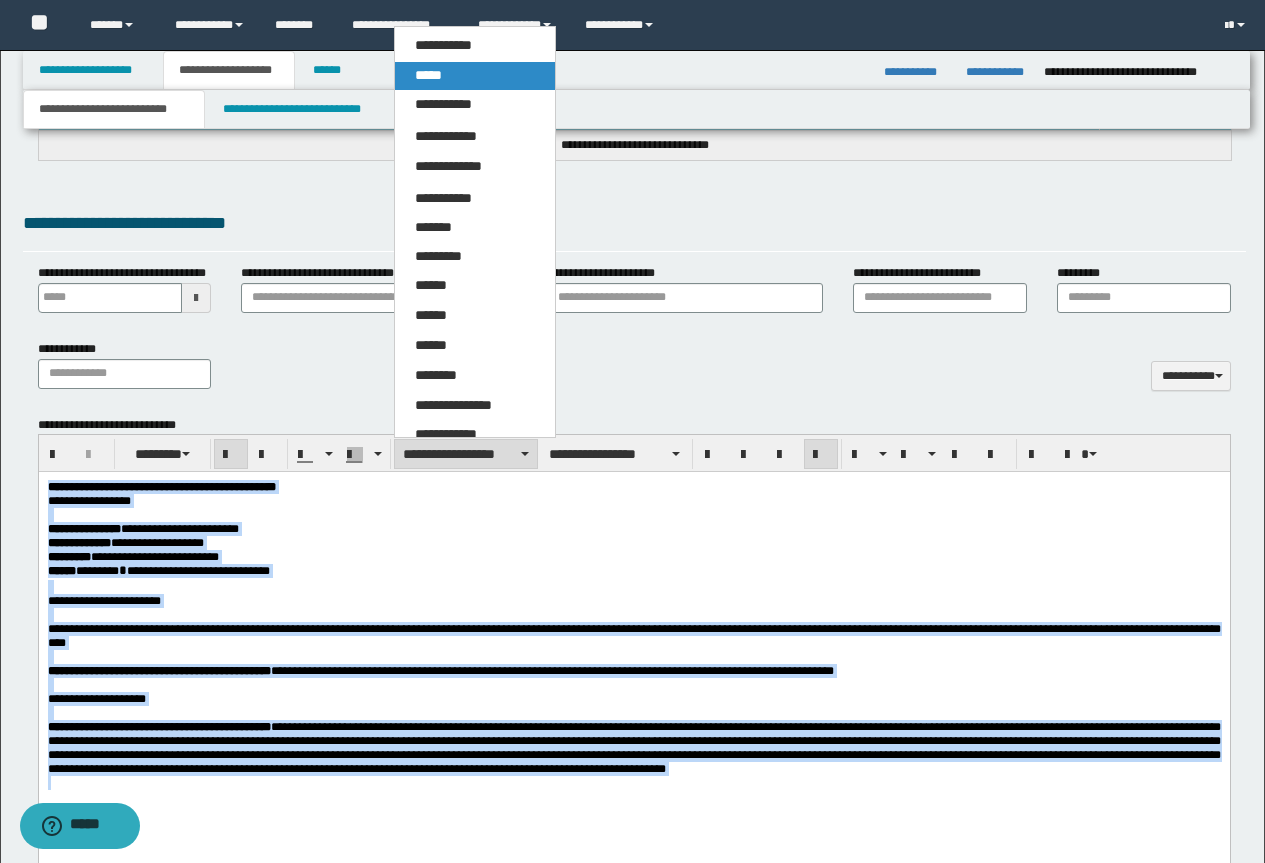 click on "*****" at bounding box center (475, 76) 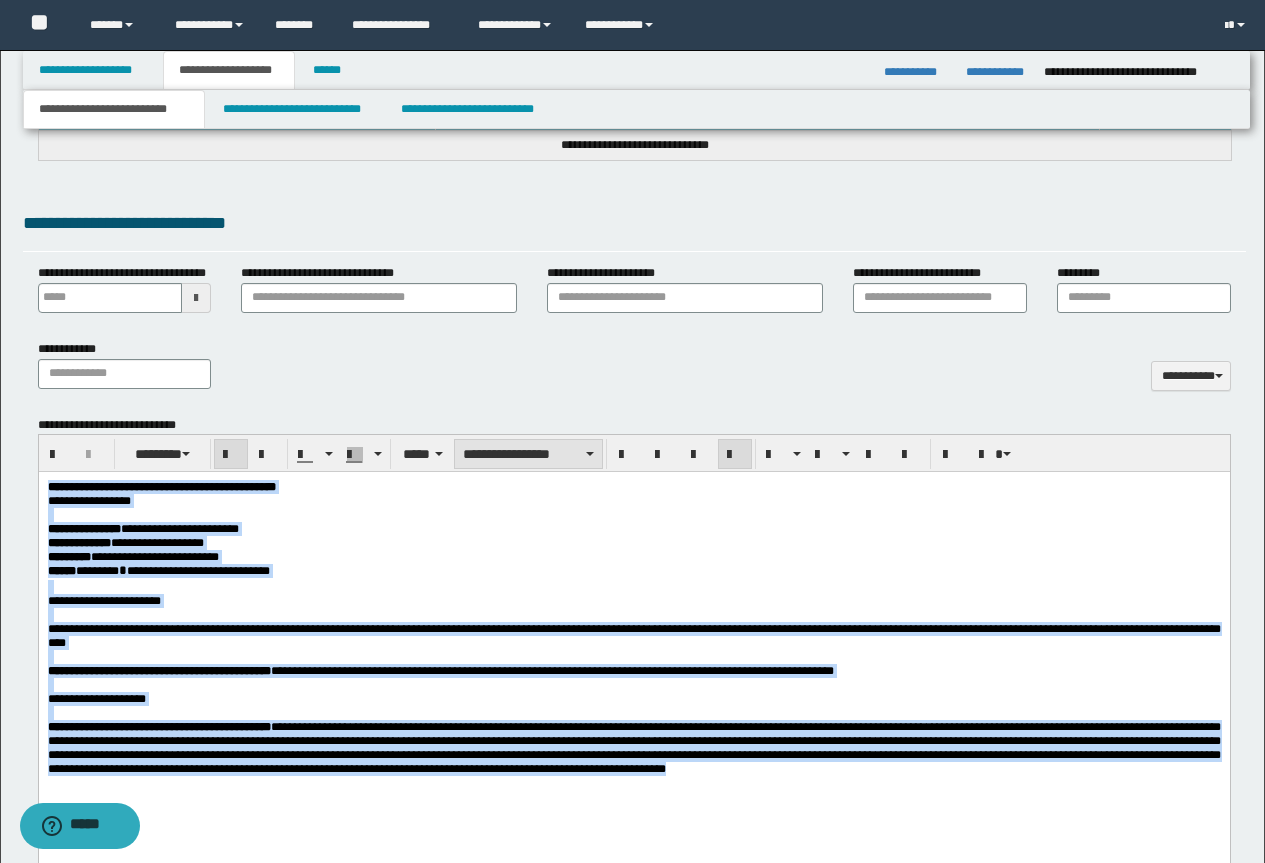click on "**********" at bounding box center (528, 454) 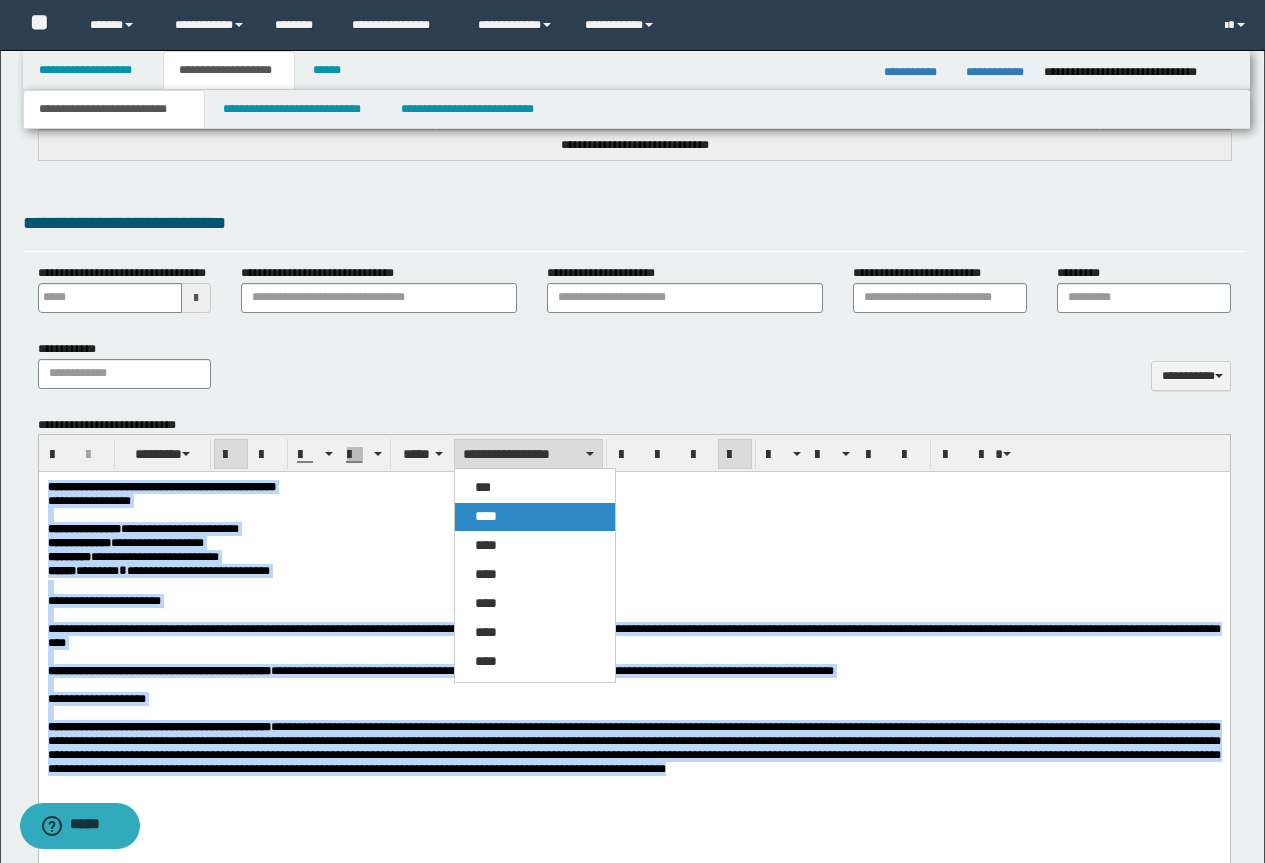 drag, startPoint x: 516, startPoint y: 511, endPoint x: 509, endPoint y: 24, distance: 487.0503 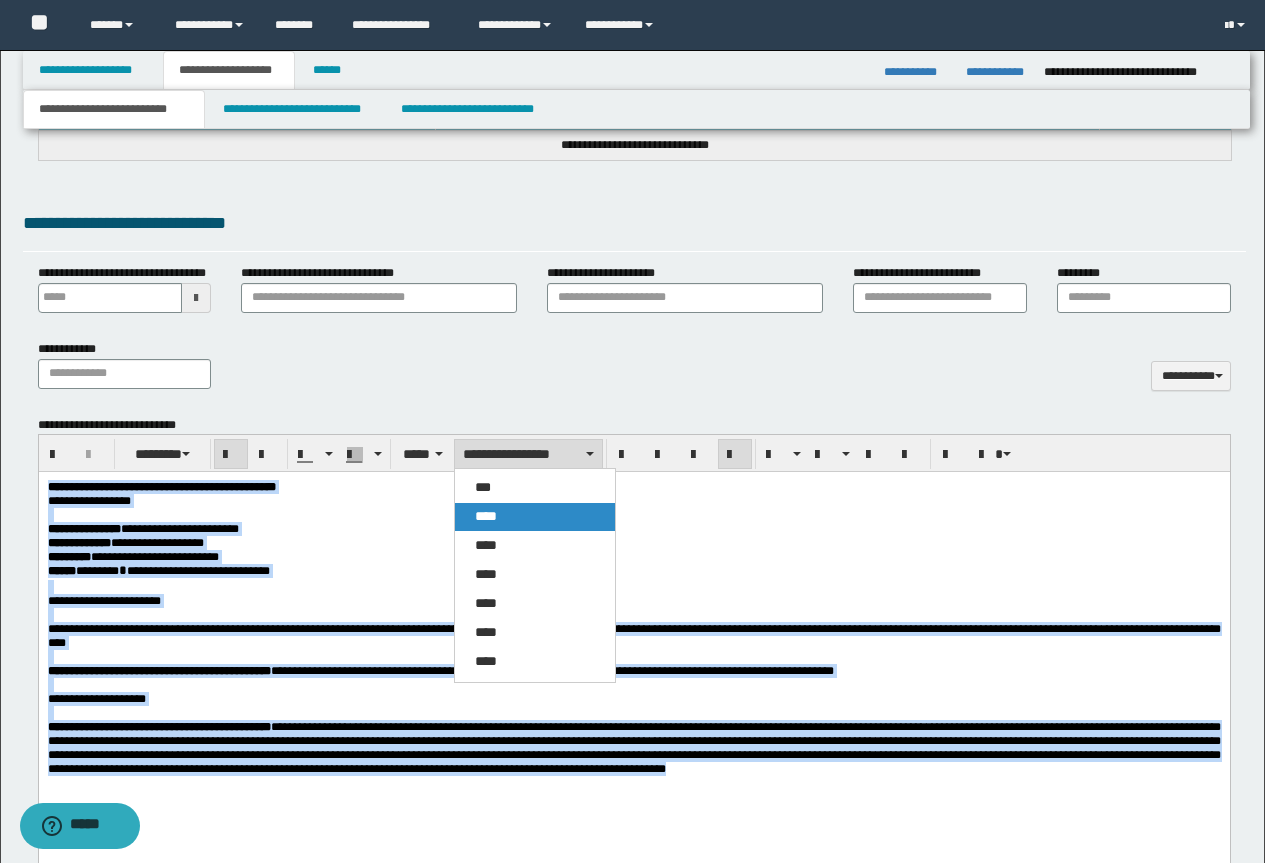 click on "****" at bounding box center (535, 517) 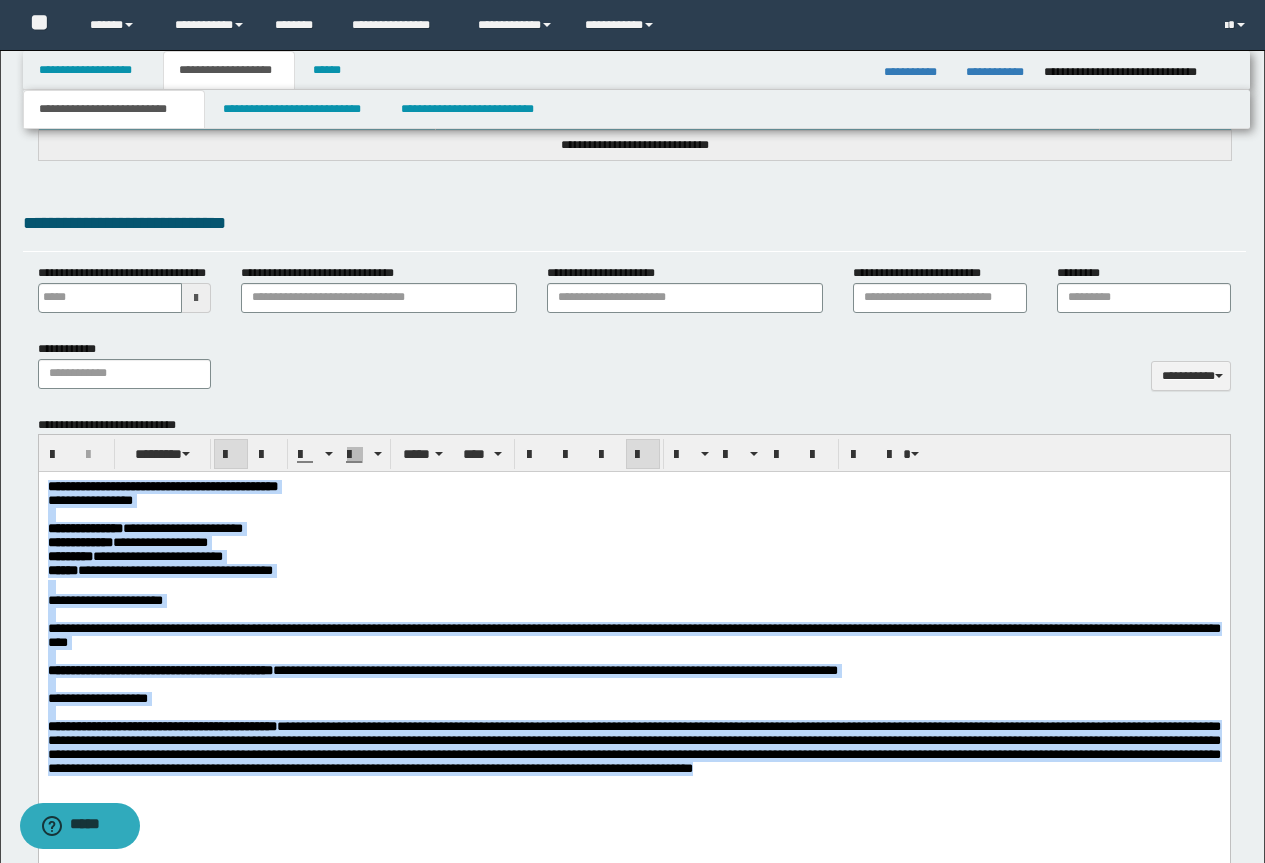 click at bounding box center [643, 455] 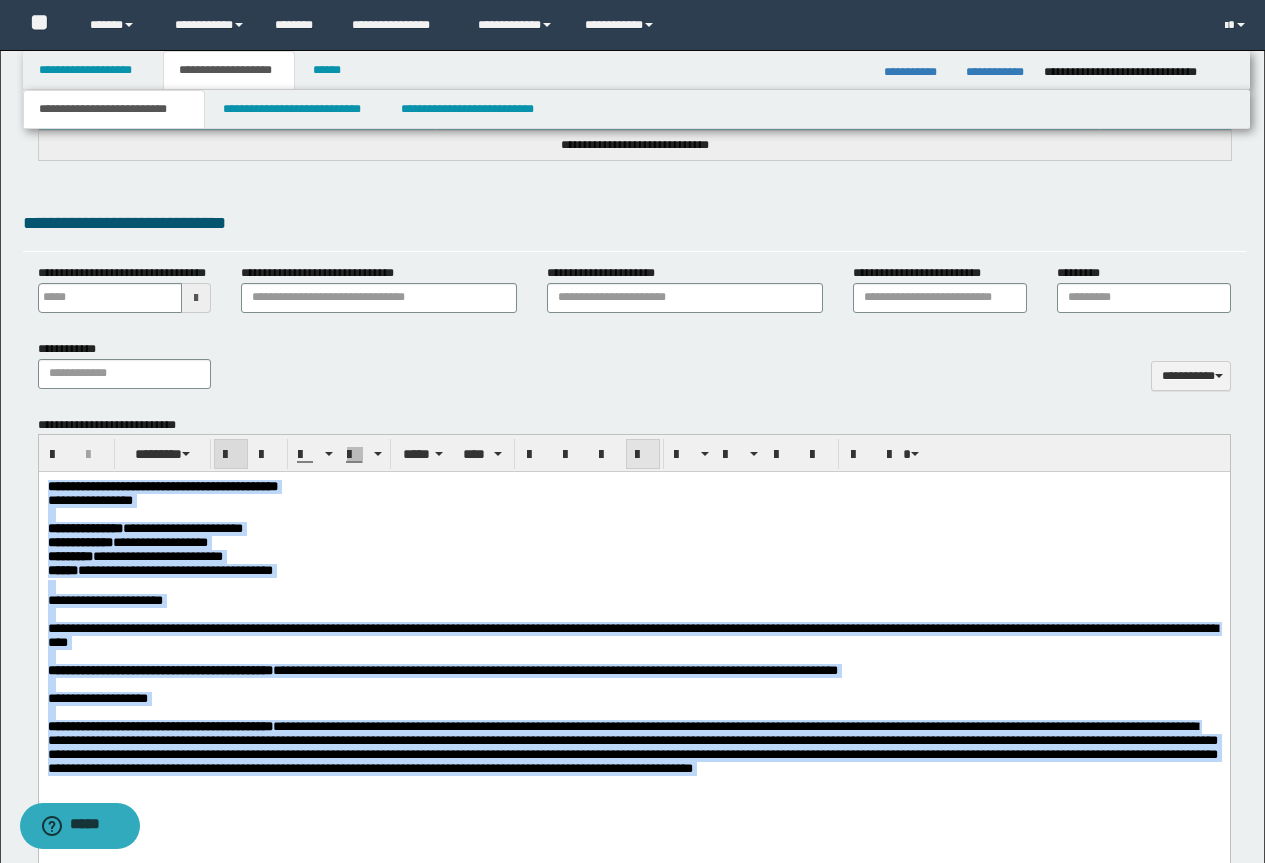 click at bounding box center [643, 455] 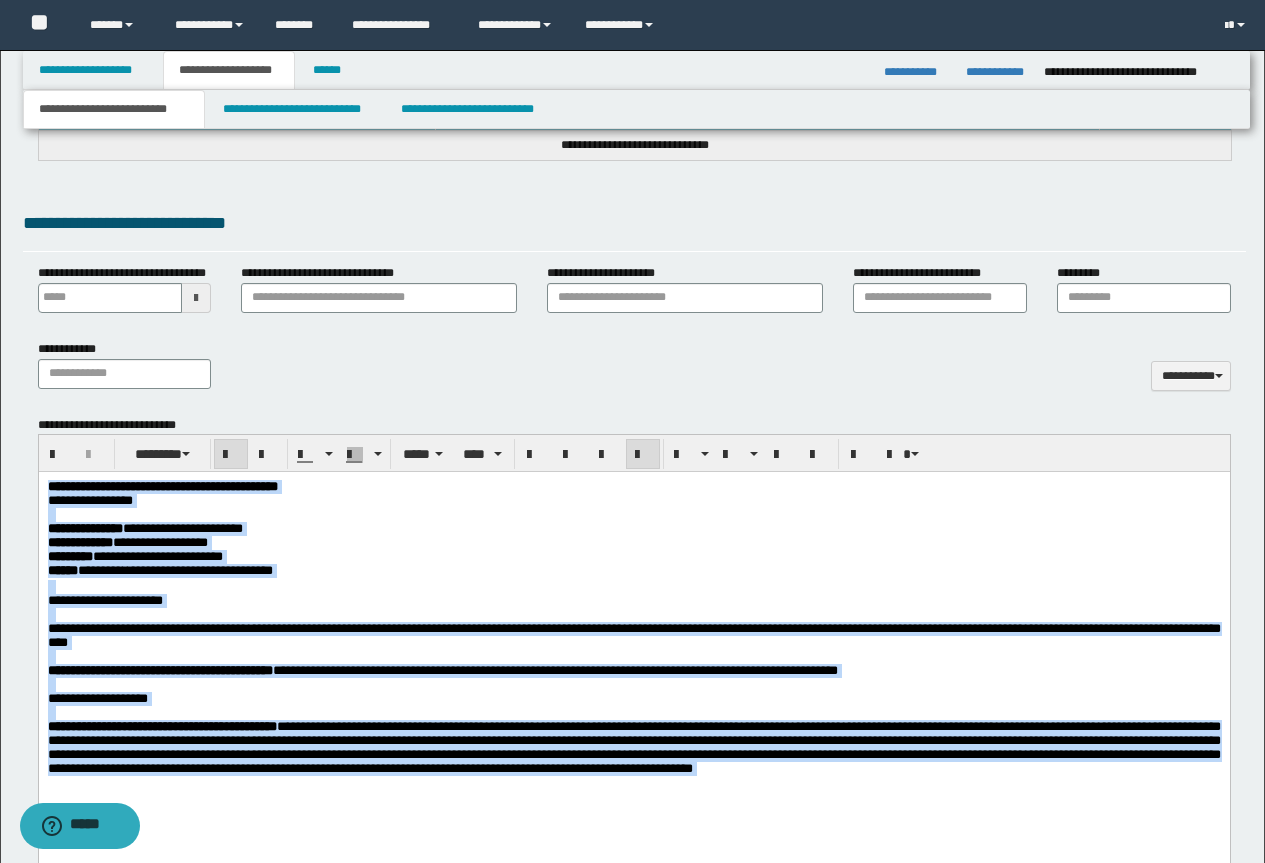 click on "**********" at bounding box center [633, 487] 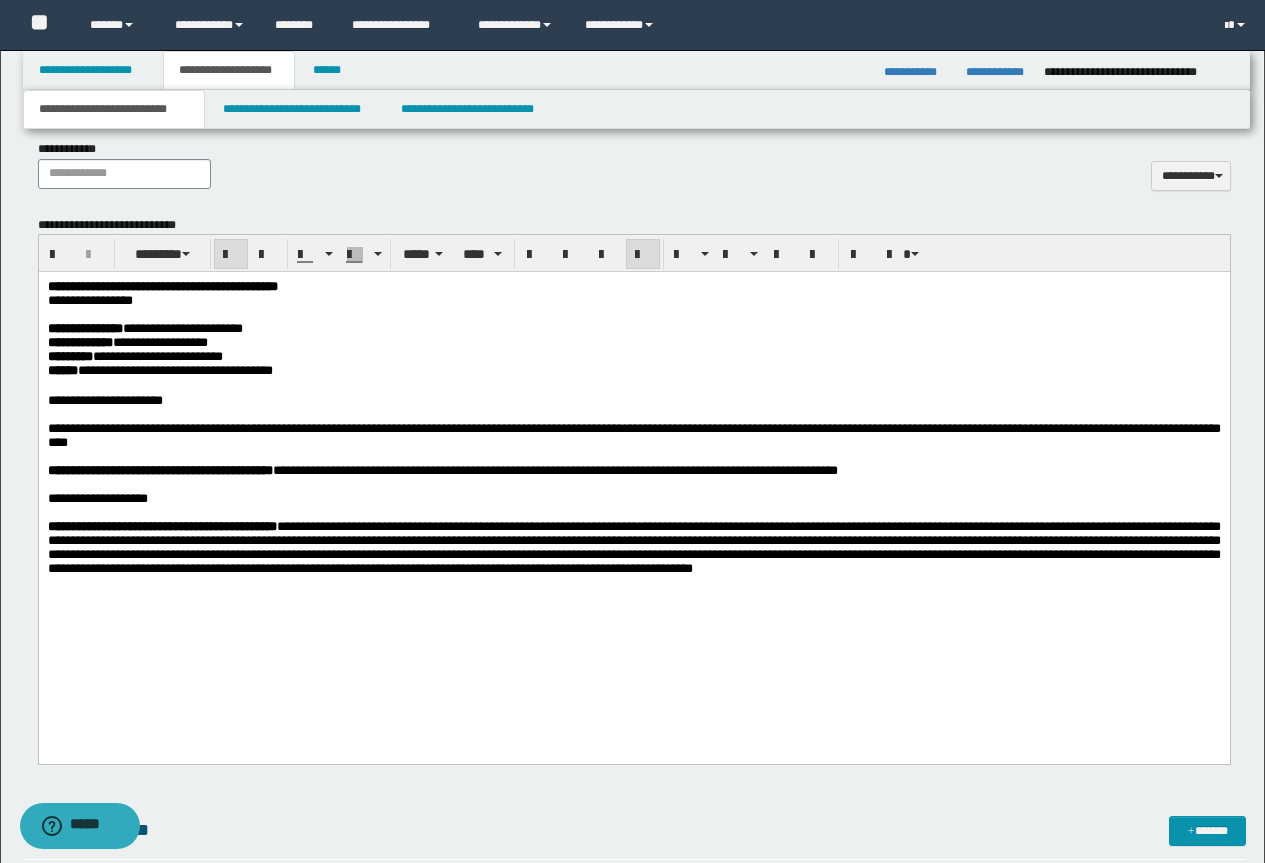 scroll, scrollTop: 773, scrollLeft: 0, axis: vertical 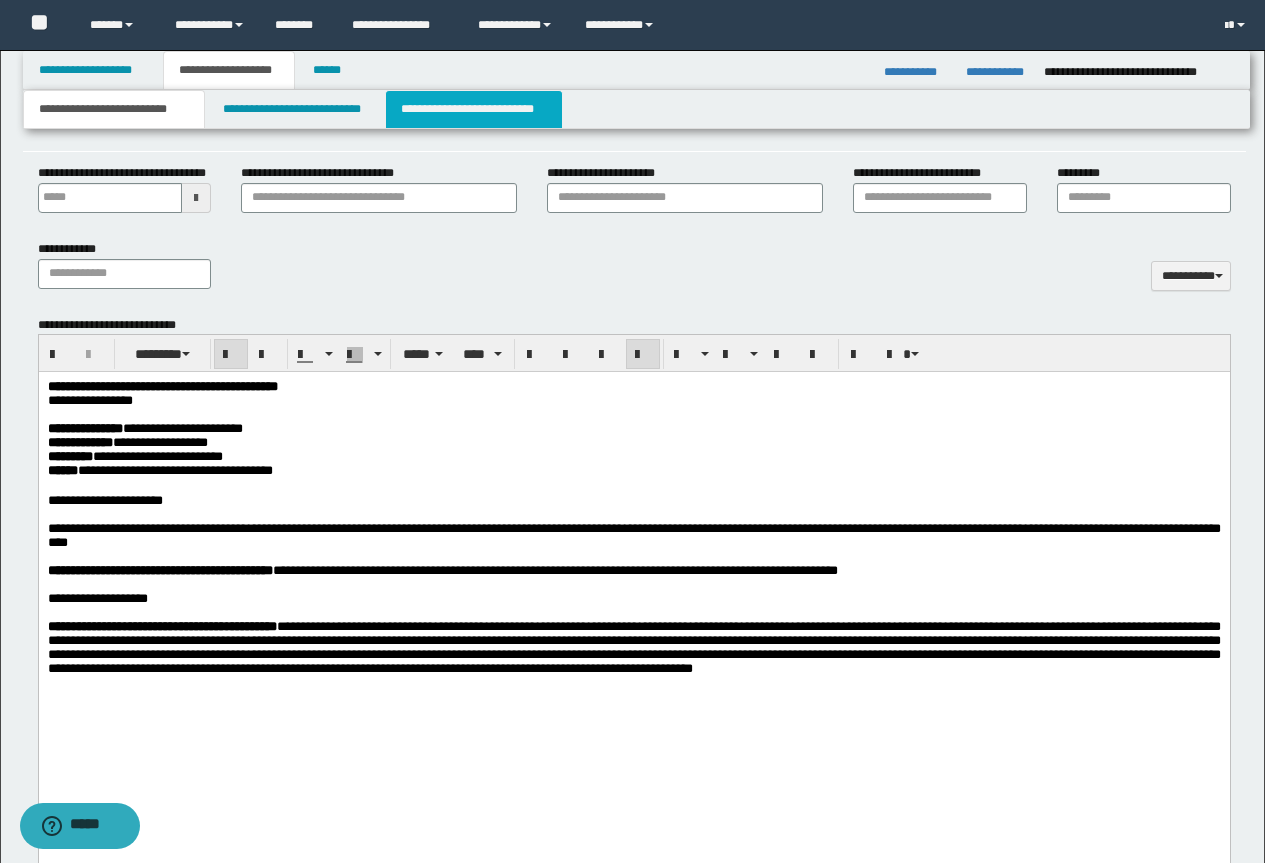 click on "**********" at bounding box center (474, 109) 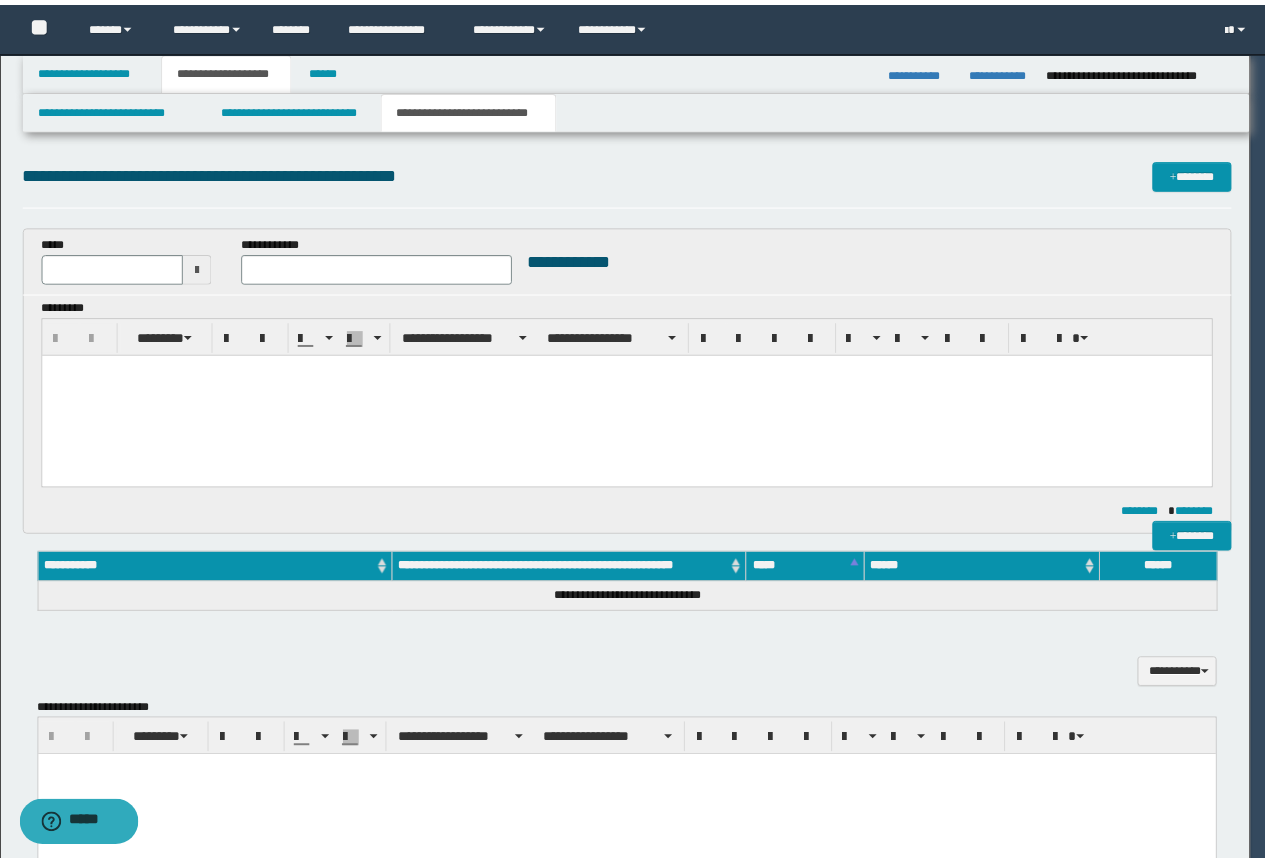 scroll, scrollTop: 0, scrollLeft: 0, axis: both 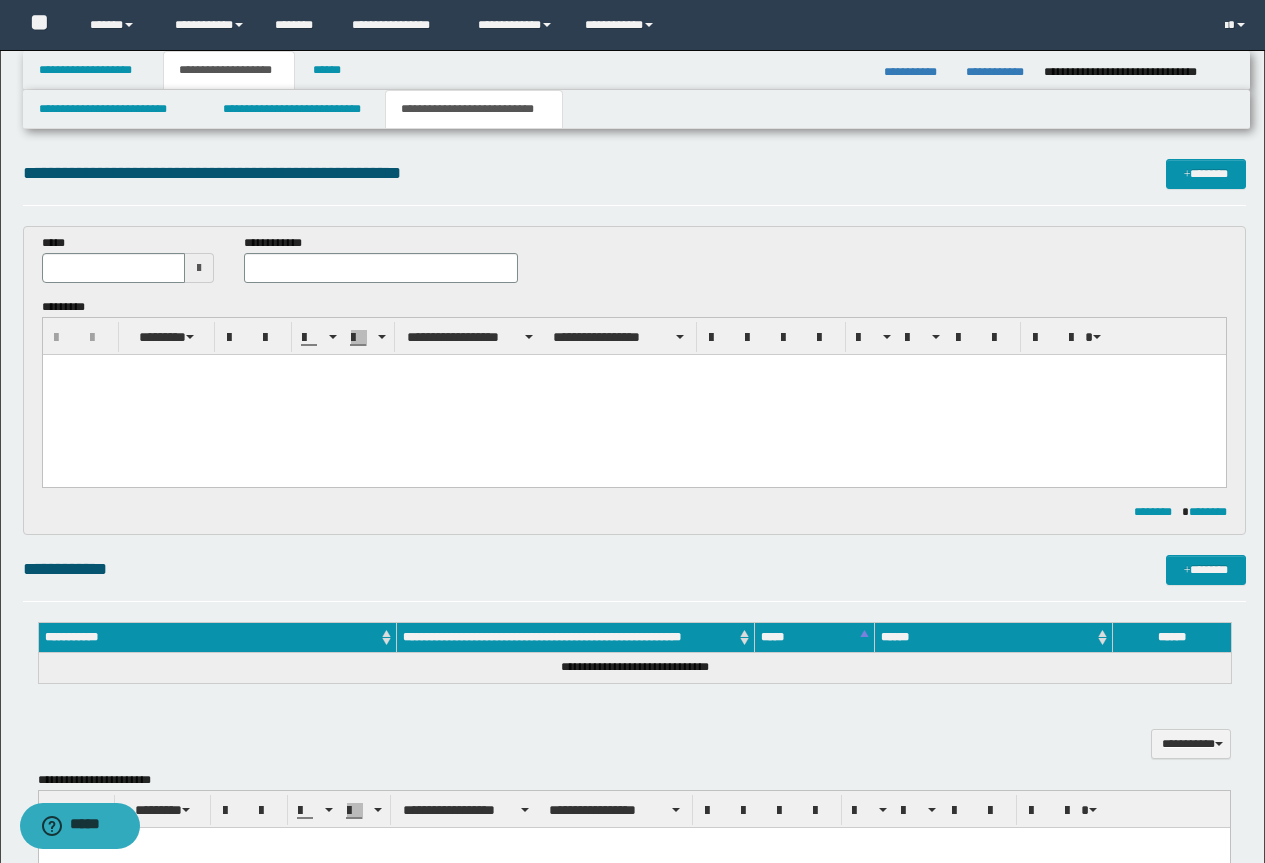 click at bounding box center [633, 395] 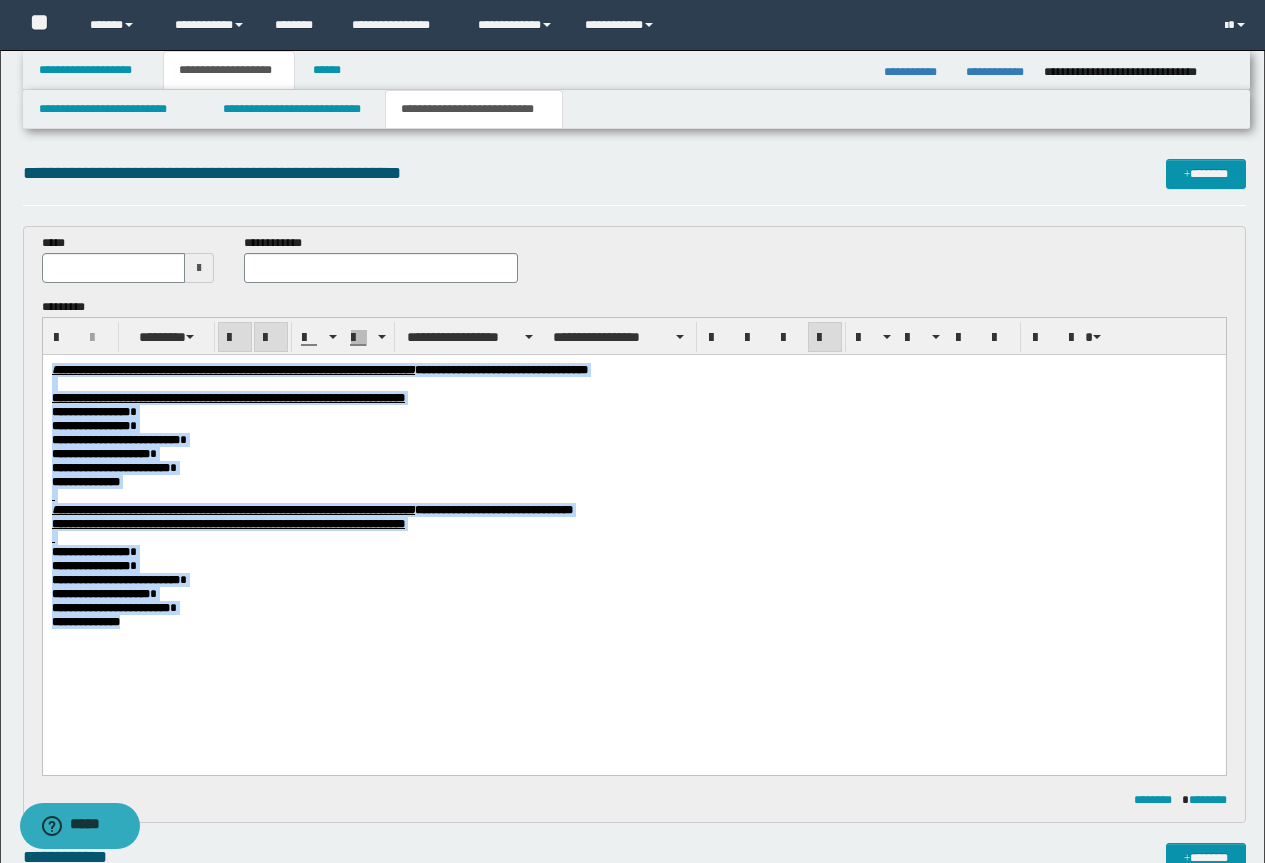 drag, startPoint x: 210, startPoint y: 659, endPoint x: 160, endPoint y: 666, distance: 50.48762 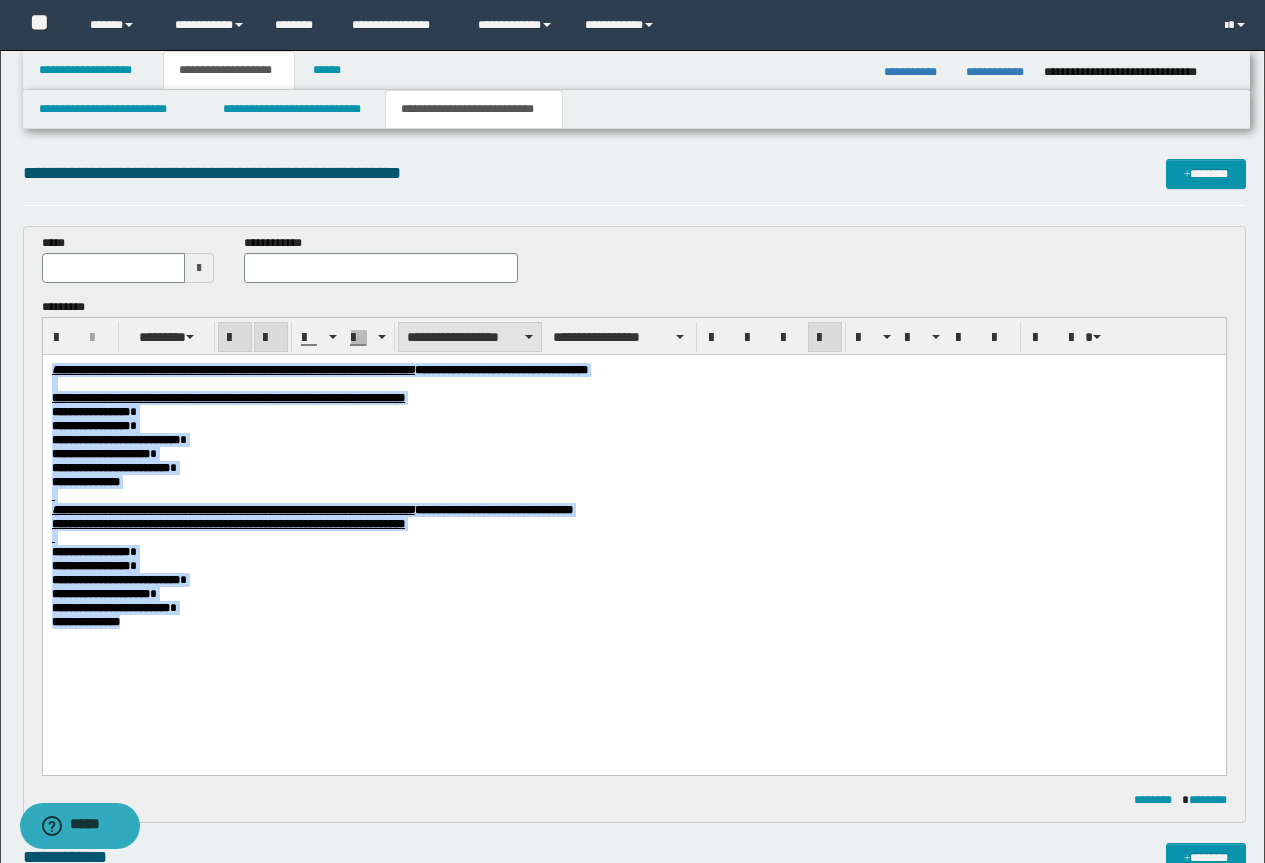 click on "**********" at bounding box center (470, 337) 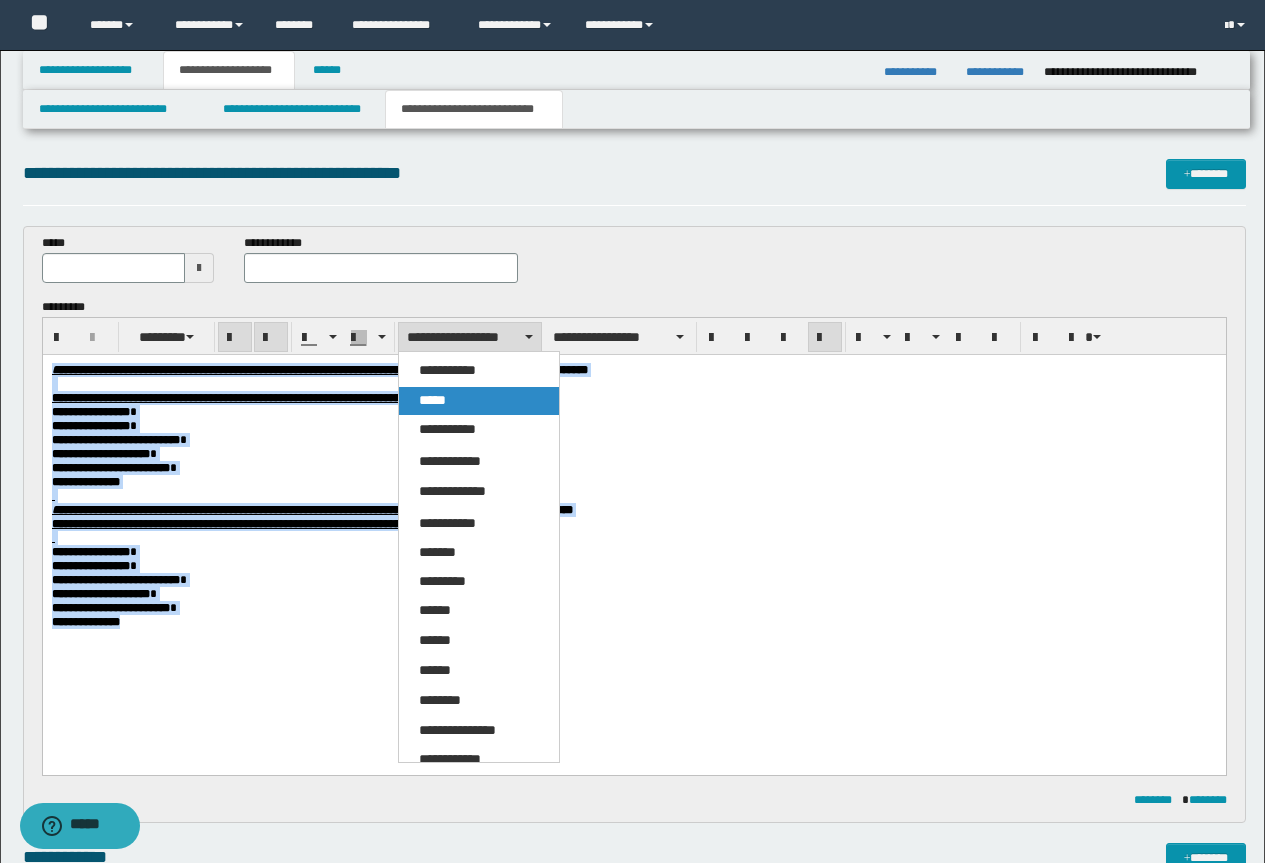 click on "*****" at bounding box center (479, 401) 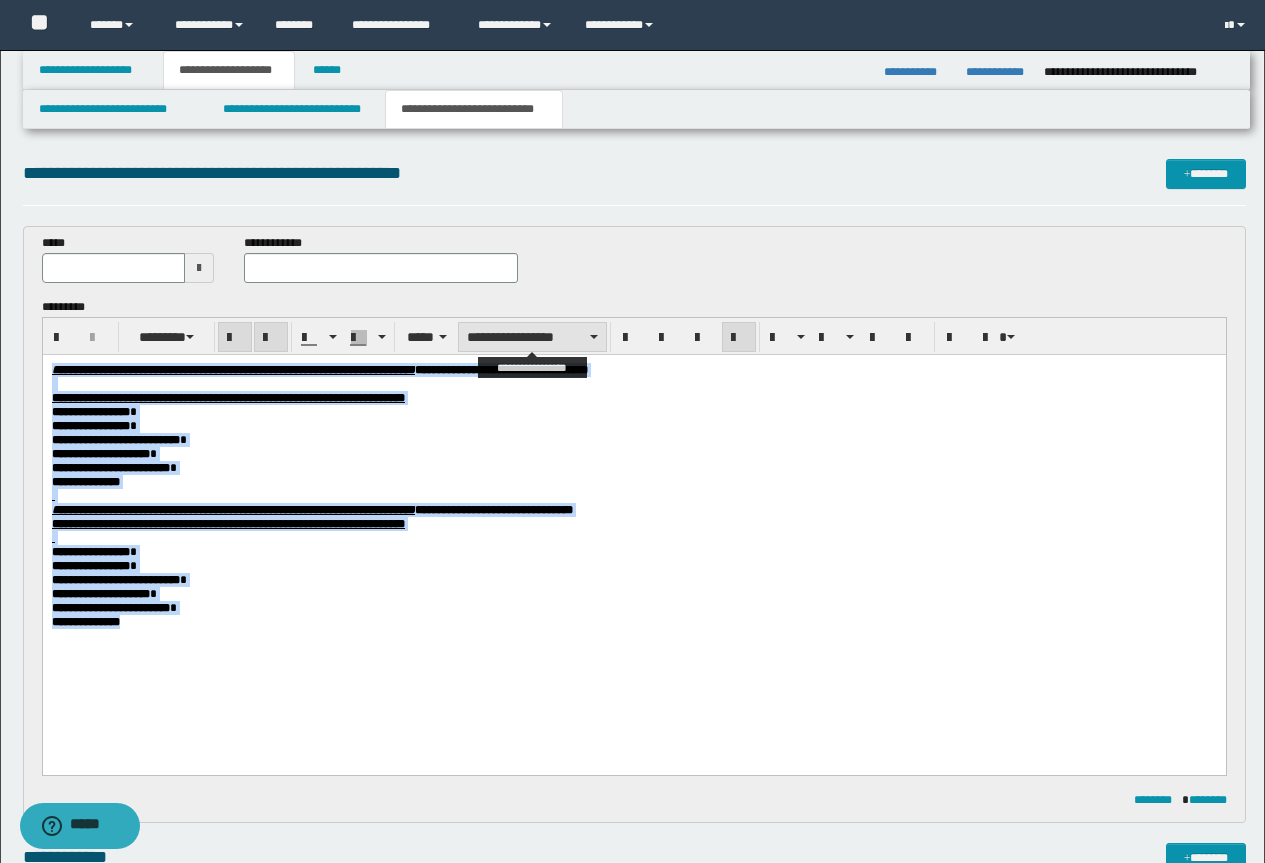 click on "**********" at bounding box center (532, 337) 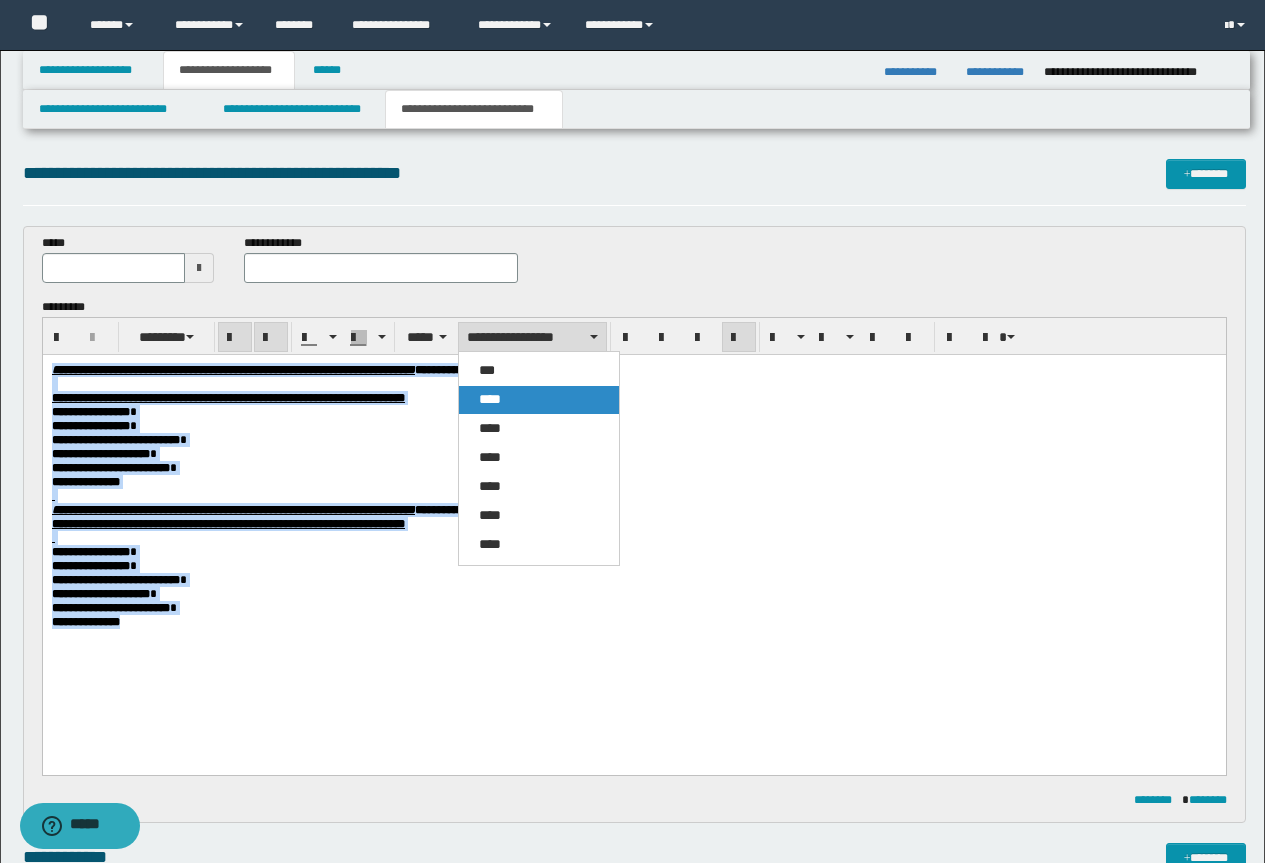 click on "****" at bounding box center [539, 400] 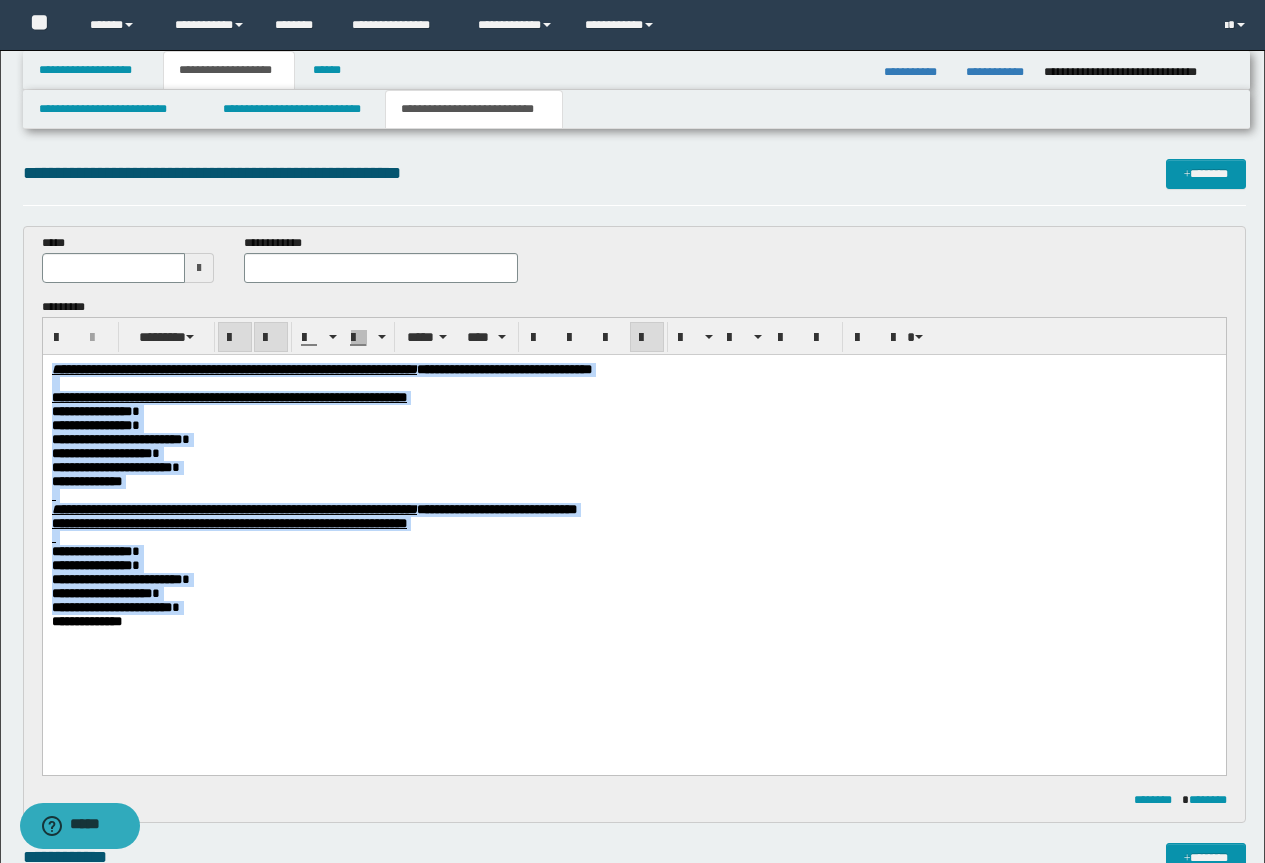 click on "**********" at bounding box center (633, 398) 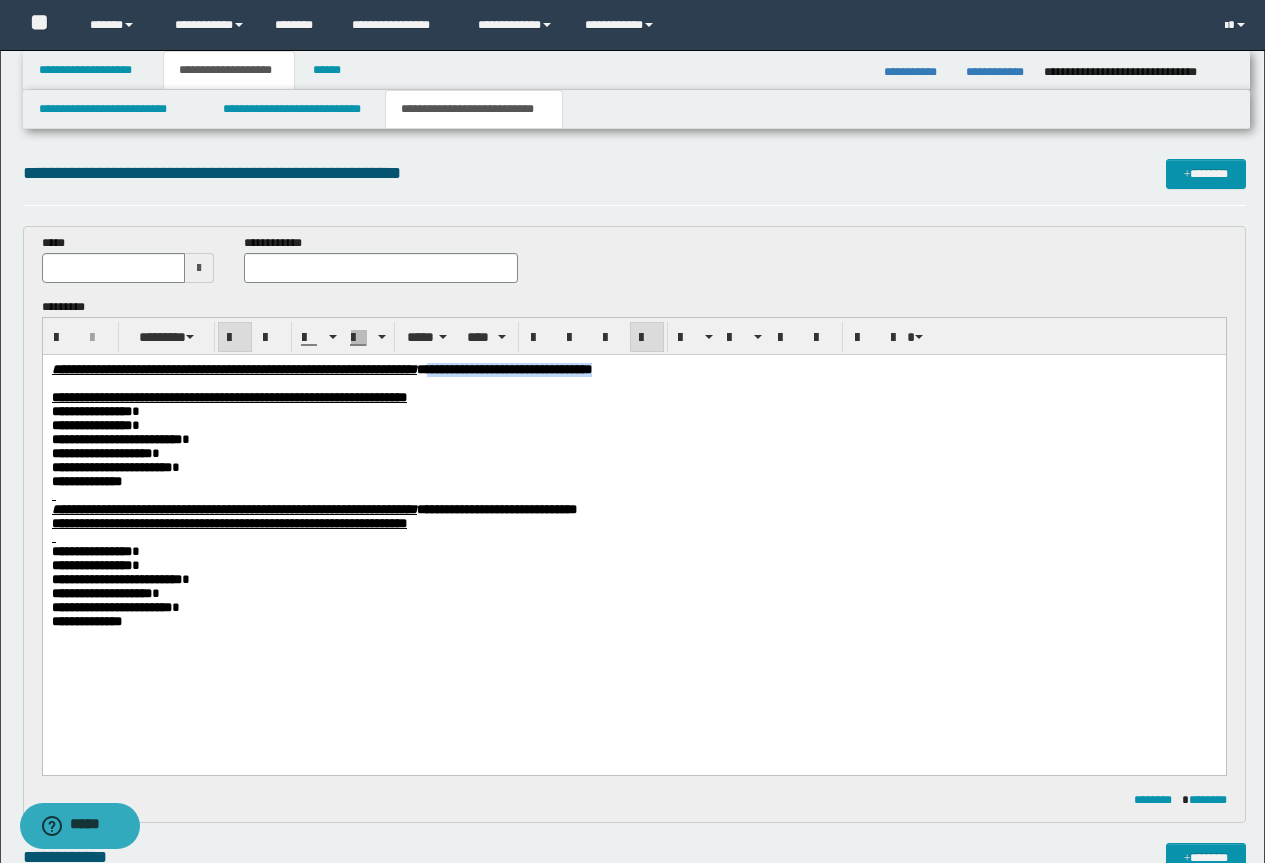 drag, startPoint x: 870, startPoint y: 371, endPoint x: 624, endPoint y: 367, distance: 246.03252 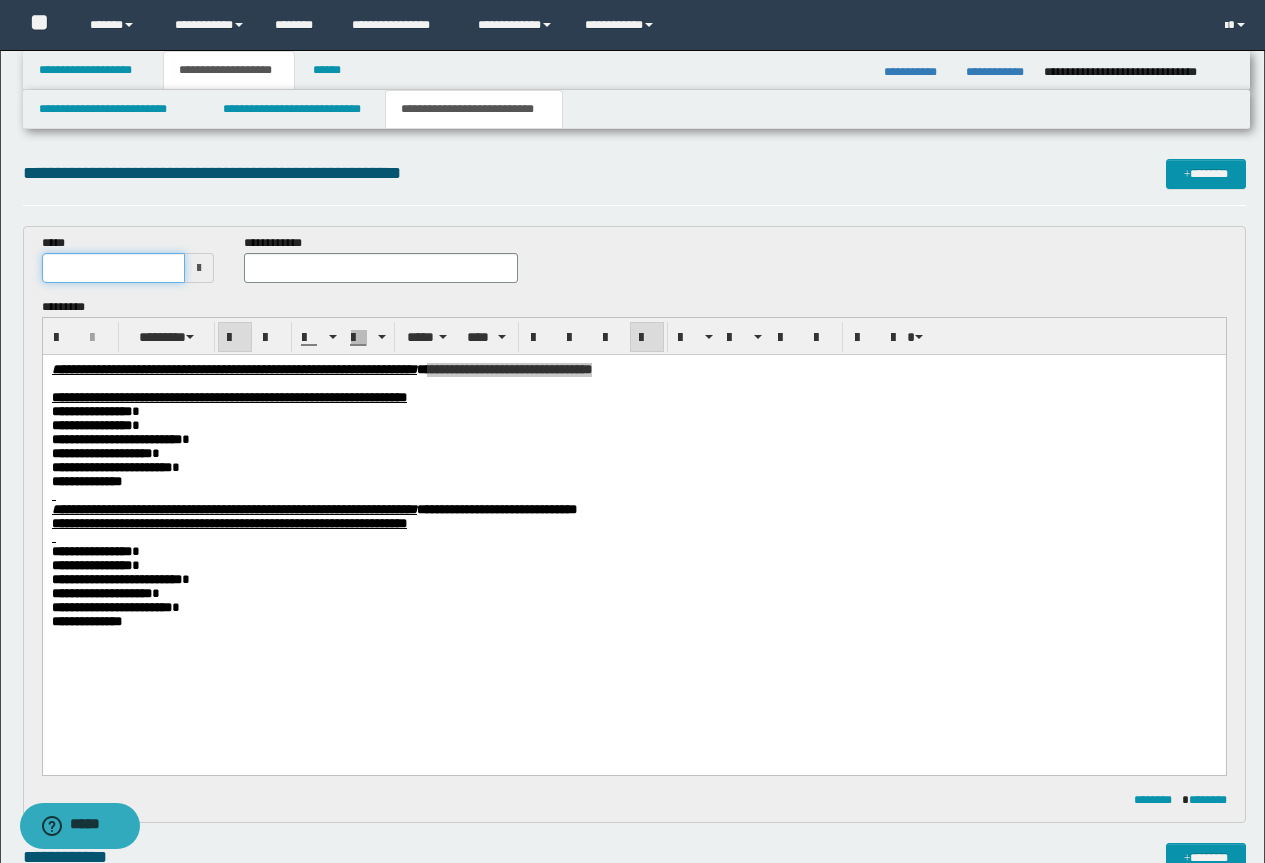 click at bounding box center (114, 268) 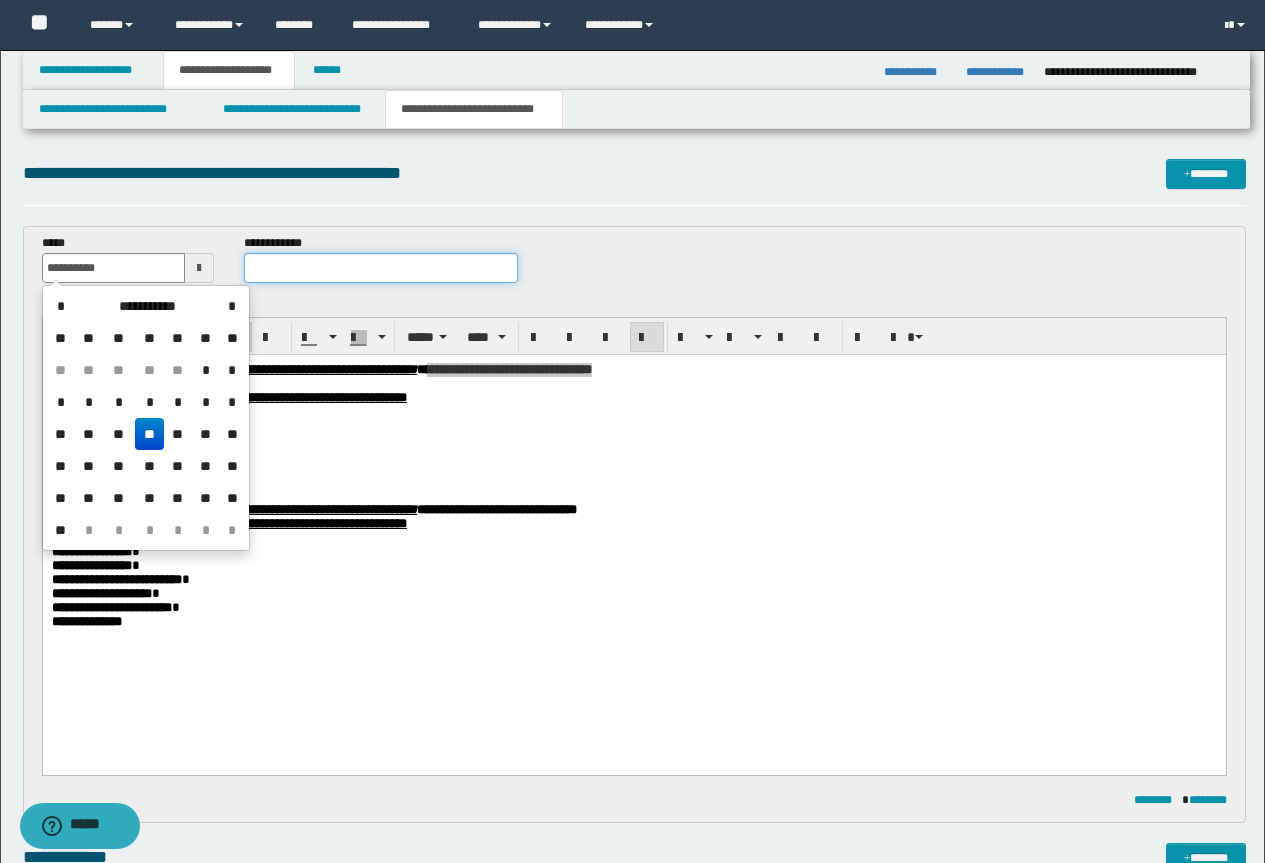 type on "**********" 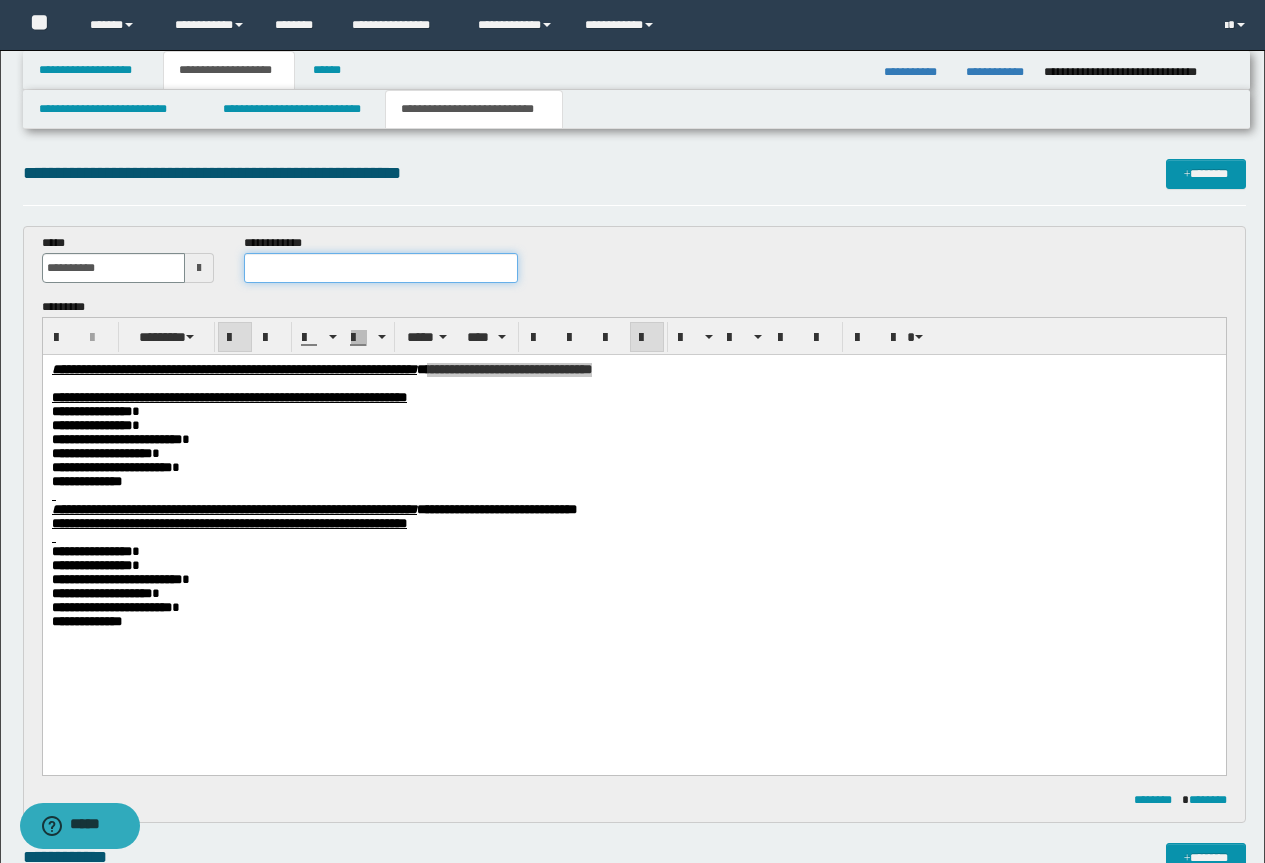 click at bounding box center (381, 268) 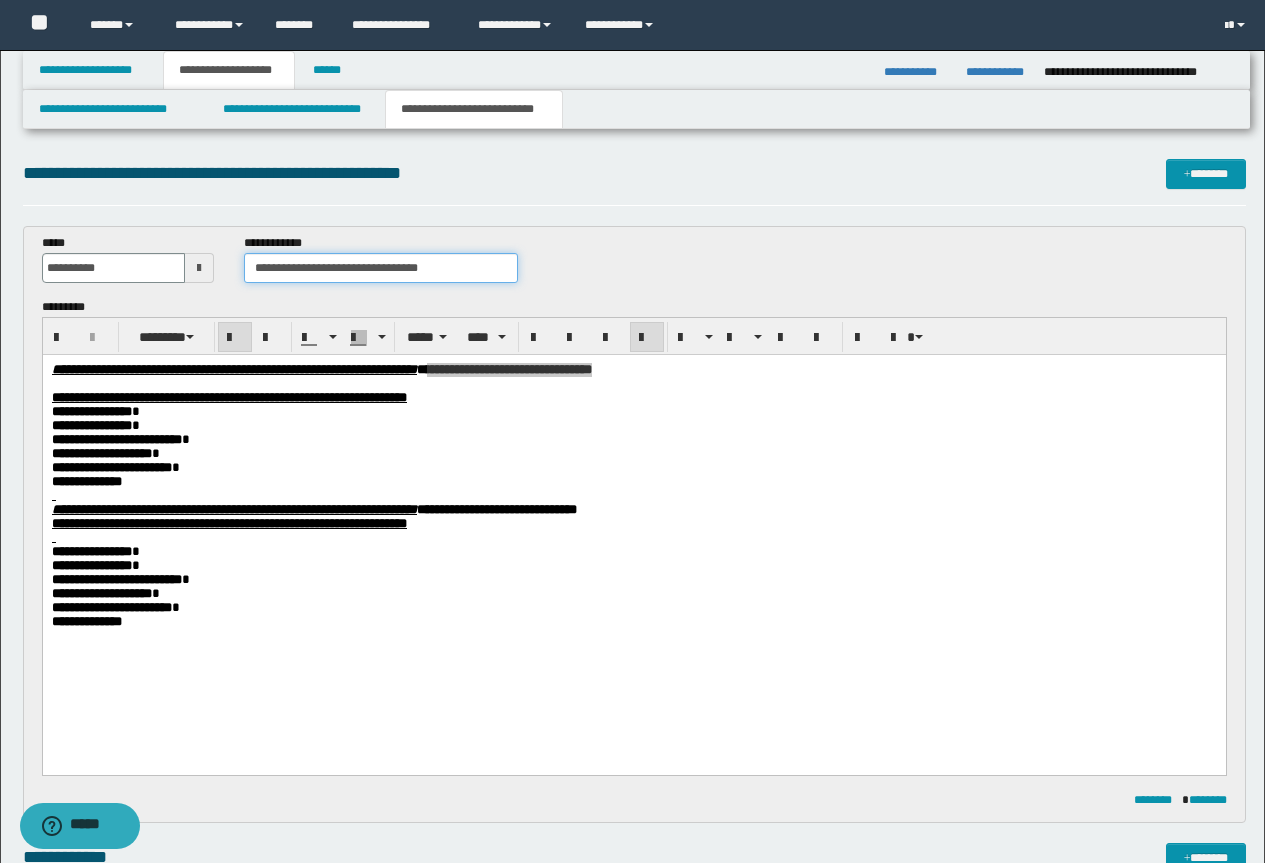 drag, startPoint x: 462, startPoint y: 267, endPoint x: 365, endPoint y: 277, distance: 97.5141 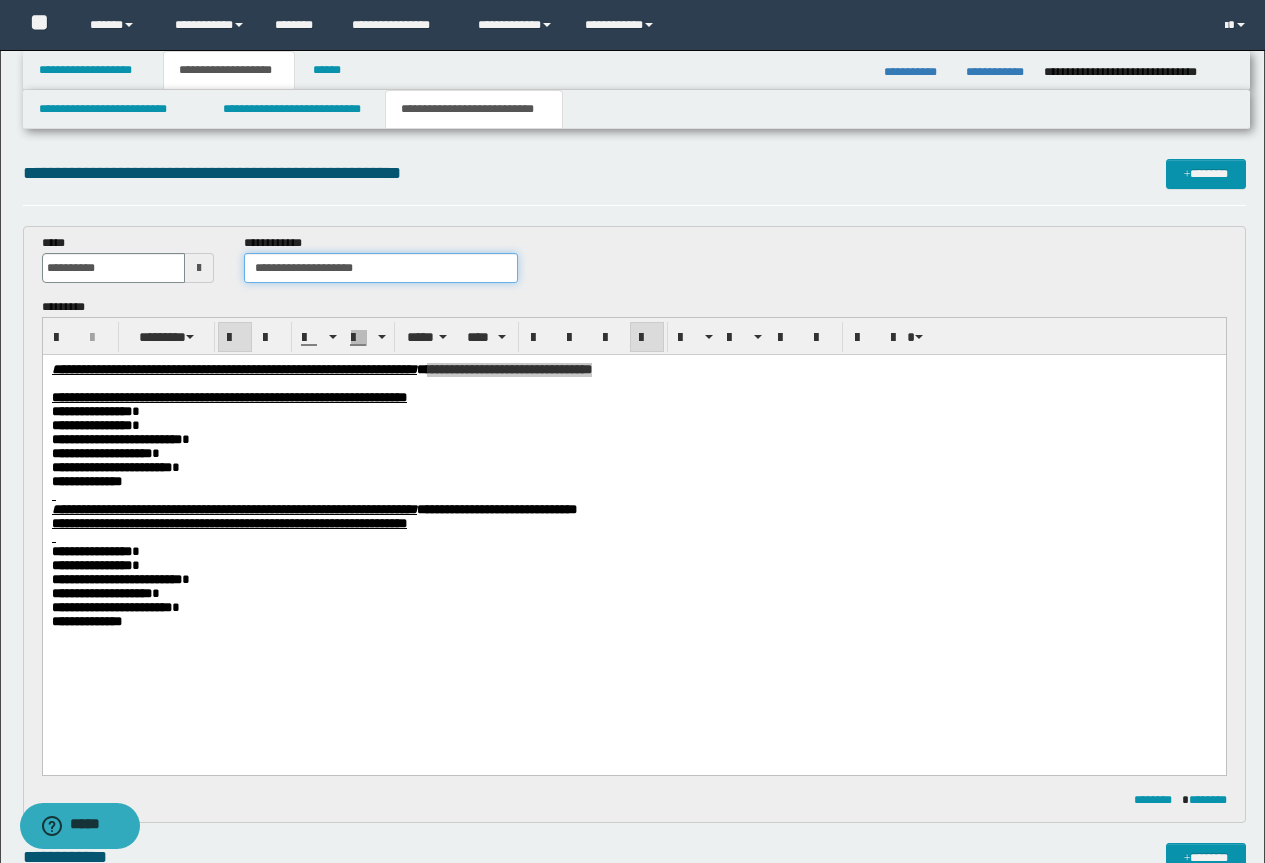 type on "**********" 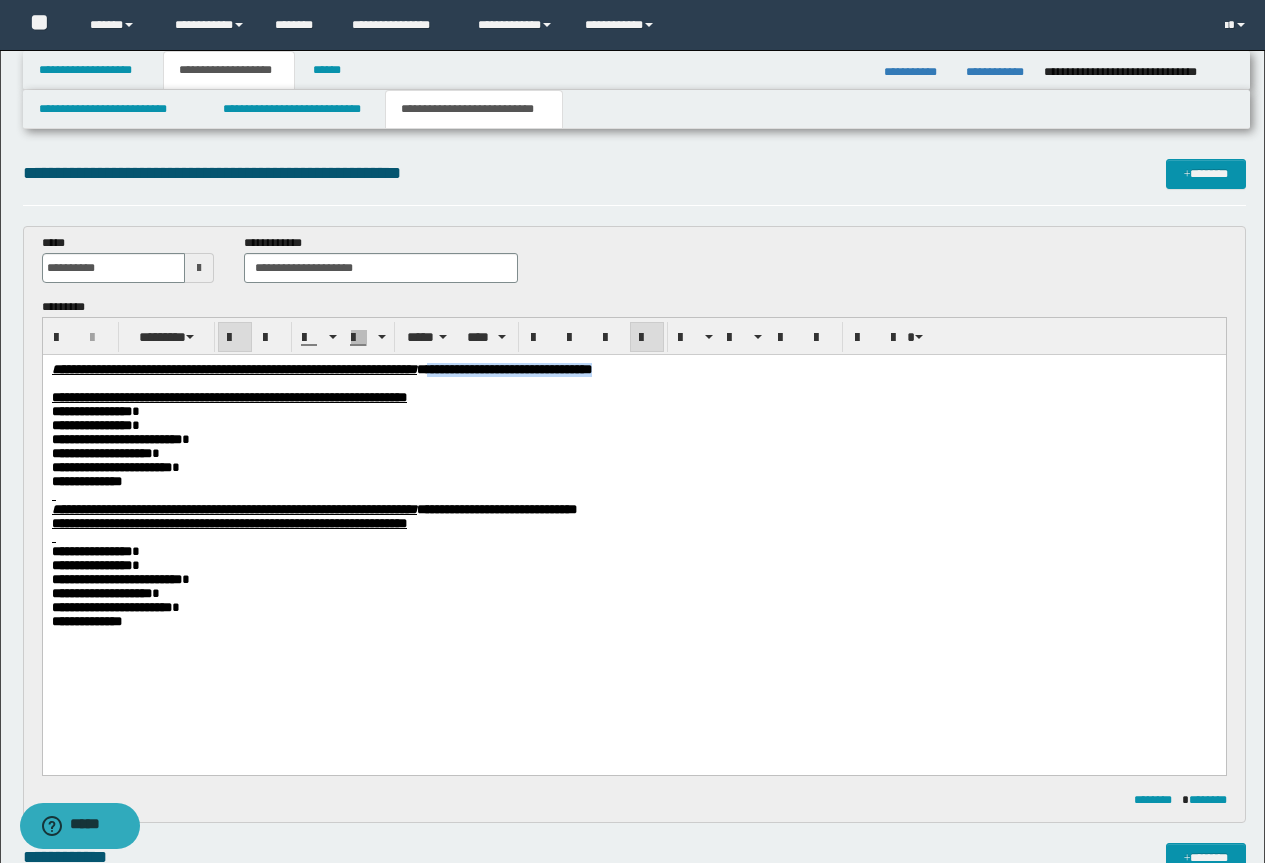 click on "**********" at bounding box center [91, 565] 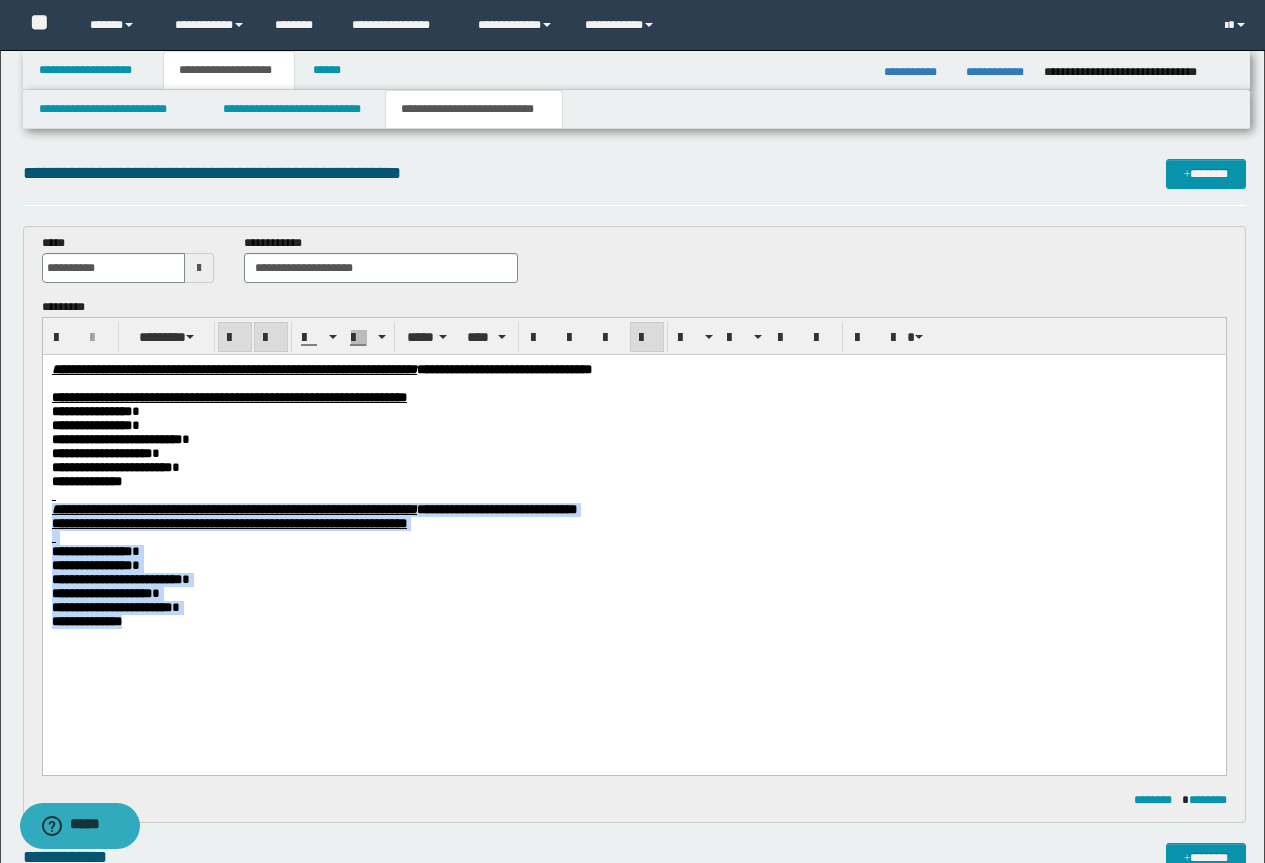 drag, startPoint x: 51, startPoint y: 529, endPoint x: 200, endPoint y: 663, distance: 200.39212 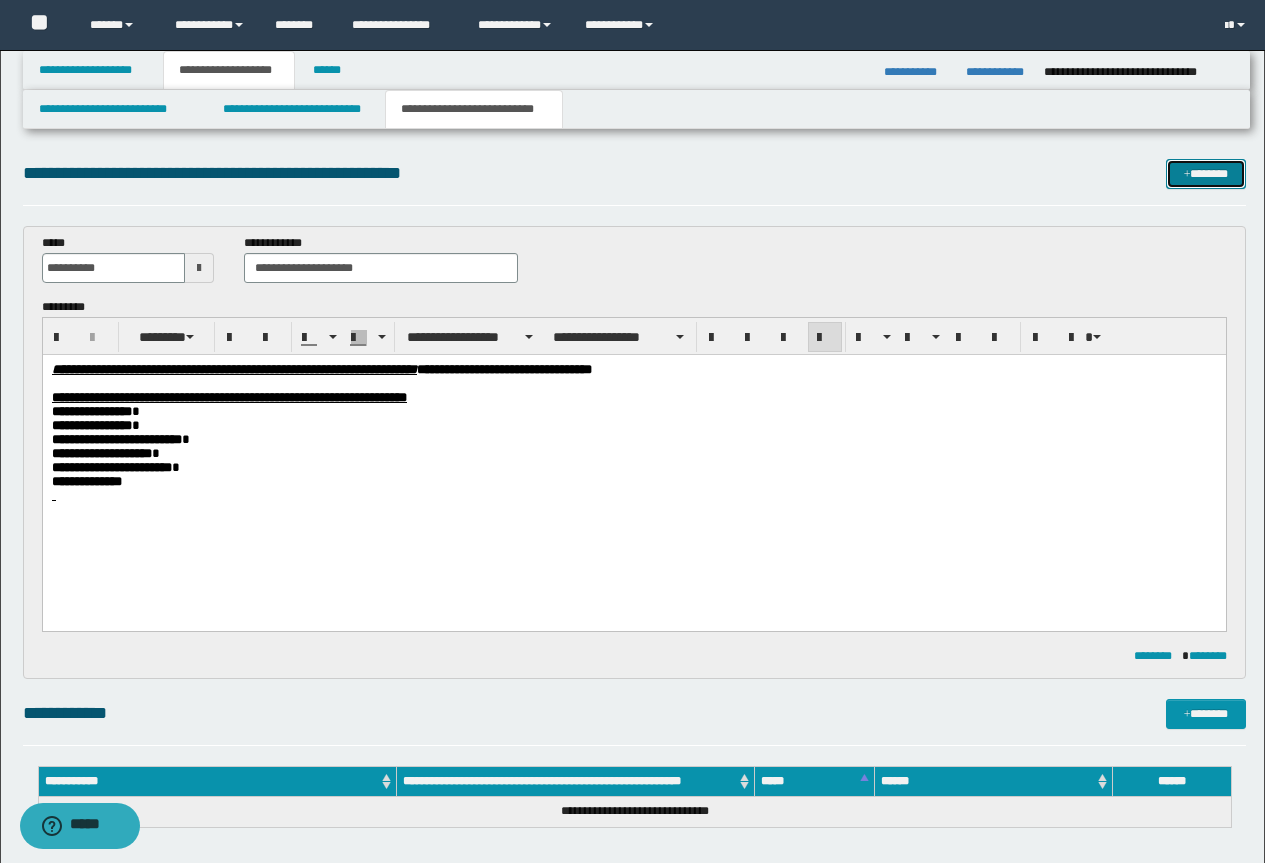 click on "*******" at bounding box center [1206, 174] 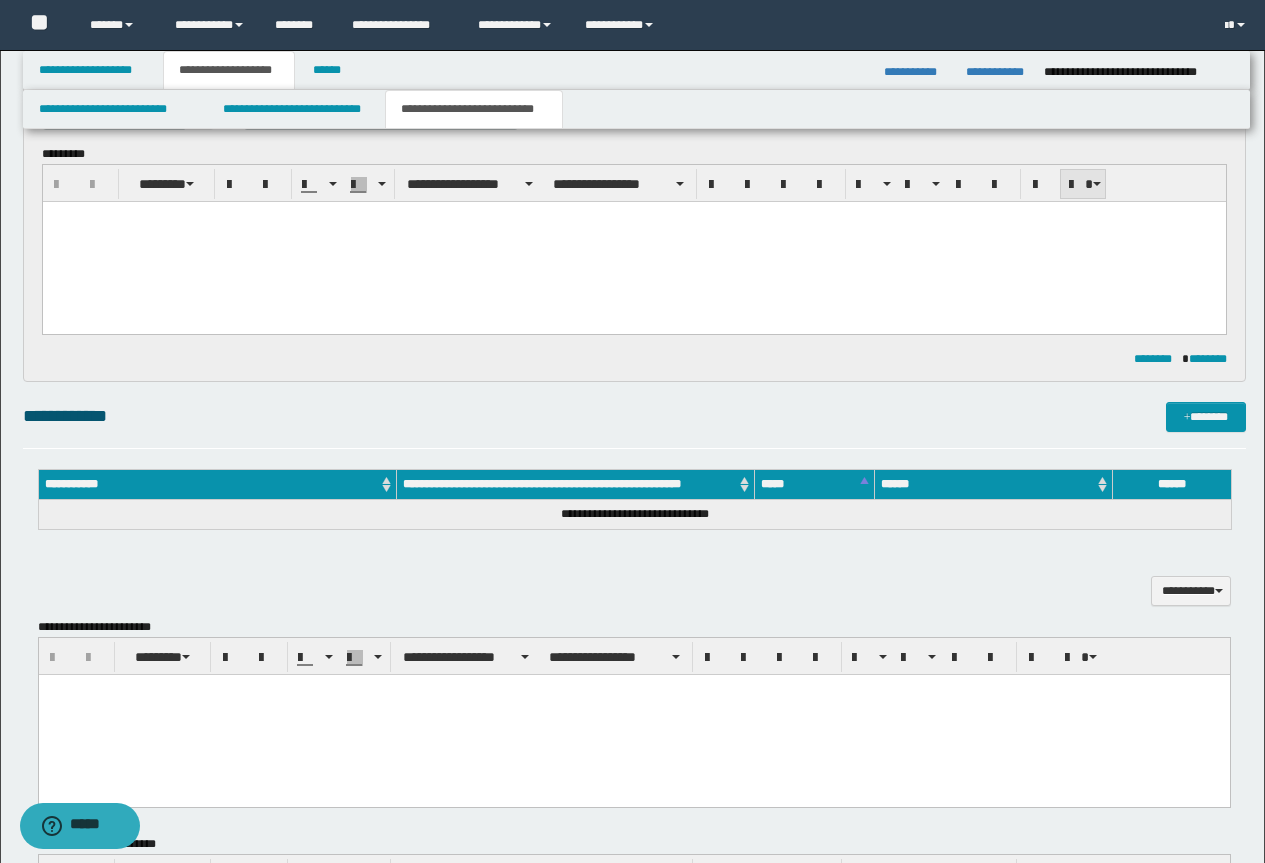 scroll, scrollTop: 0, scrollLeft: 0, axis: both 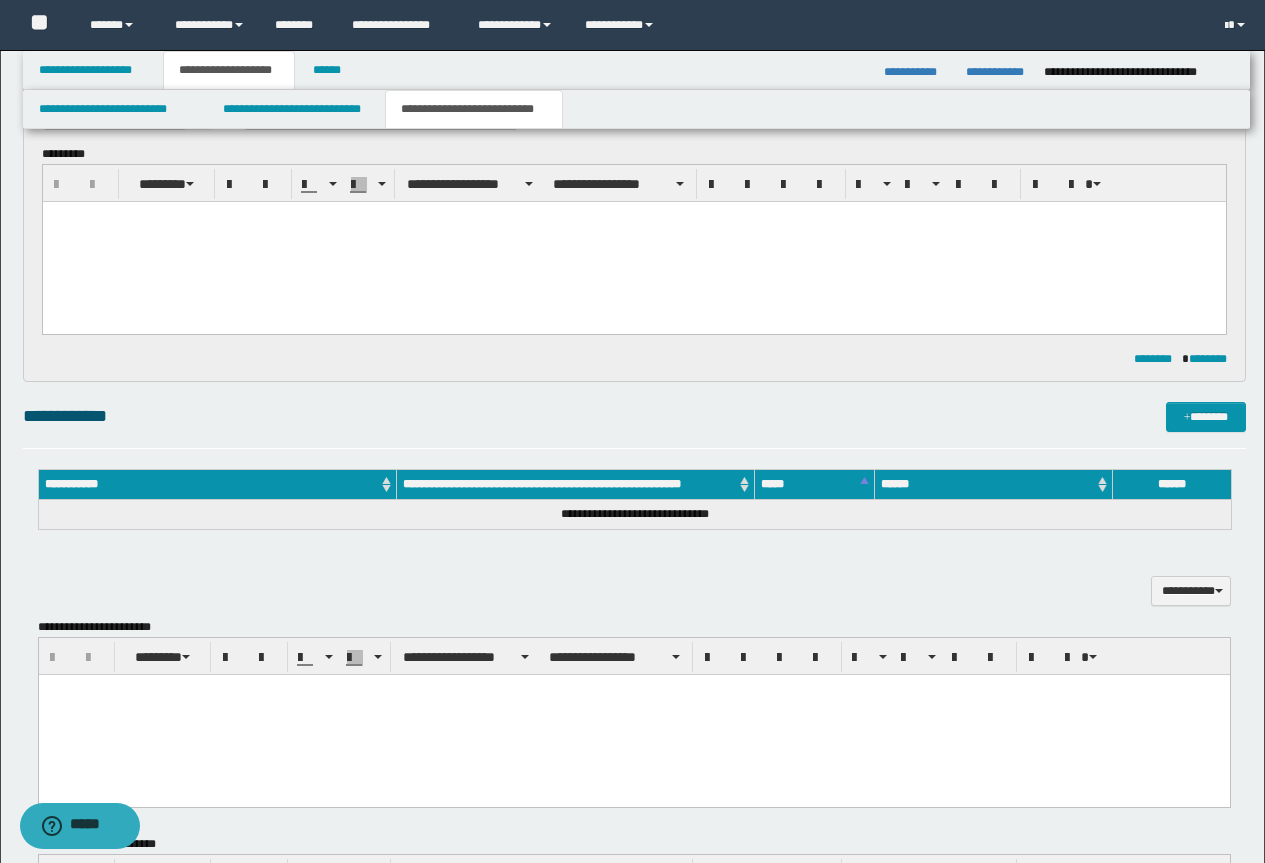 click at bounding box center [633, 241] 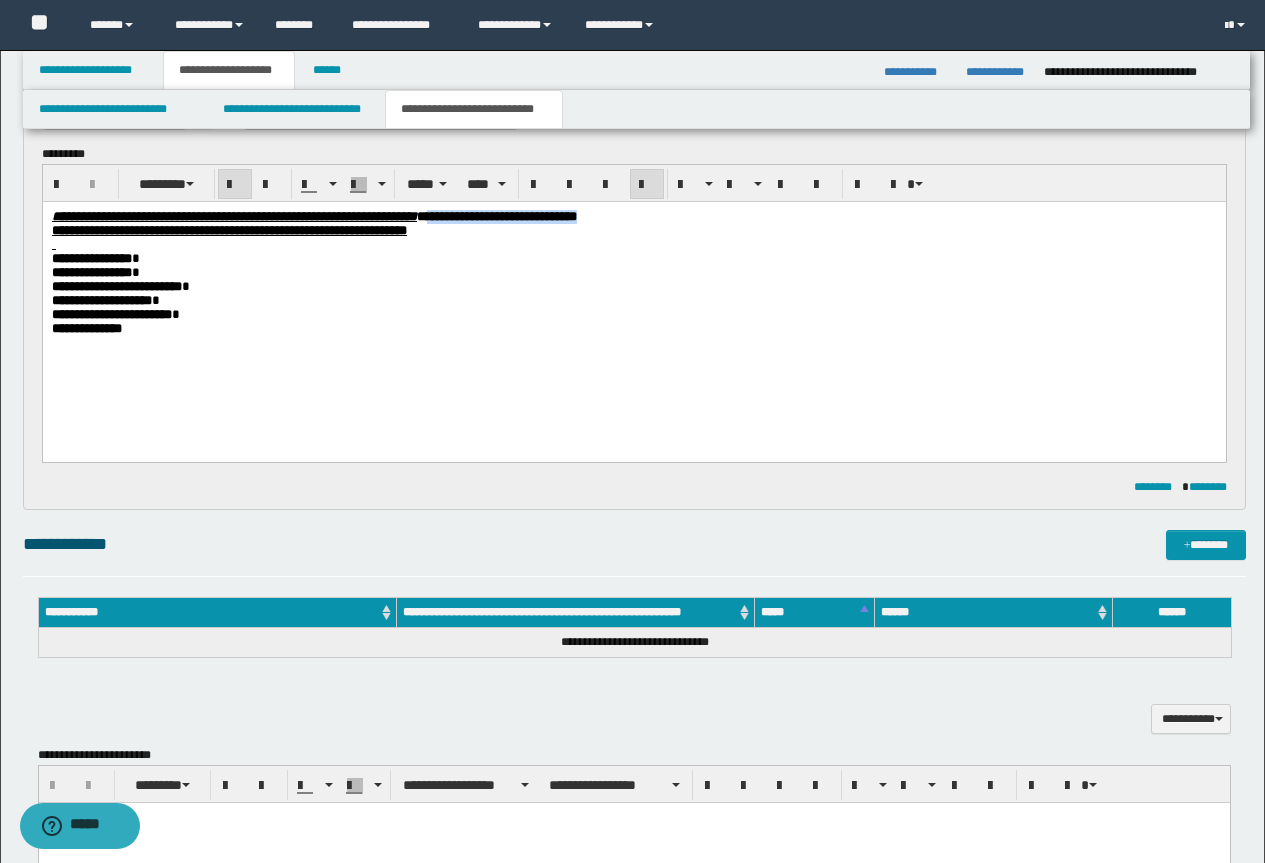 drag, startPoint x: 864, startPoint y: 218, endPoint x: 630, endPoint y: 210, distance: 234.13672 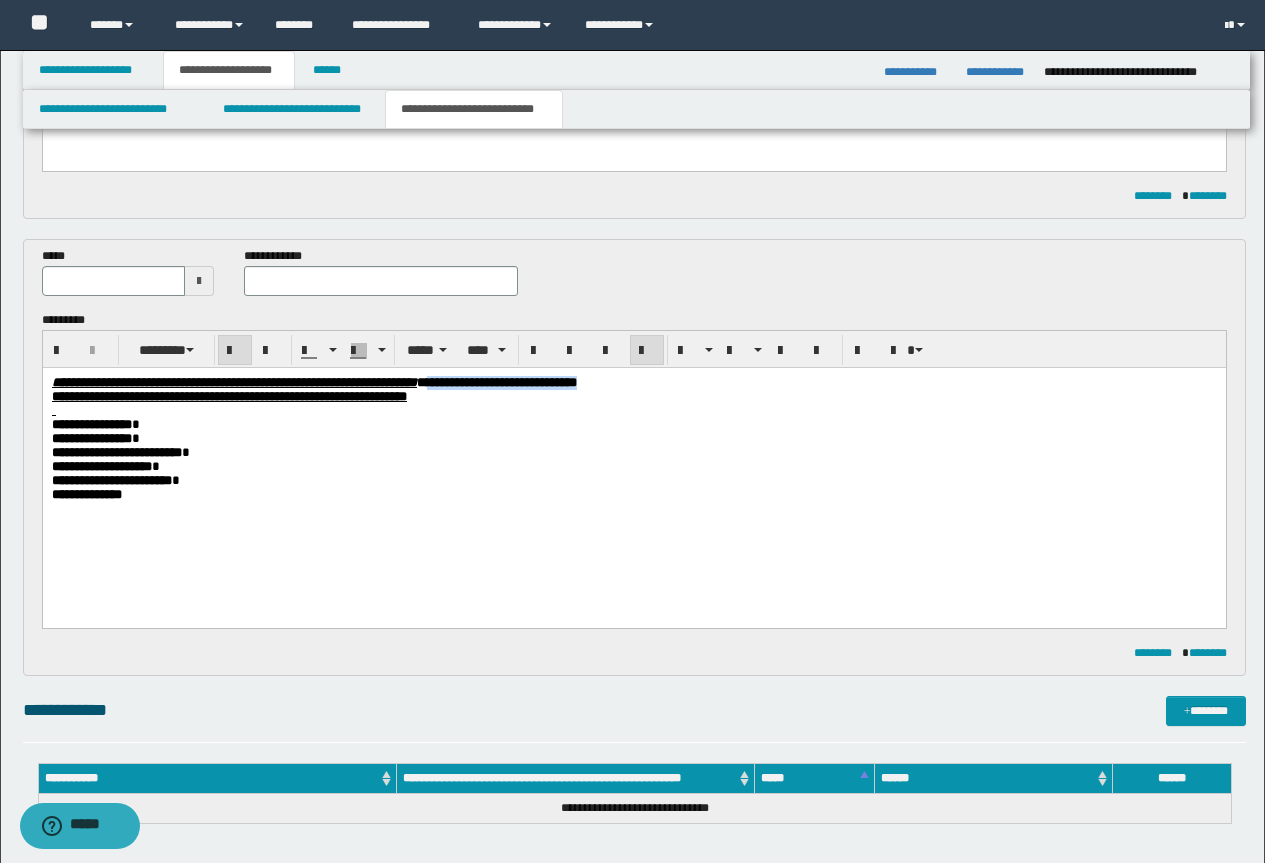 scroll, scrollTop: 426, scrollLeft: 0, axis: vertical 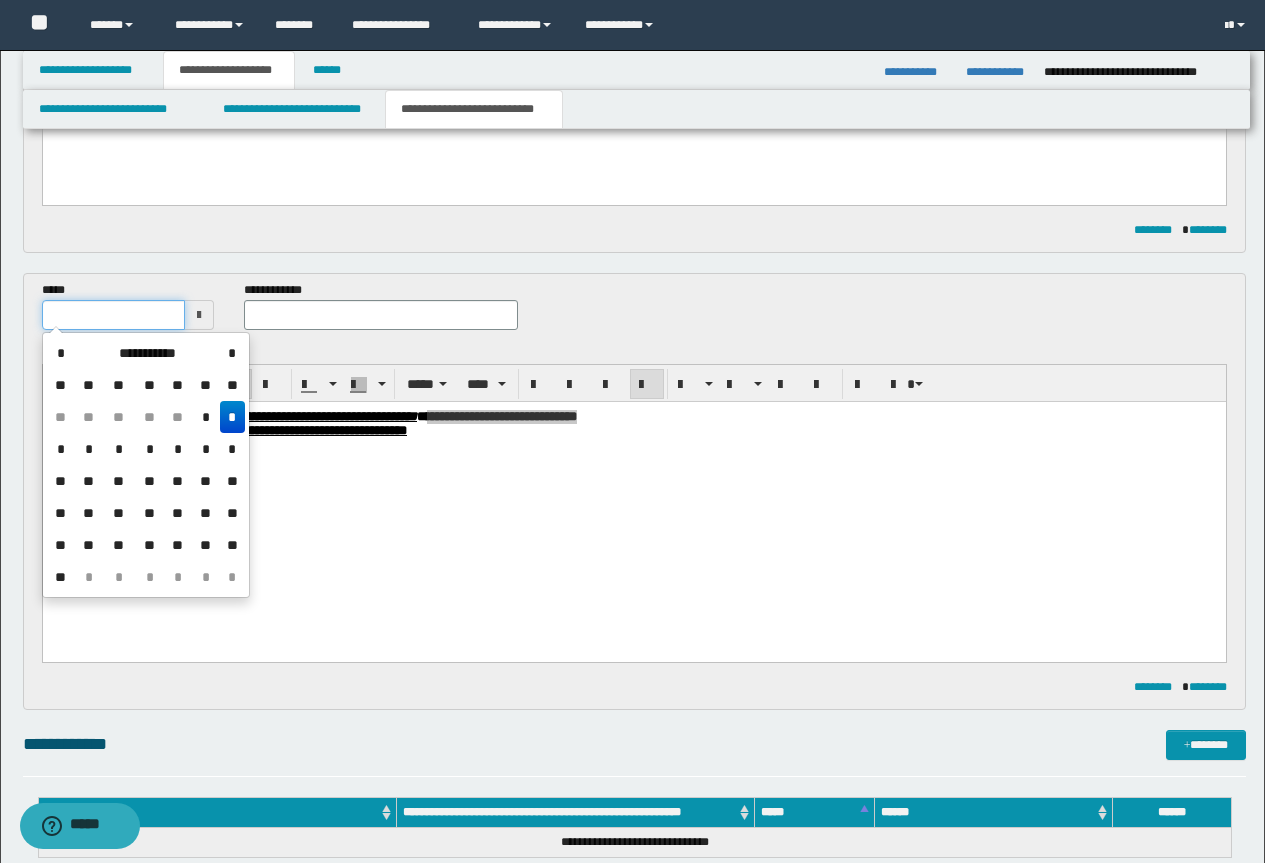 click at bounding box center (114, 315) 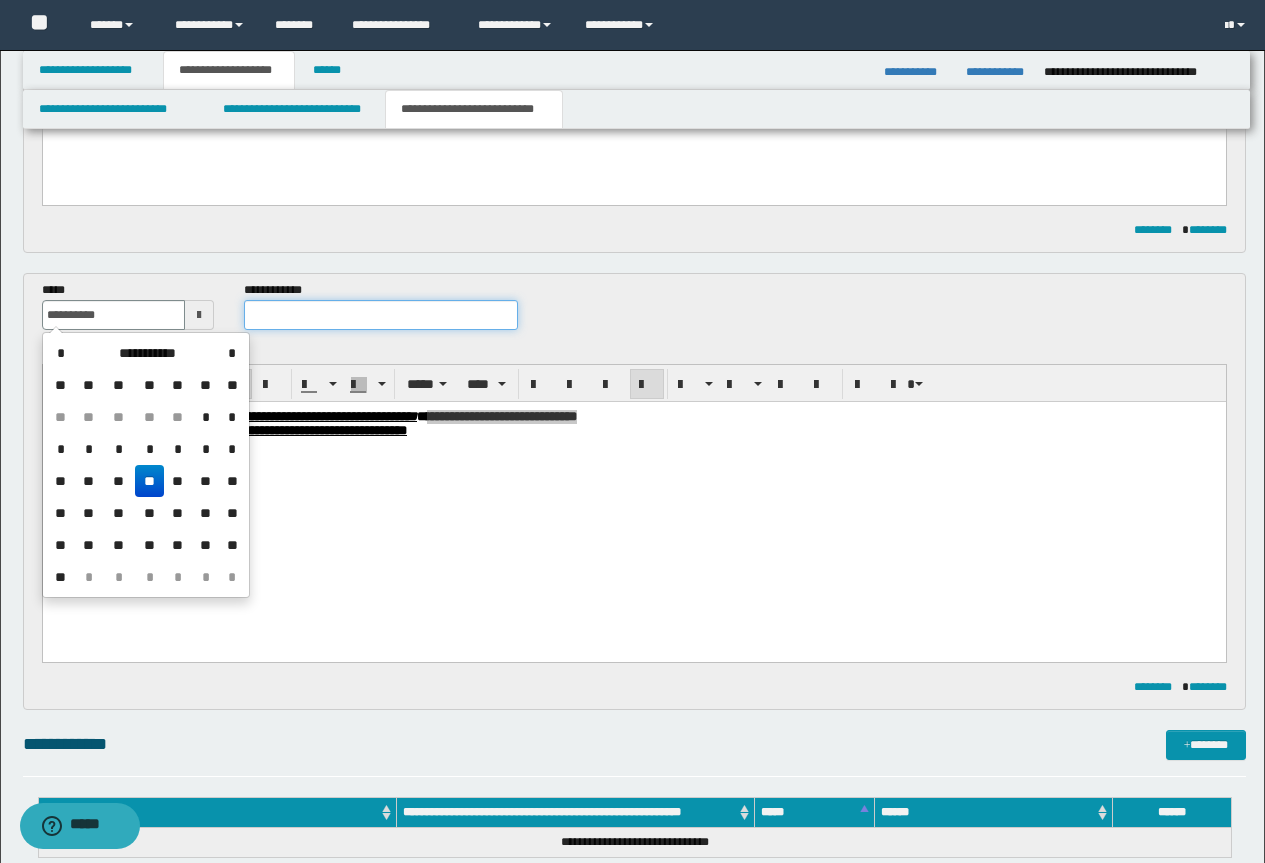 type on "**********" 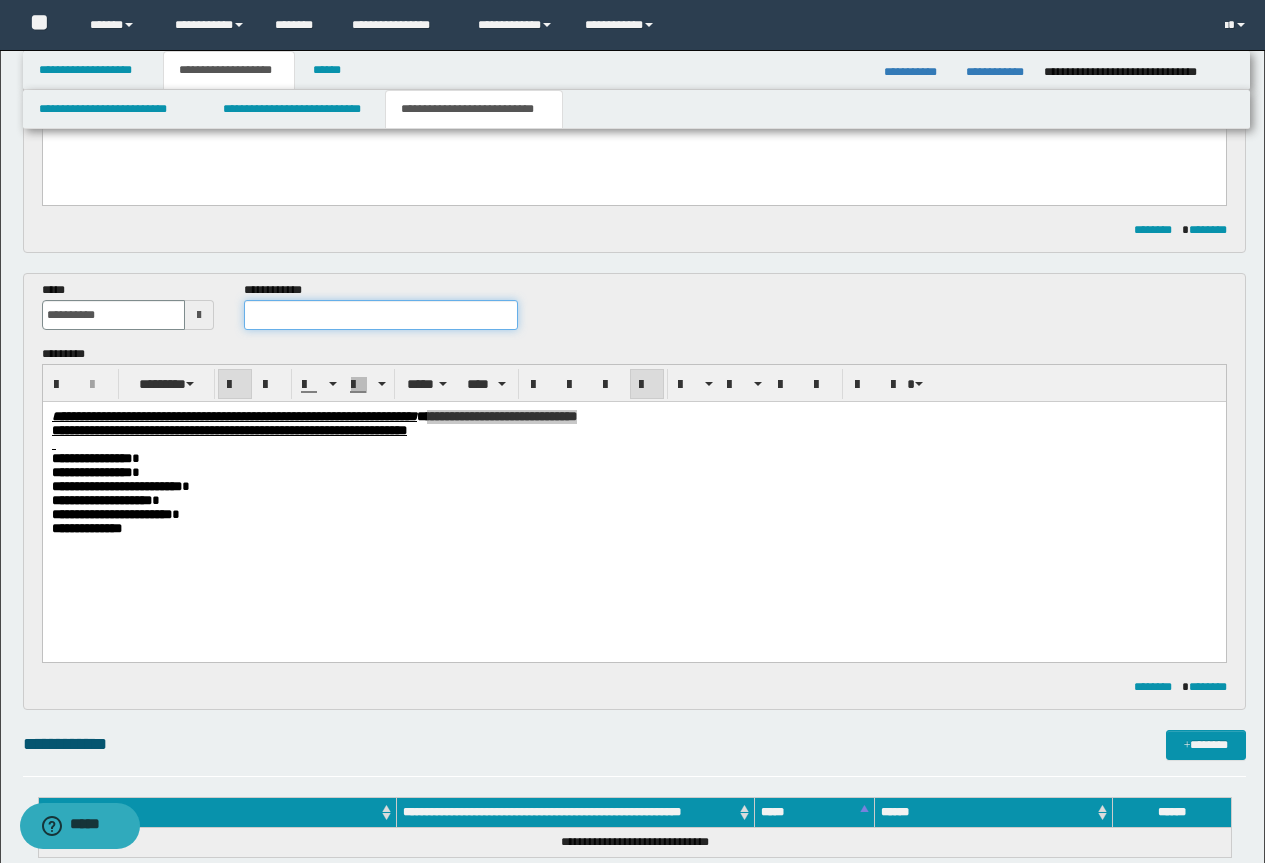 paste on "**********" 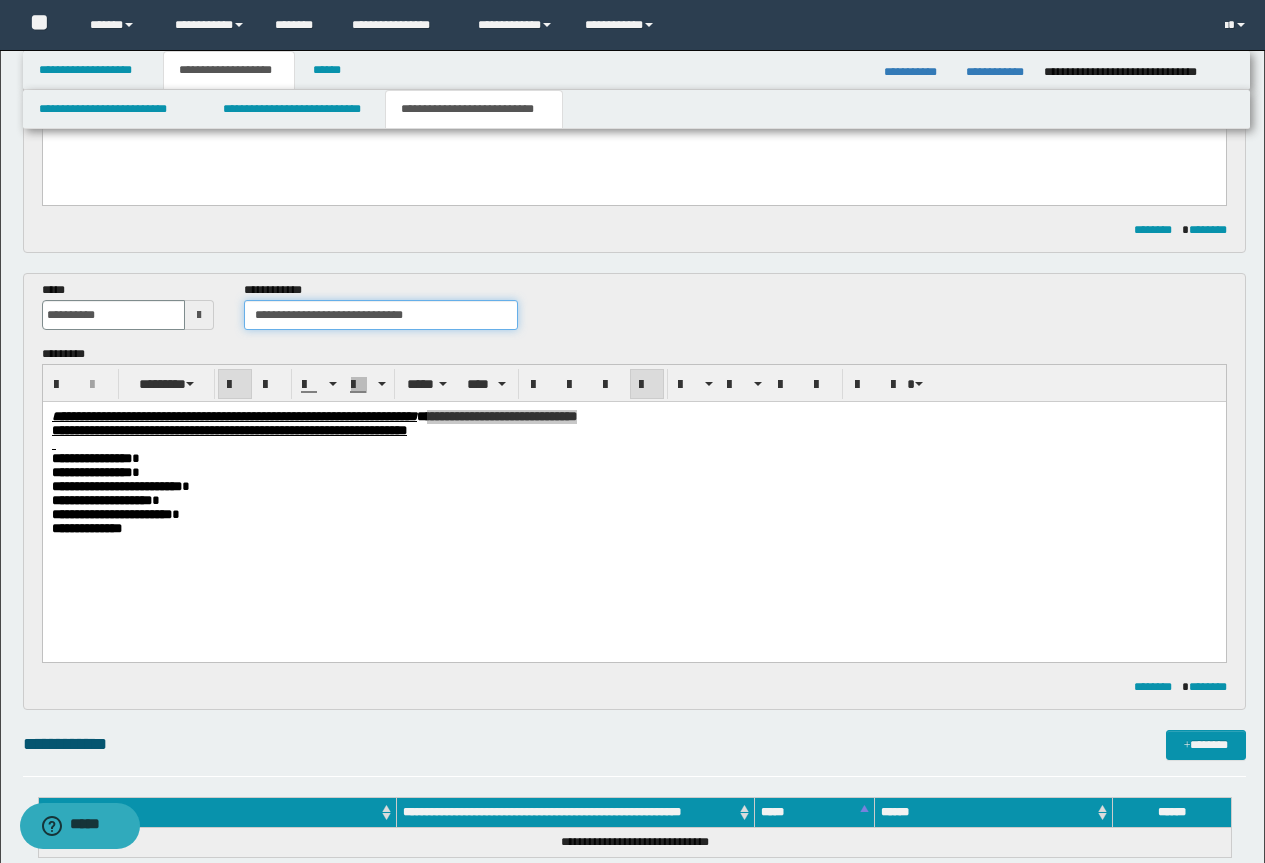 drag, startPoint x: 449, startPoint y: 312, endPoint x: 347, endPoint y: 329, distance: 103.40696 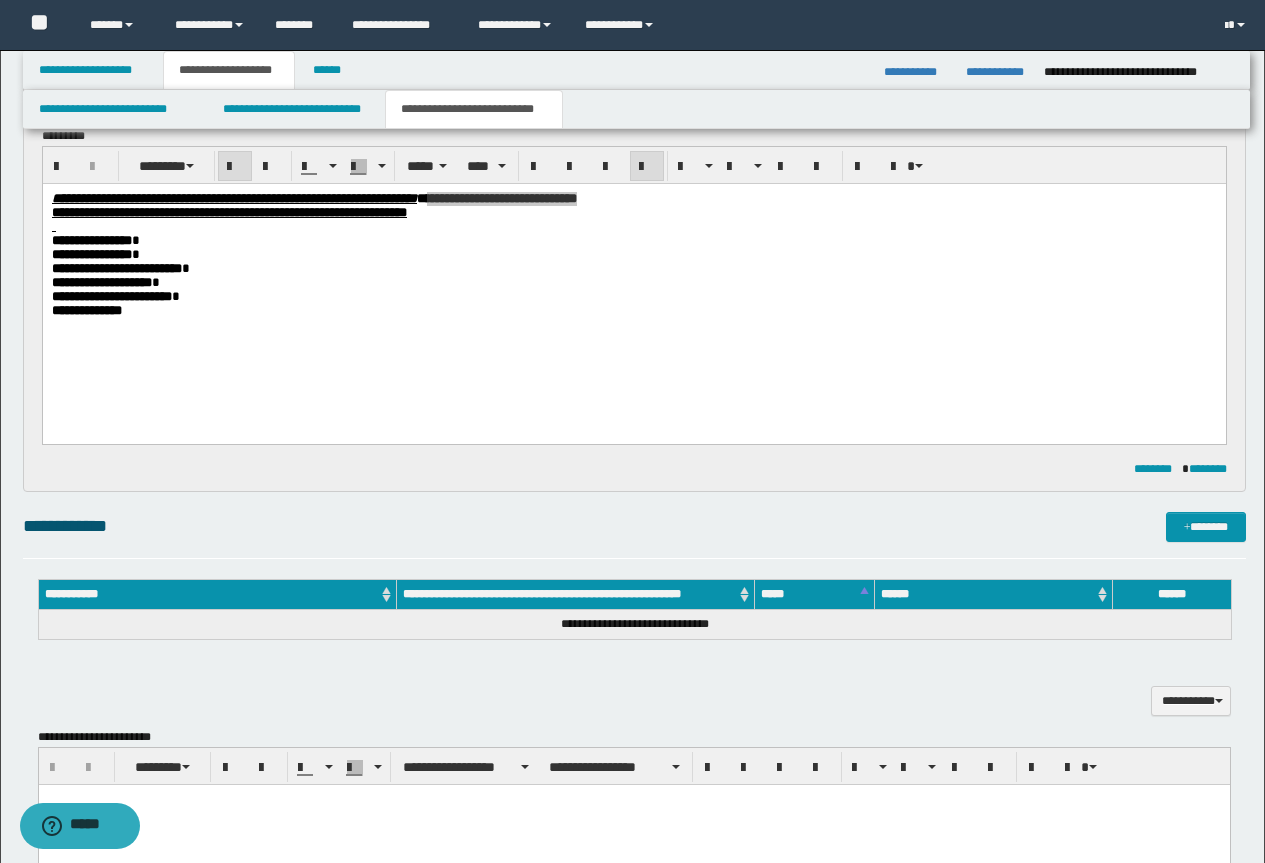 scroll, scrollTop: 726, scrollLeft: 0, axis: vertical 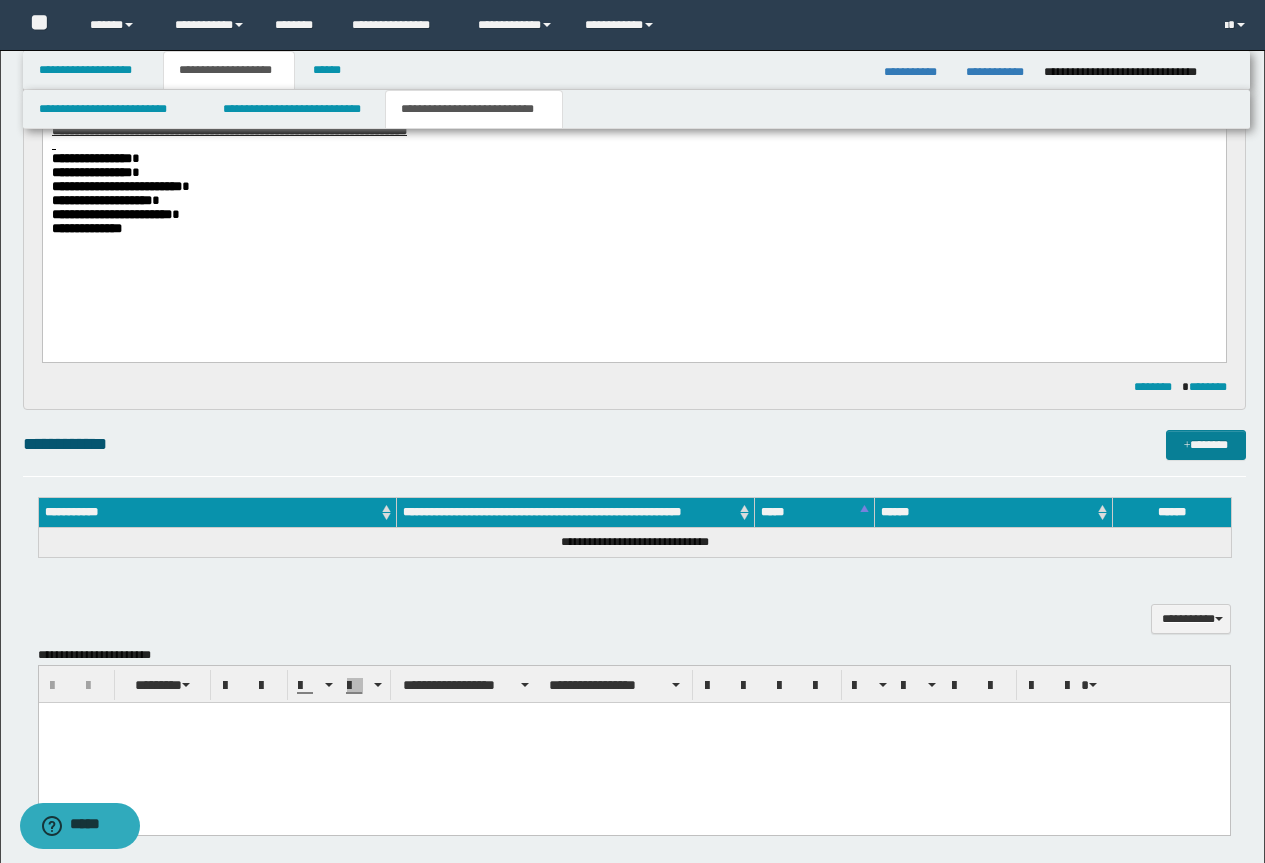type on "**********" 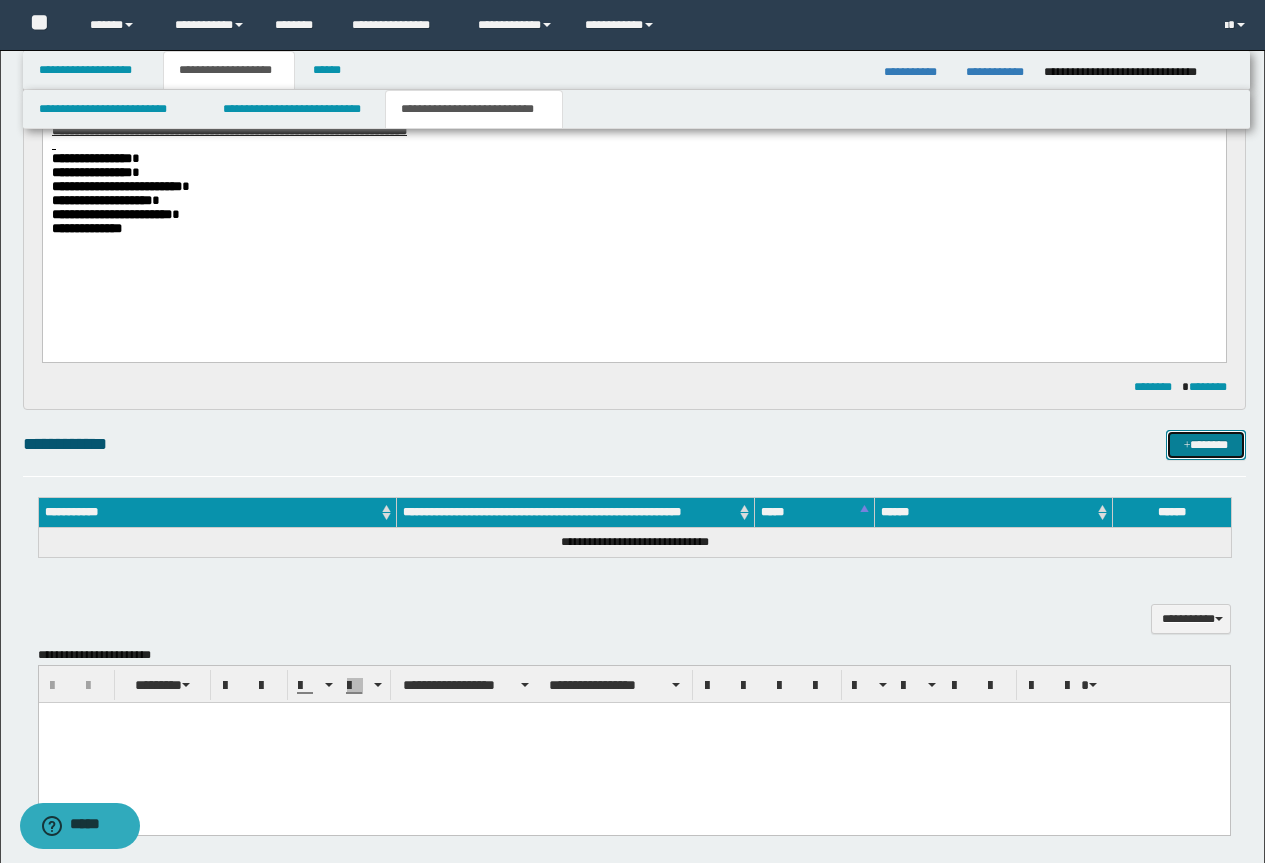 click on "*******" at bounding box center [1206, 445] 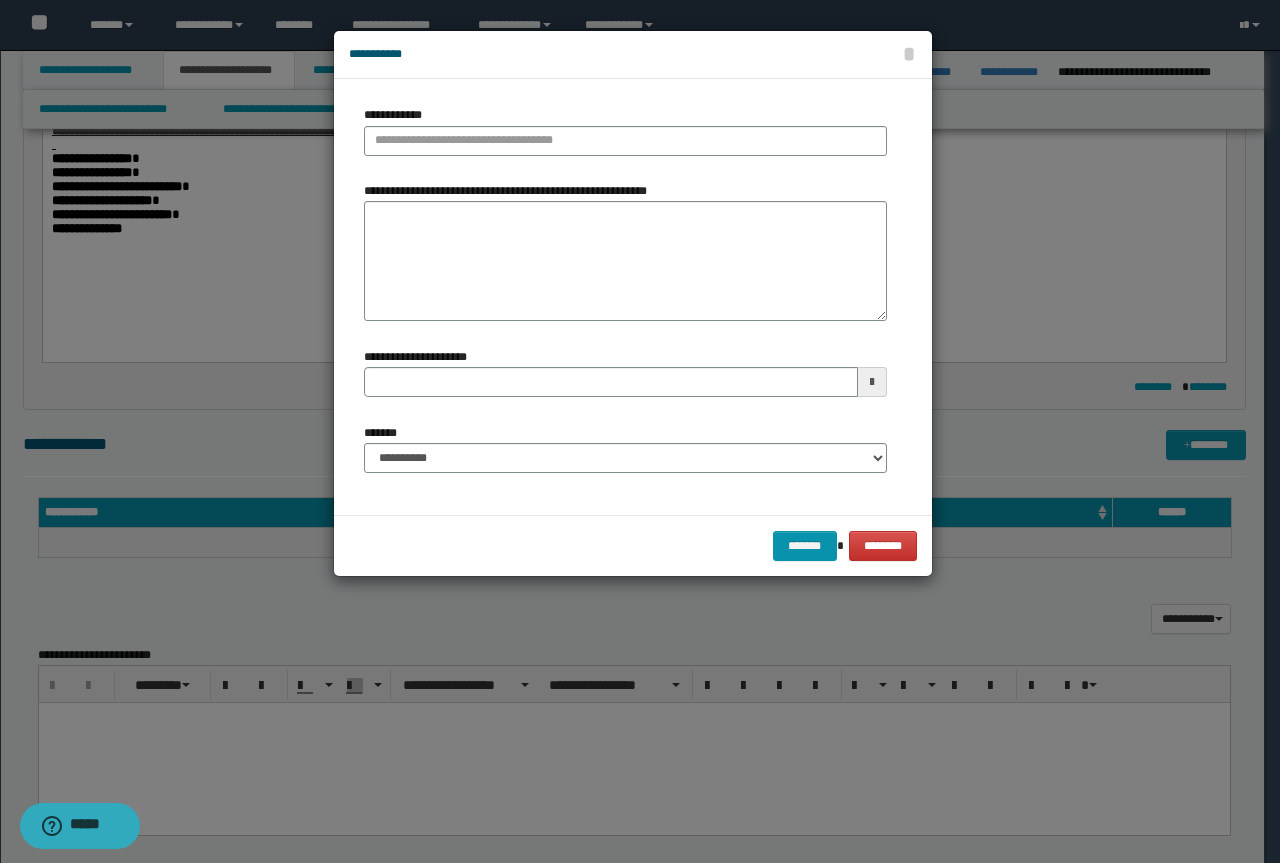 type 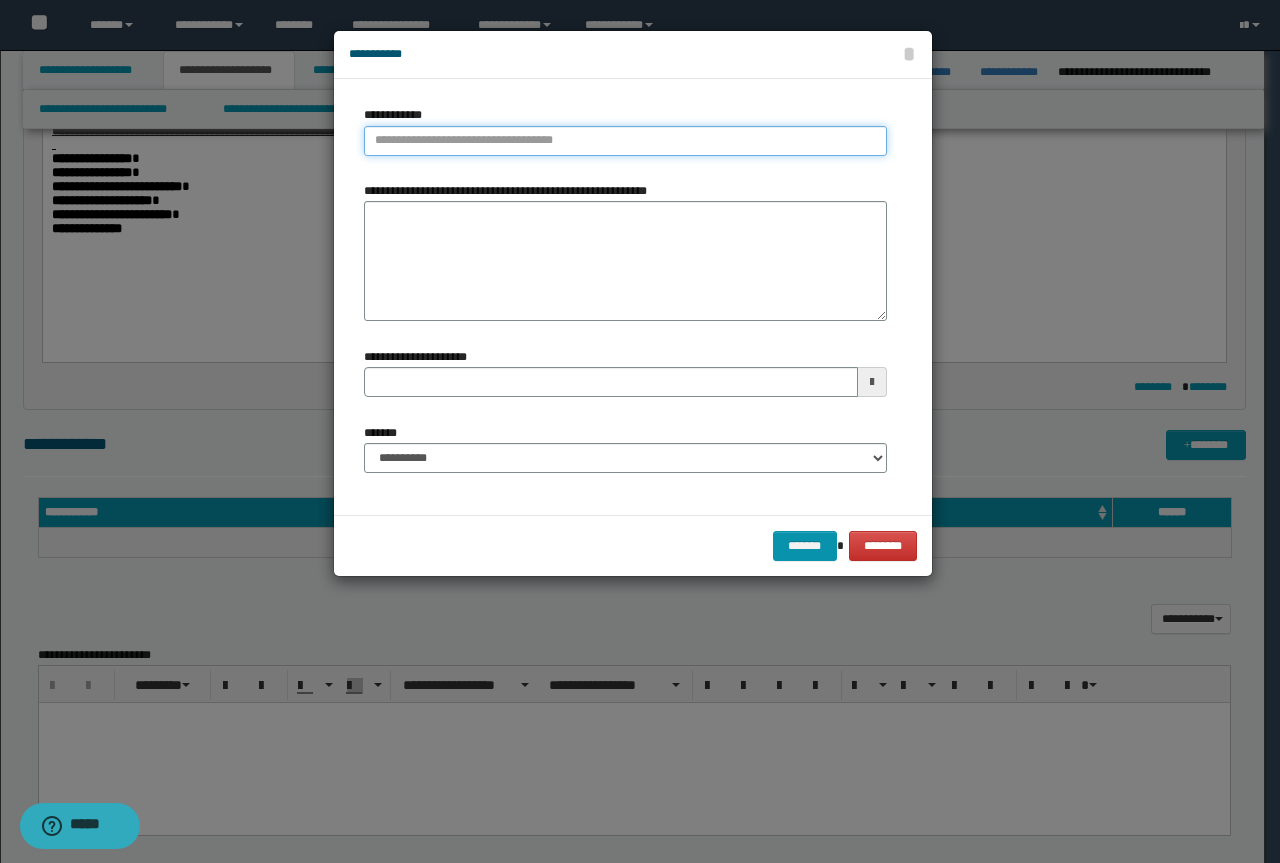 click on "**********" at bounding box center [625, 141] 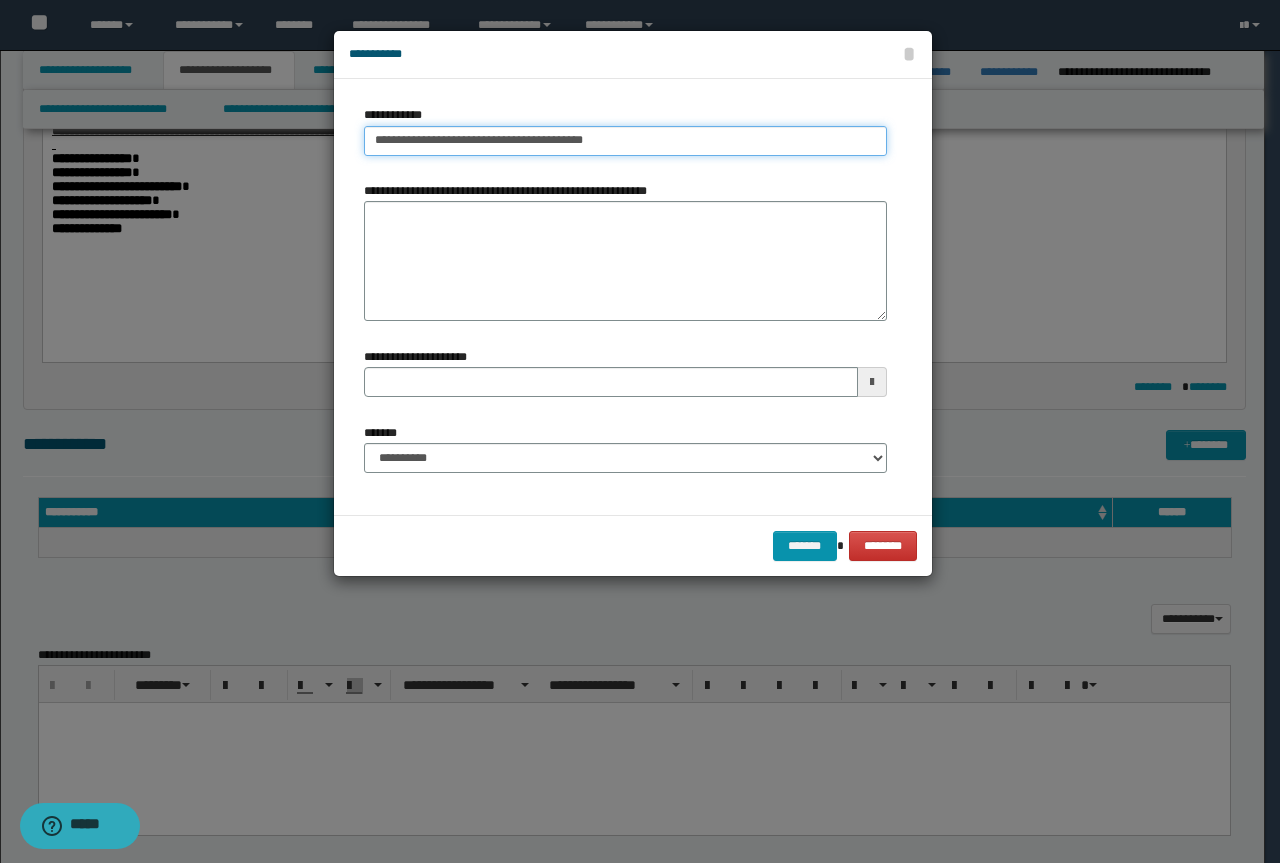 drag, startPoint x: 605, startPoint y: 137, endPoint x: 526, endPoint y: 148, distance: 79.762146 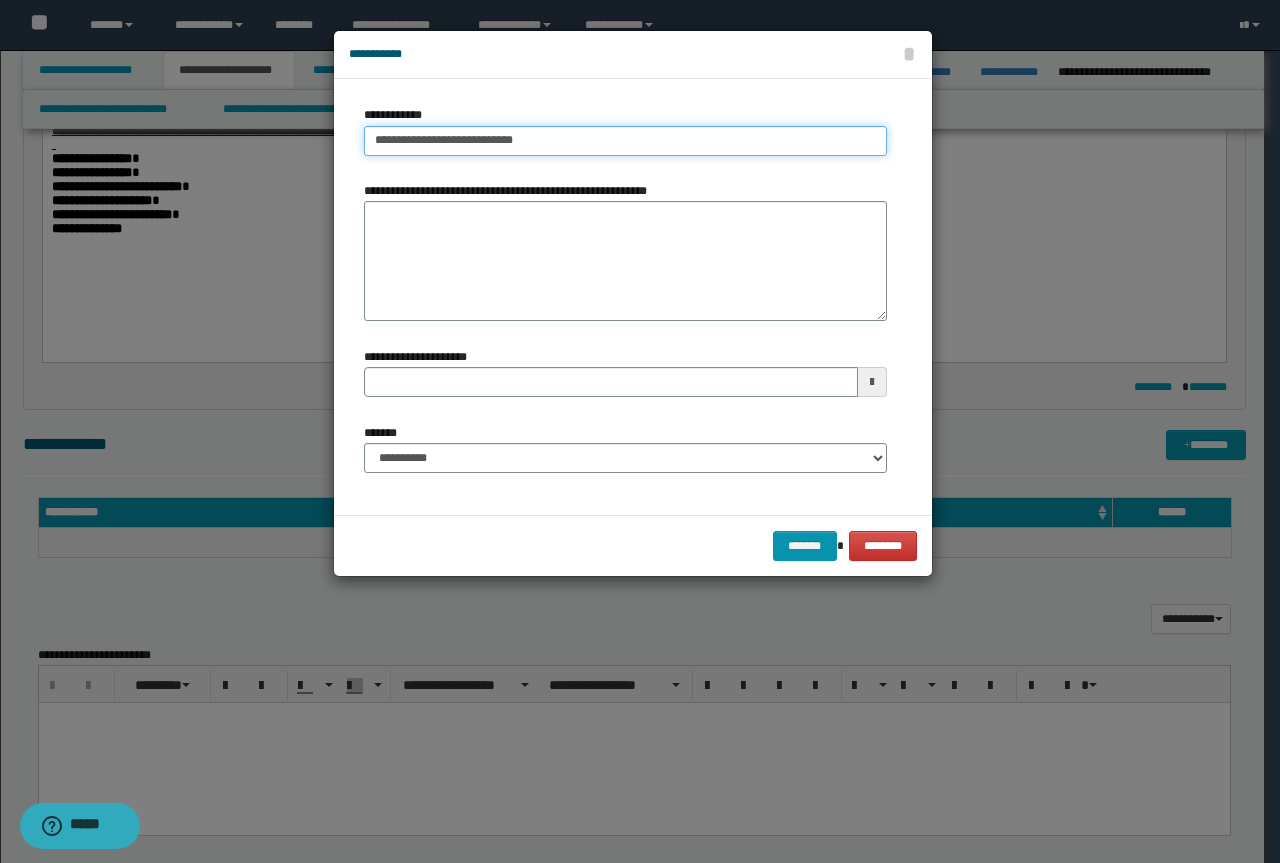 type on "**********" 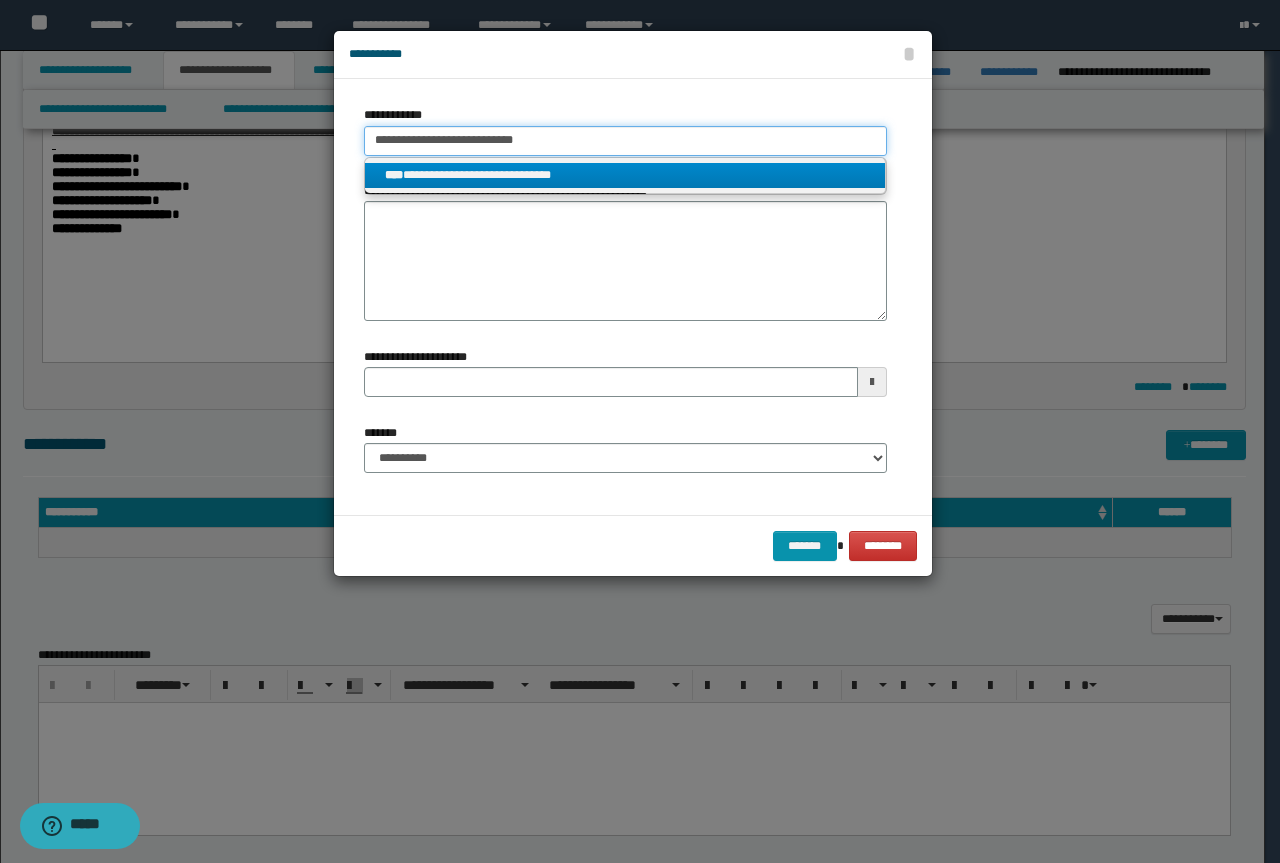 type on "**********" 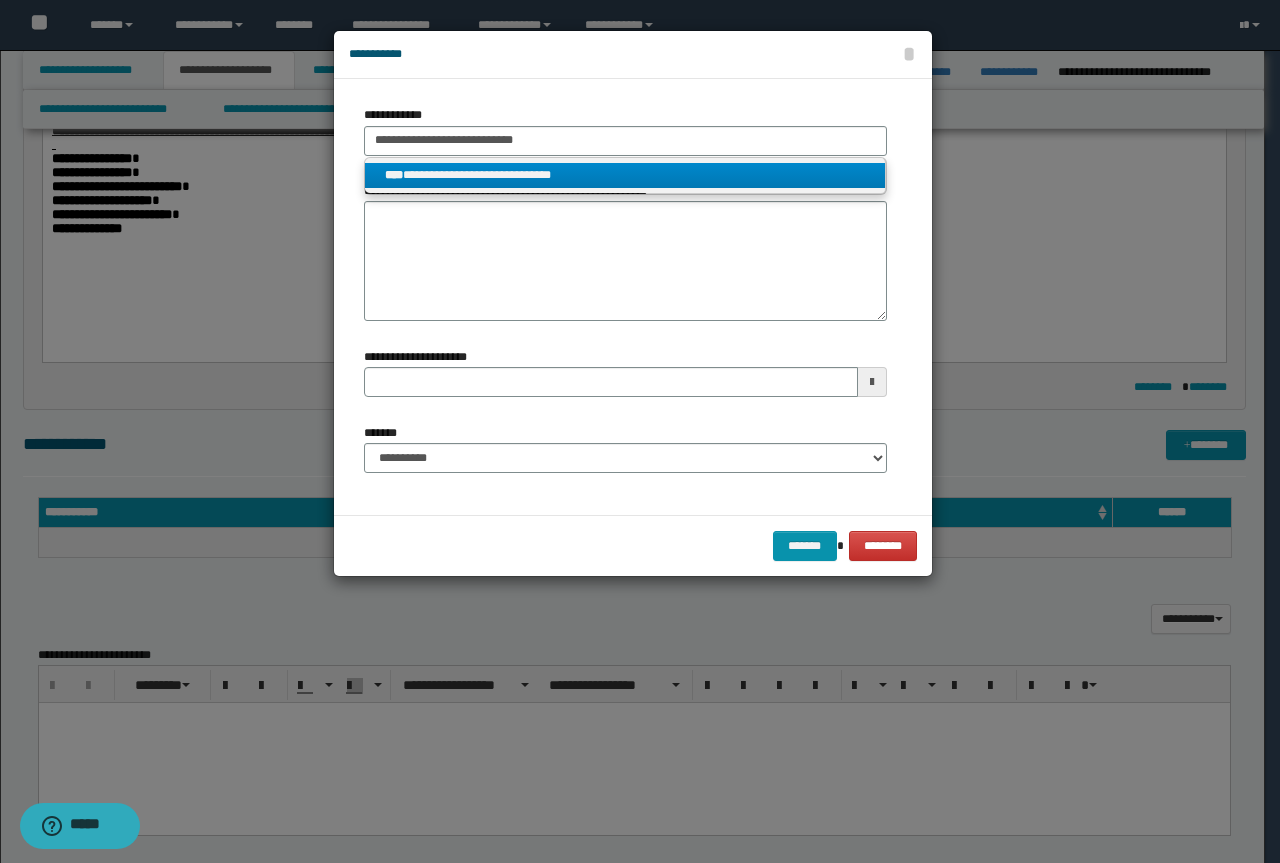 click on "**********" at bounding box center (625, 175) 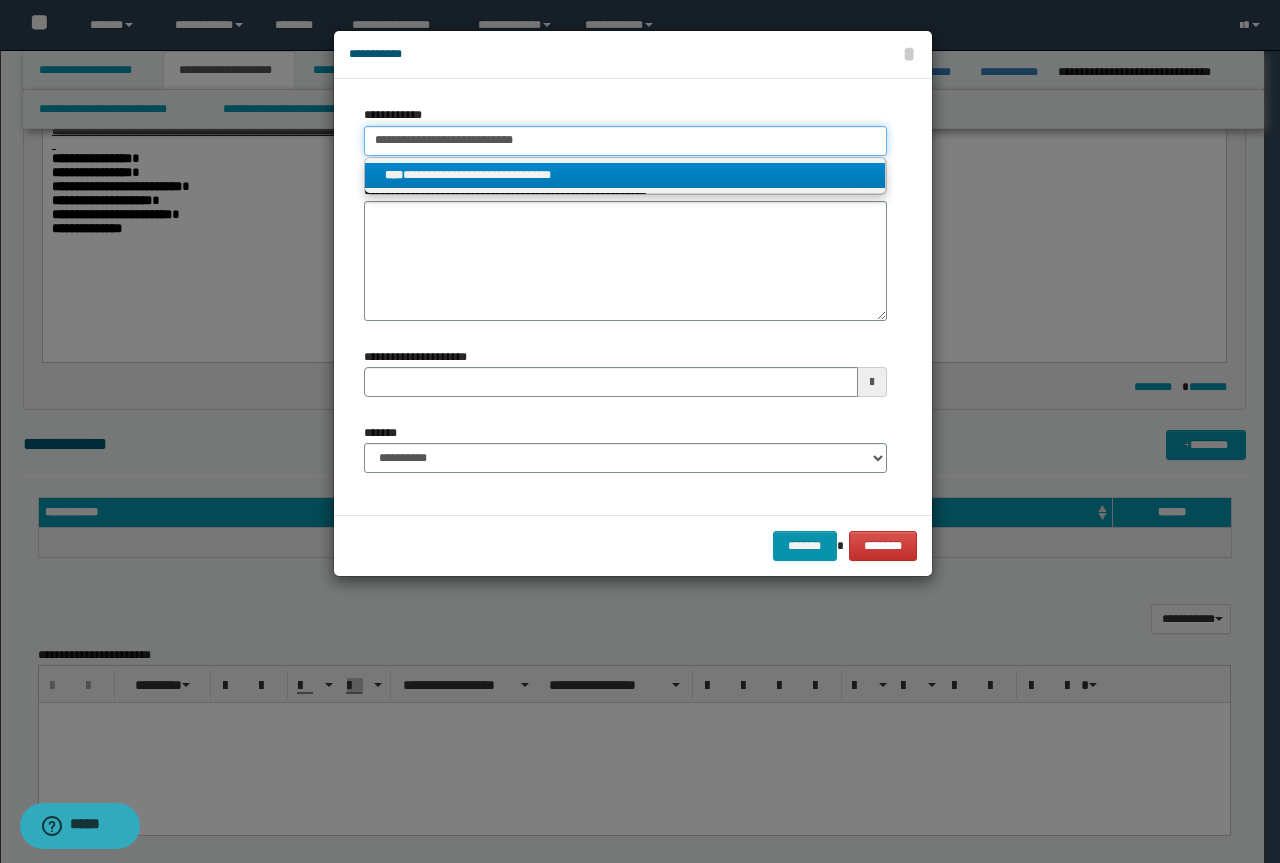 type 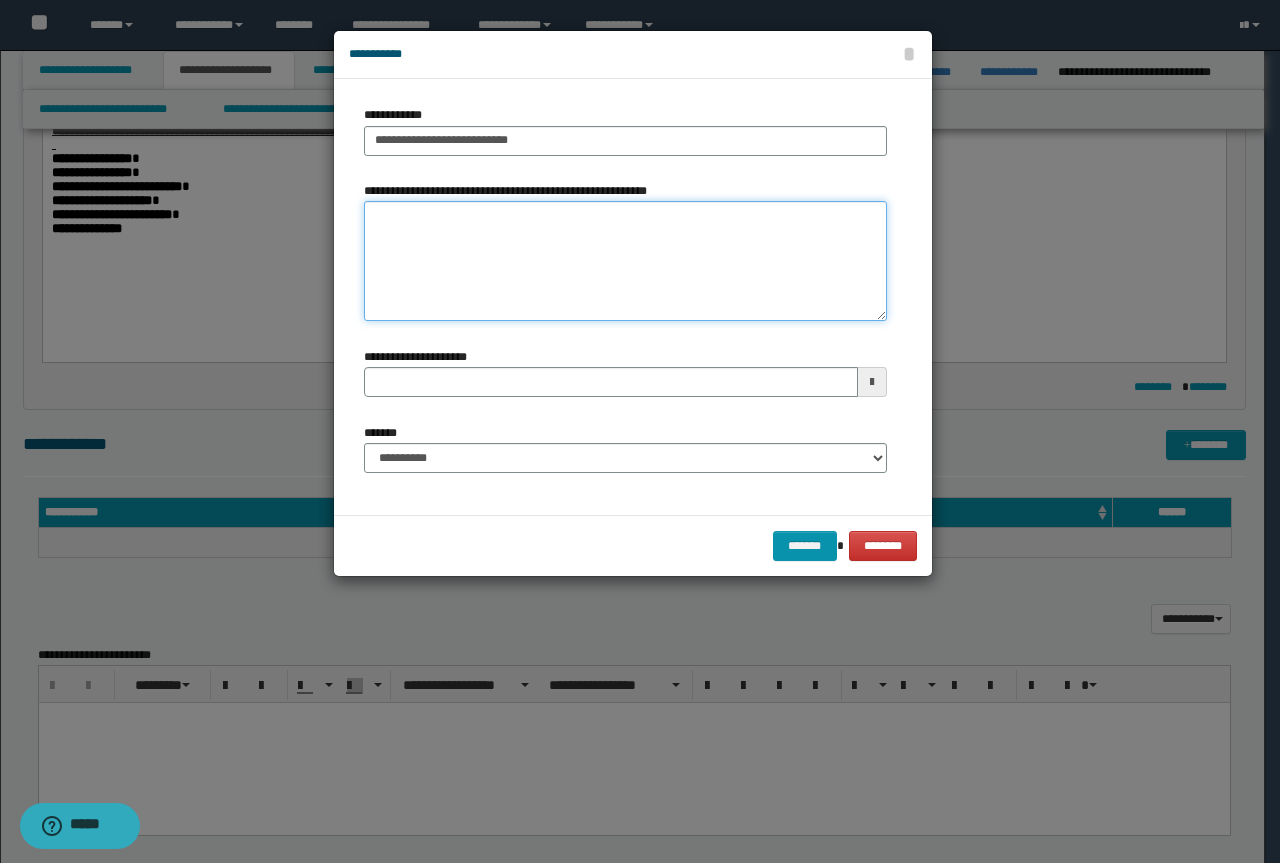 click on "**********" at bounding box center (625, 261) 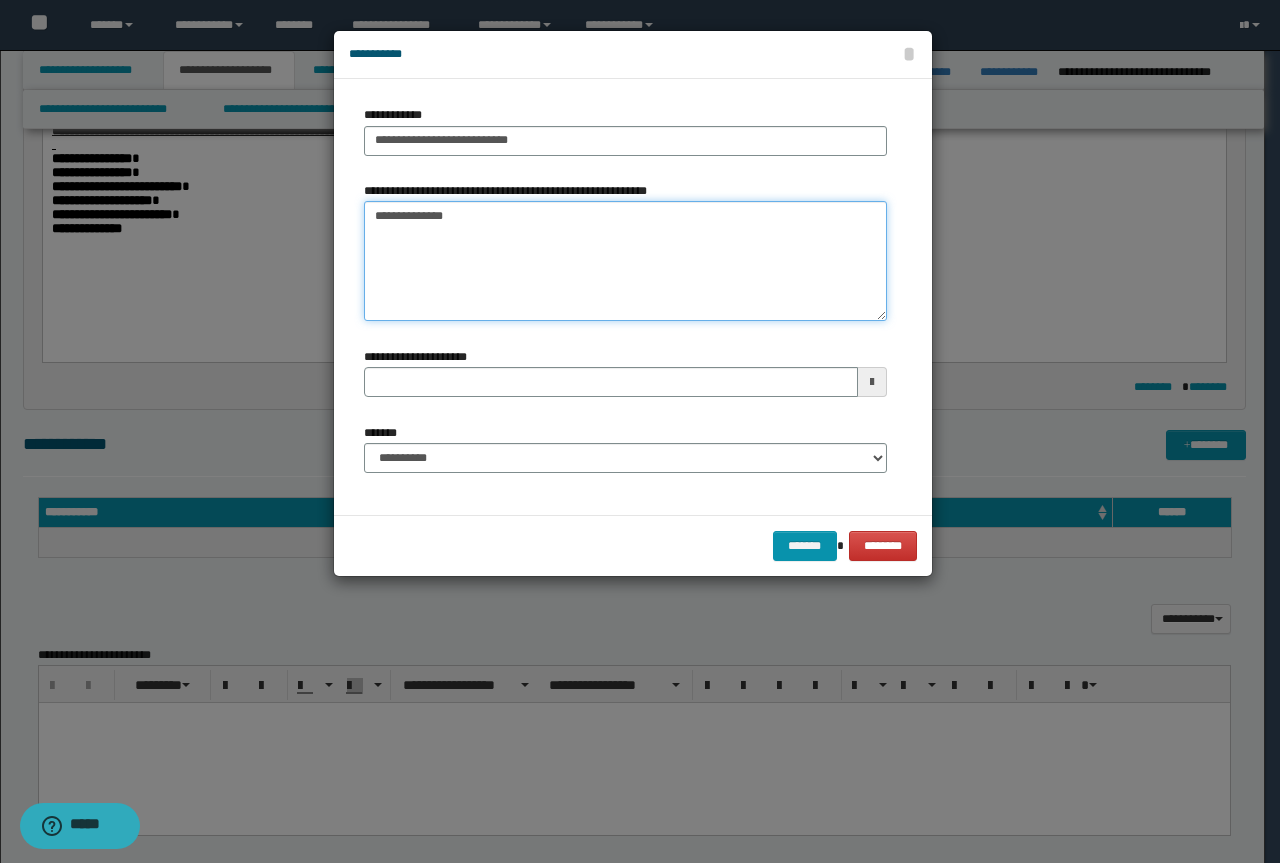 type on "**********" 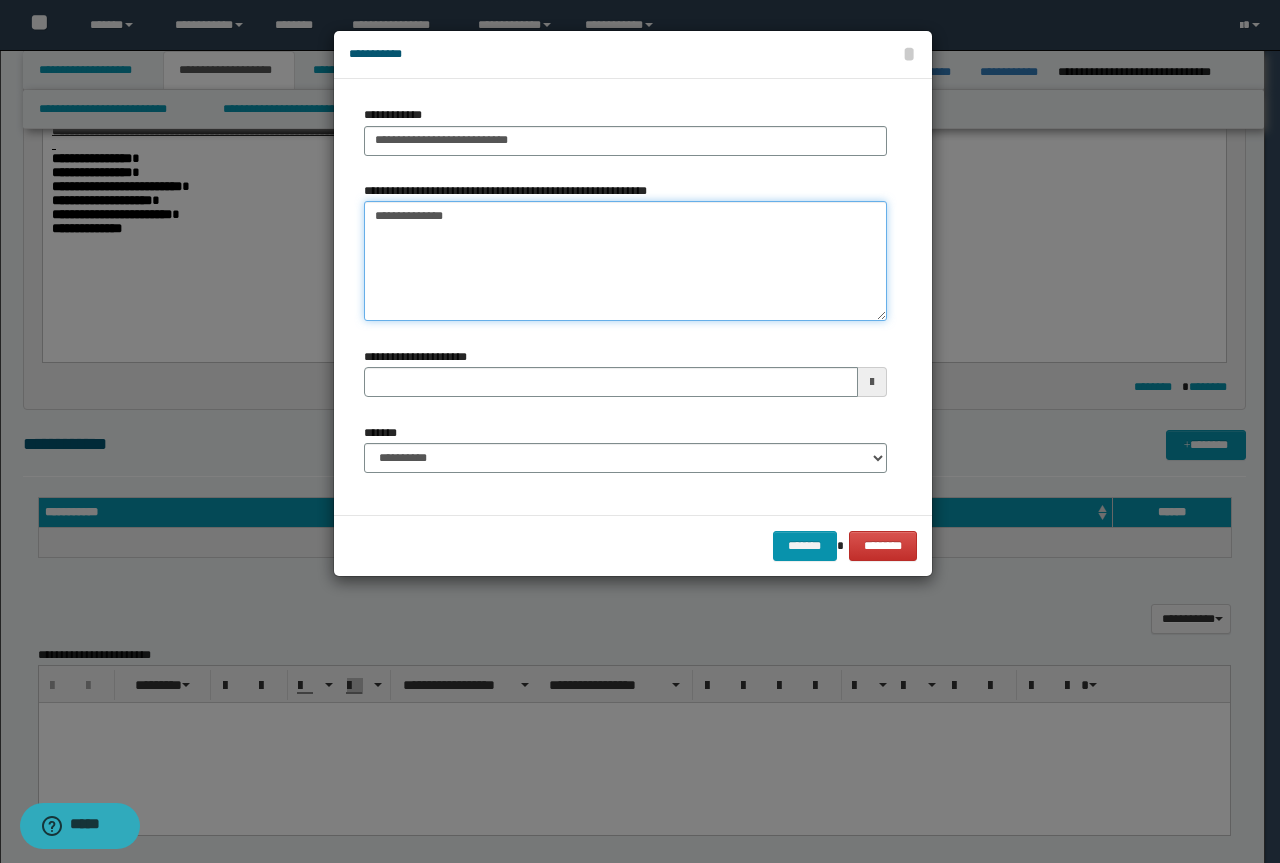 type 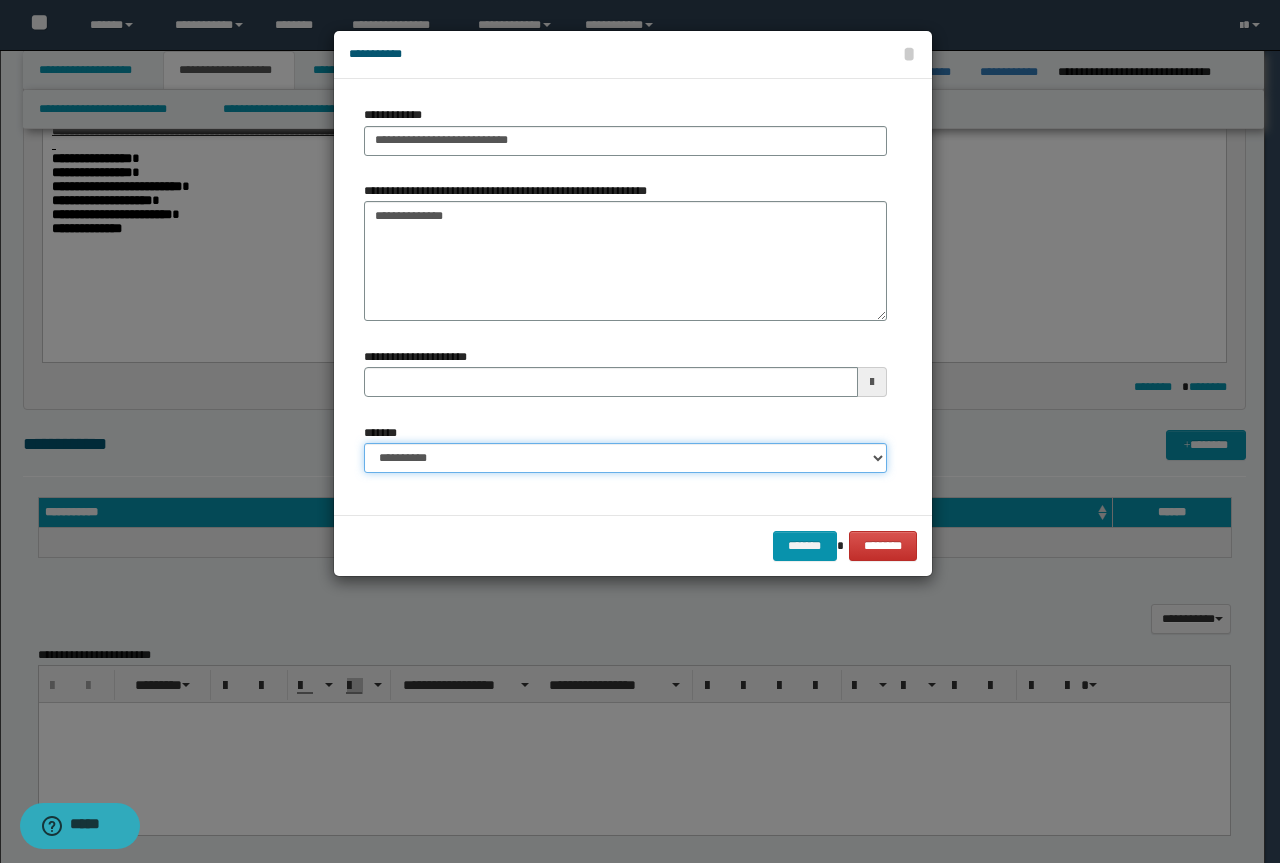 click on "**********" at bounding box center [625, 458] 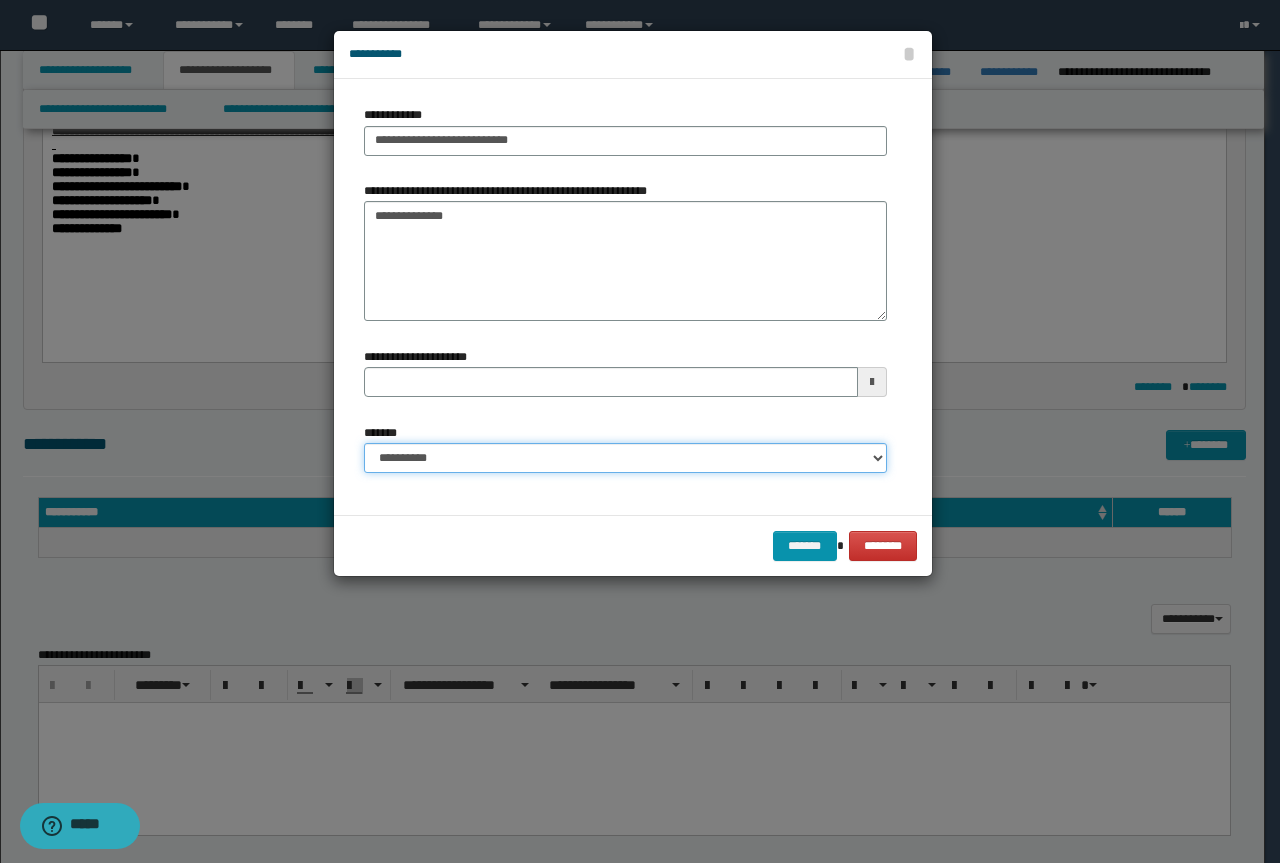 select on "*" 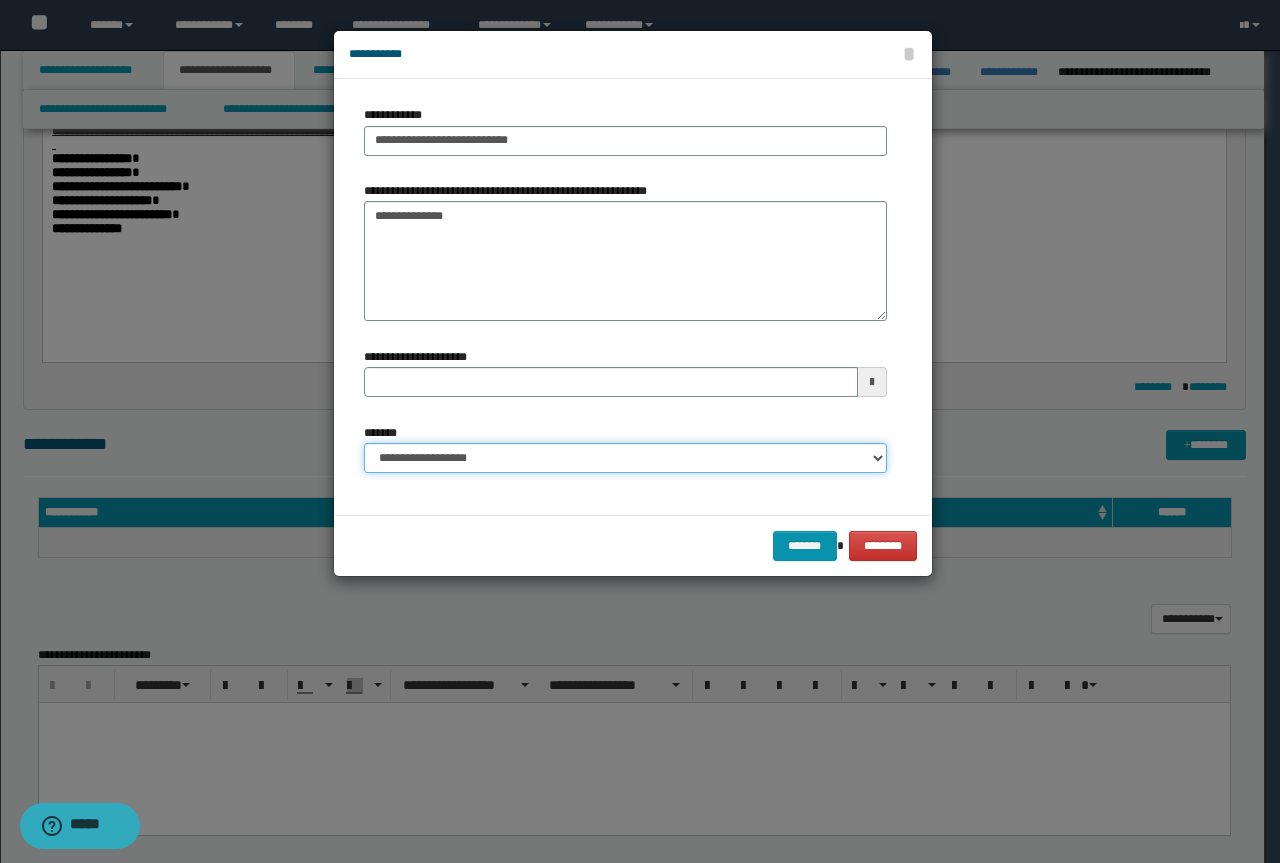 click on "**********" at bounding box center [625, 458] 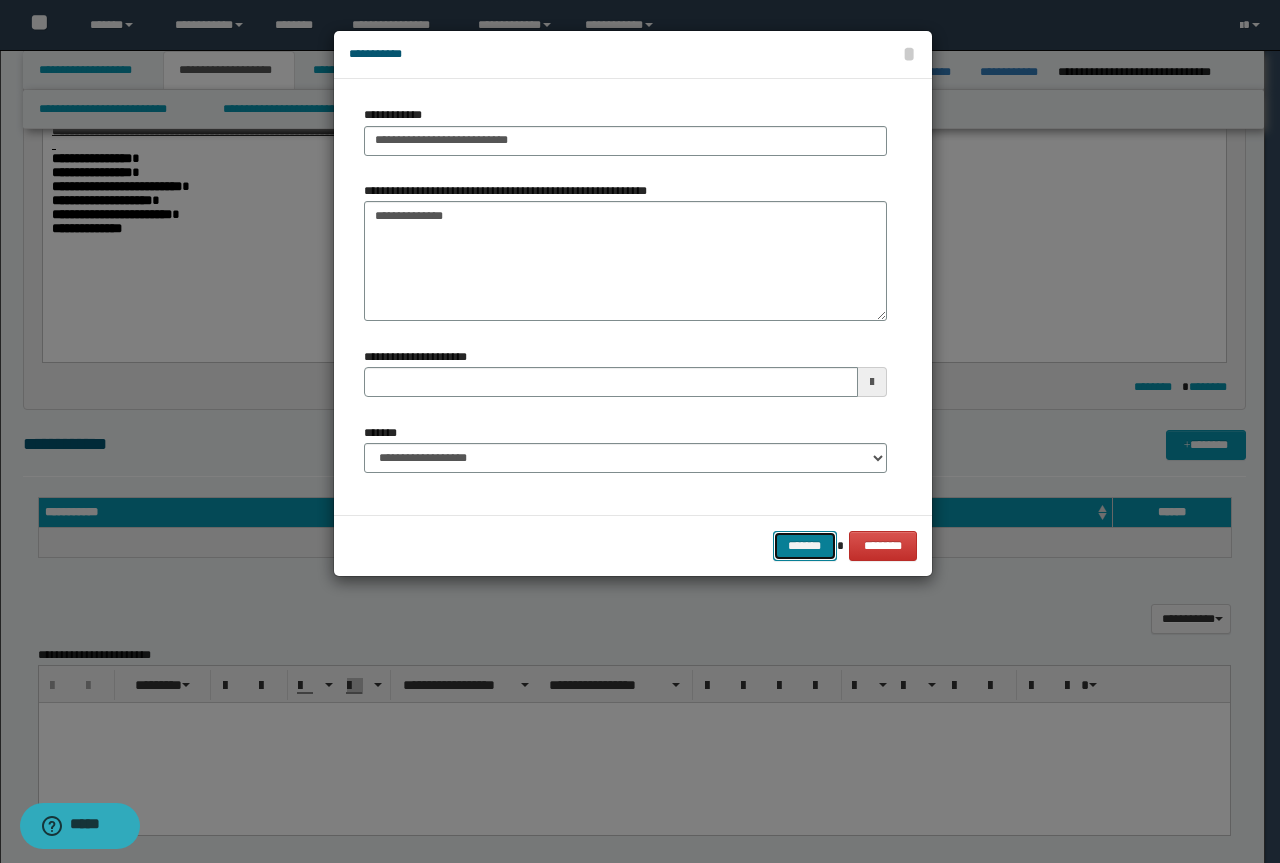 click on "*******" at bounding box center (805, 546) 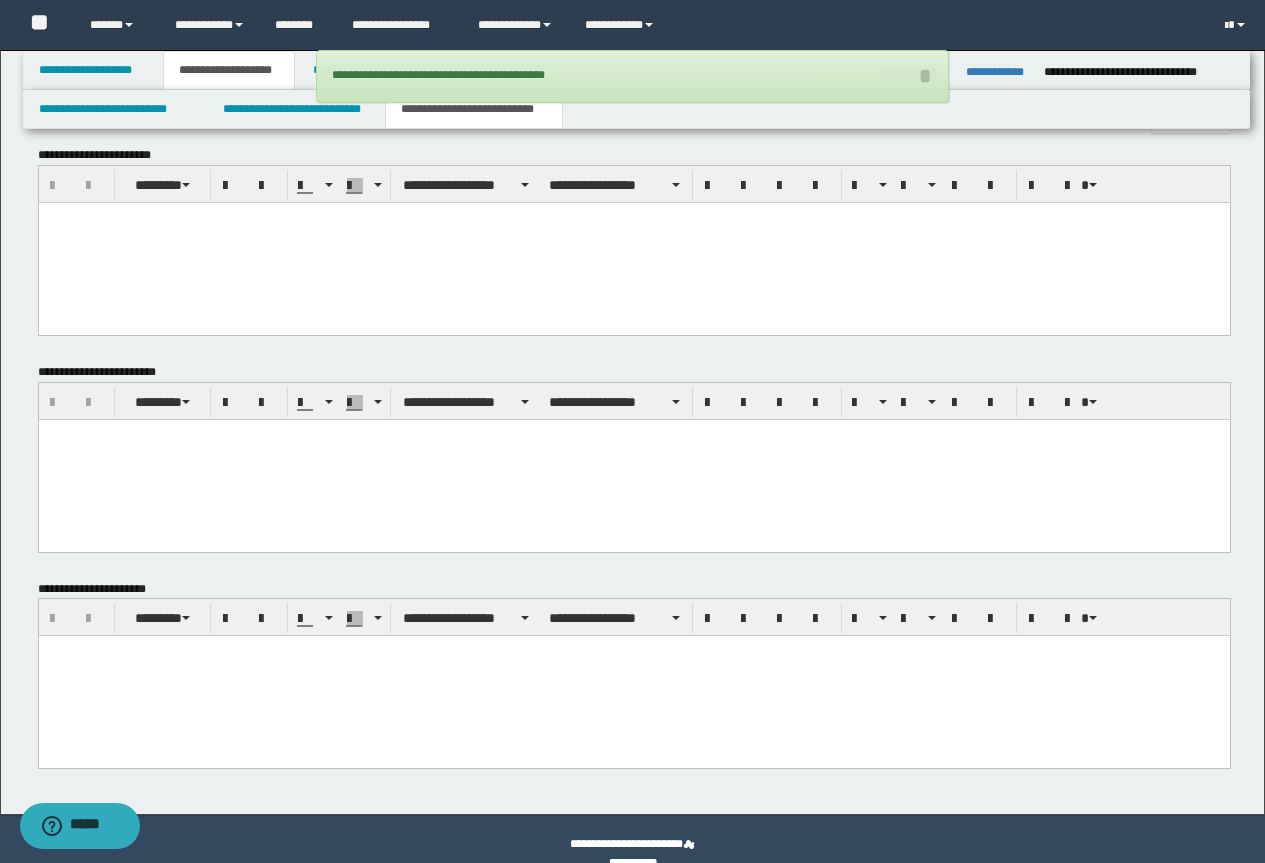 scroll, scrollTop: 1256, scrollLeft: 0, axis: vertical 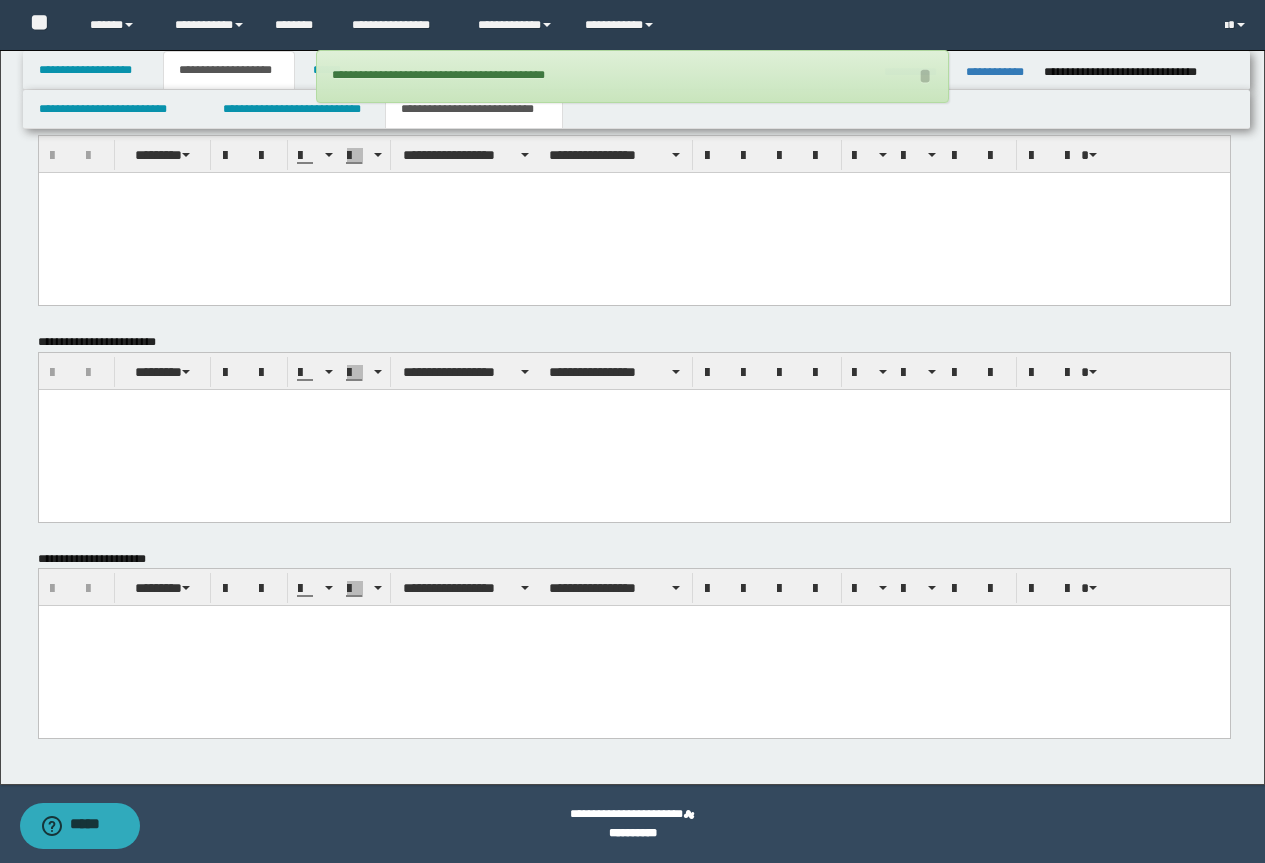 click at bounding box center [633, 646] 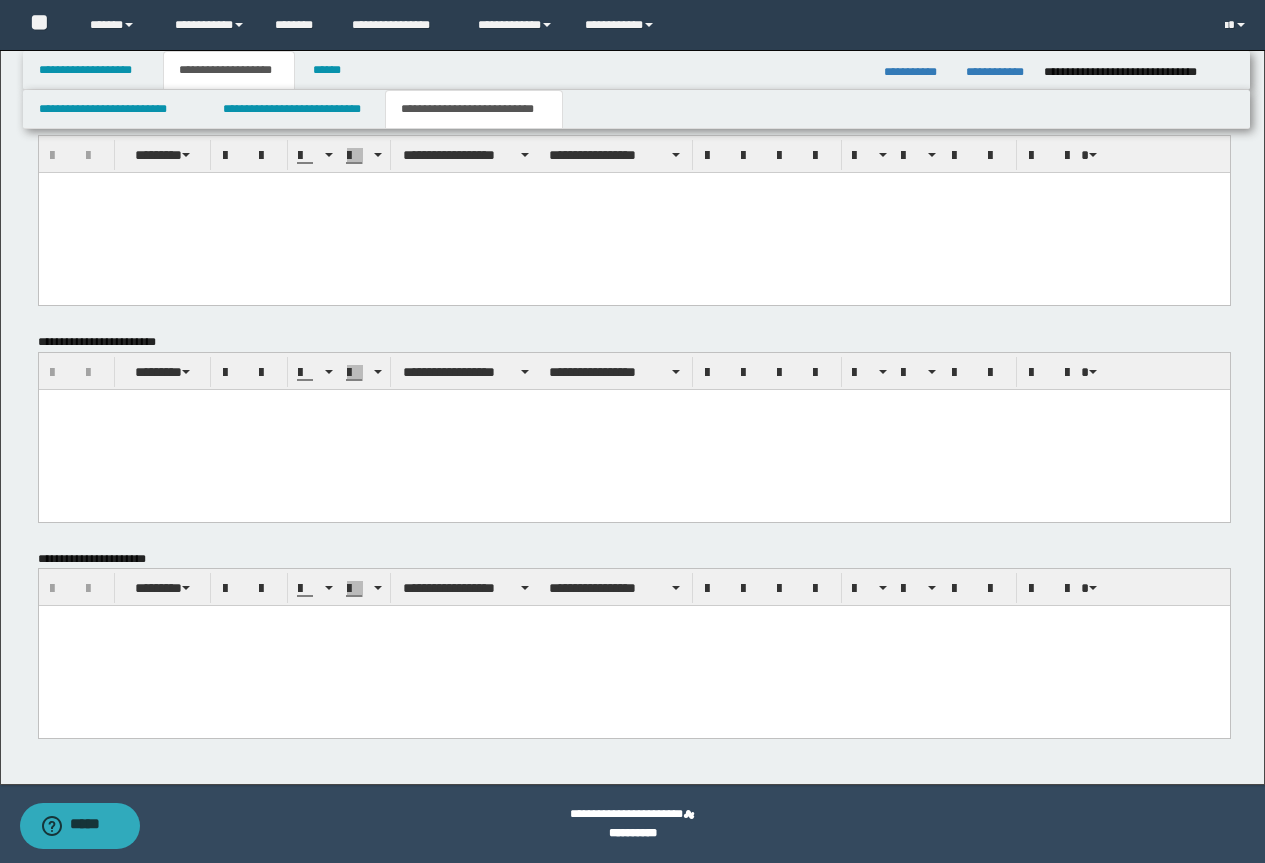 paste 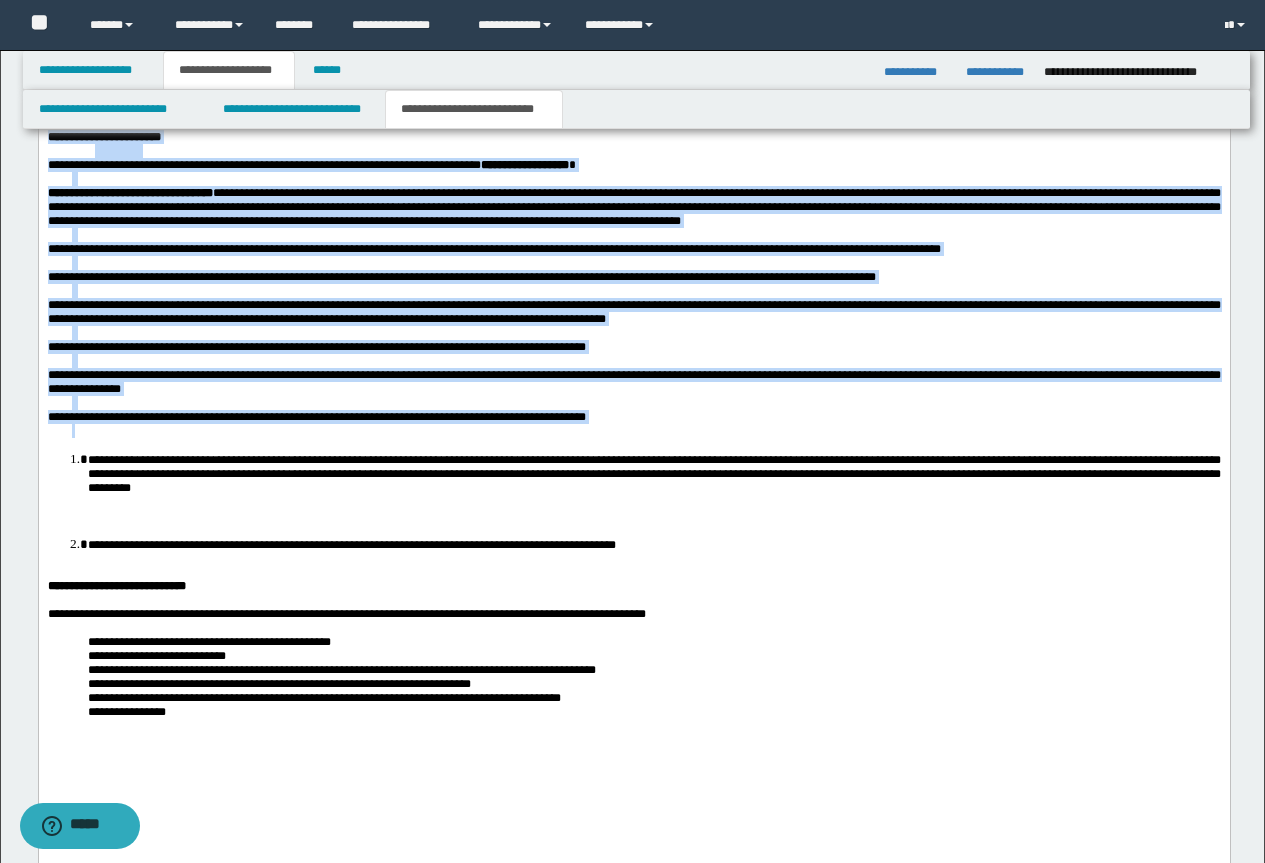 scroll, scrollTop: 1896, scrollLeft: 0, axis: vertical 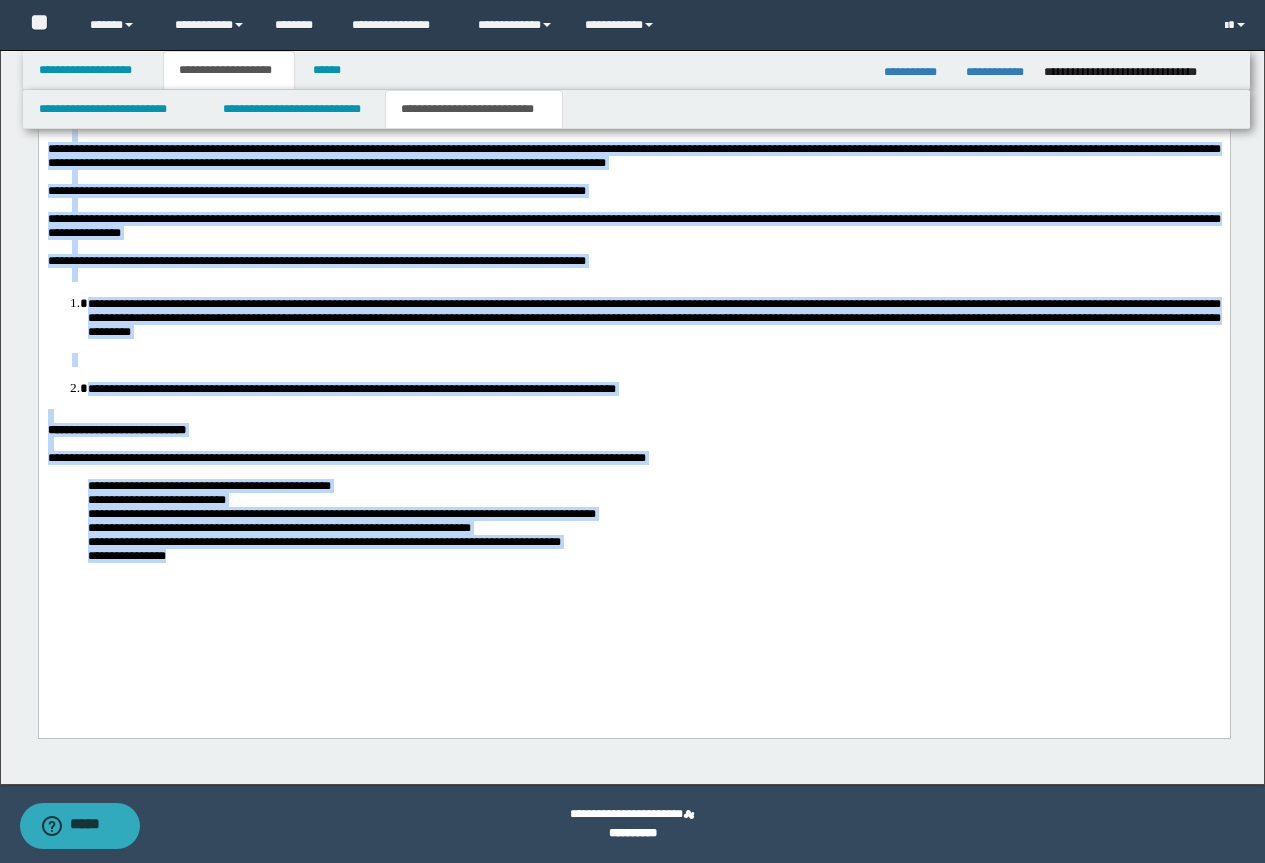 drag, startPoint x: 46, startPoint y: -18, endPoint x: 660, endPoint y: 648, distance: 905.84326 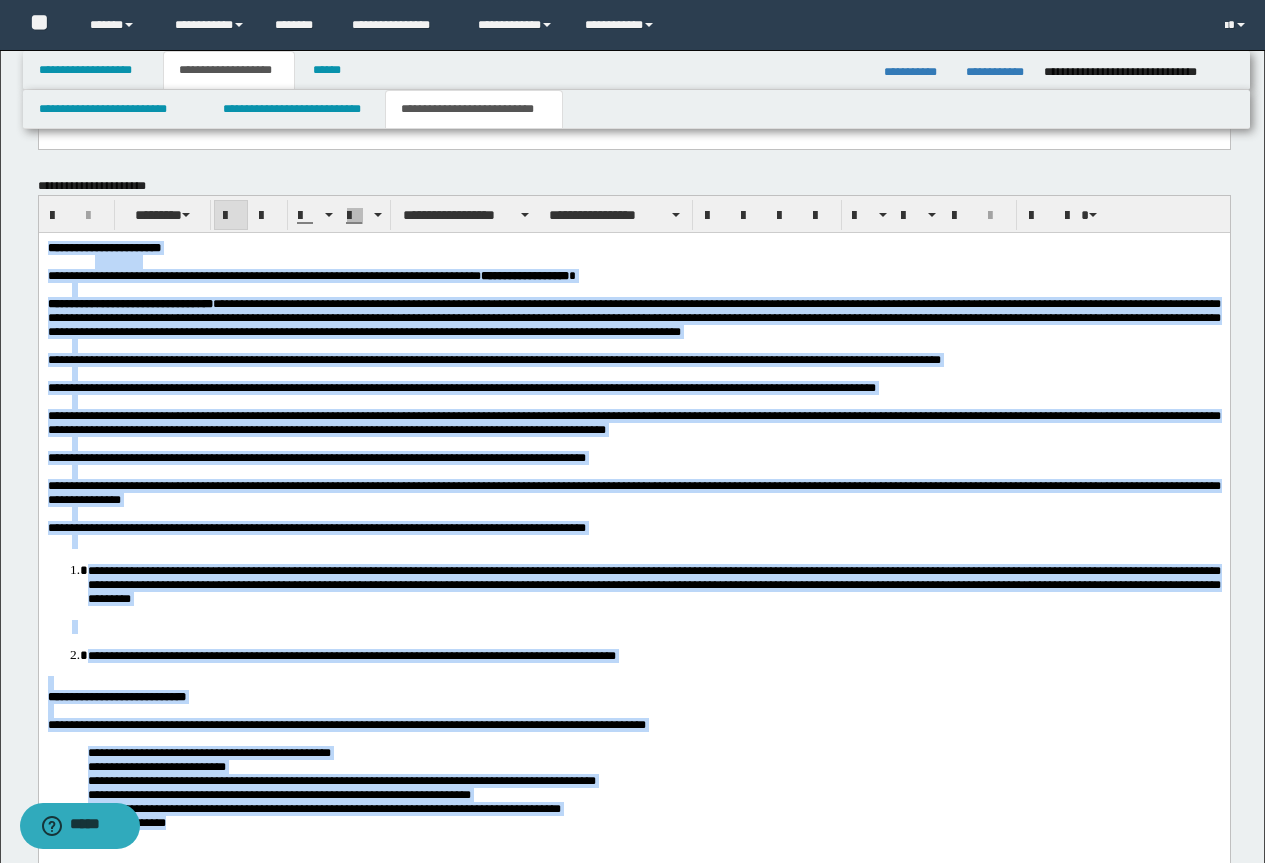 scroll, scrollTop: 1496, scrollLeft: 0, axis: vertical 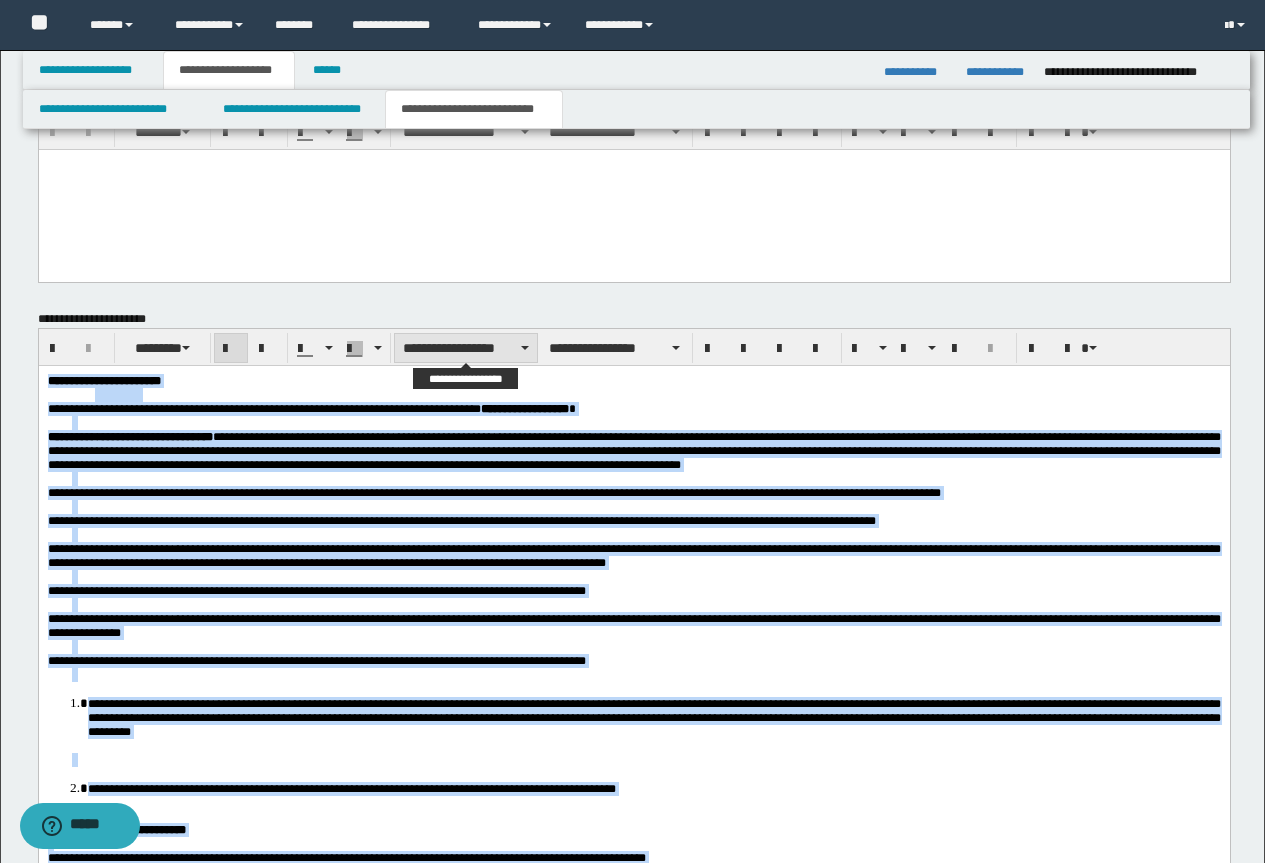 click on "**********" at bounding box center [466, 348] 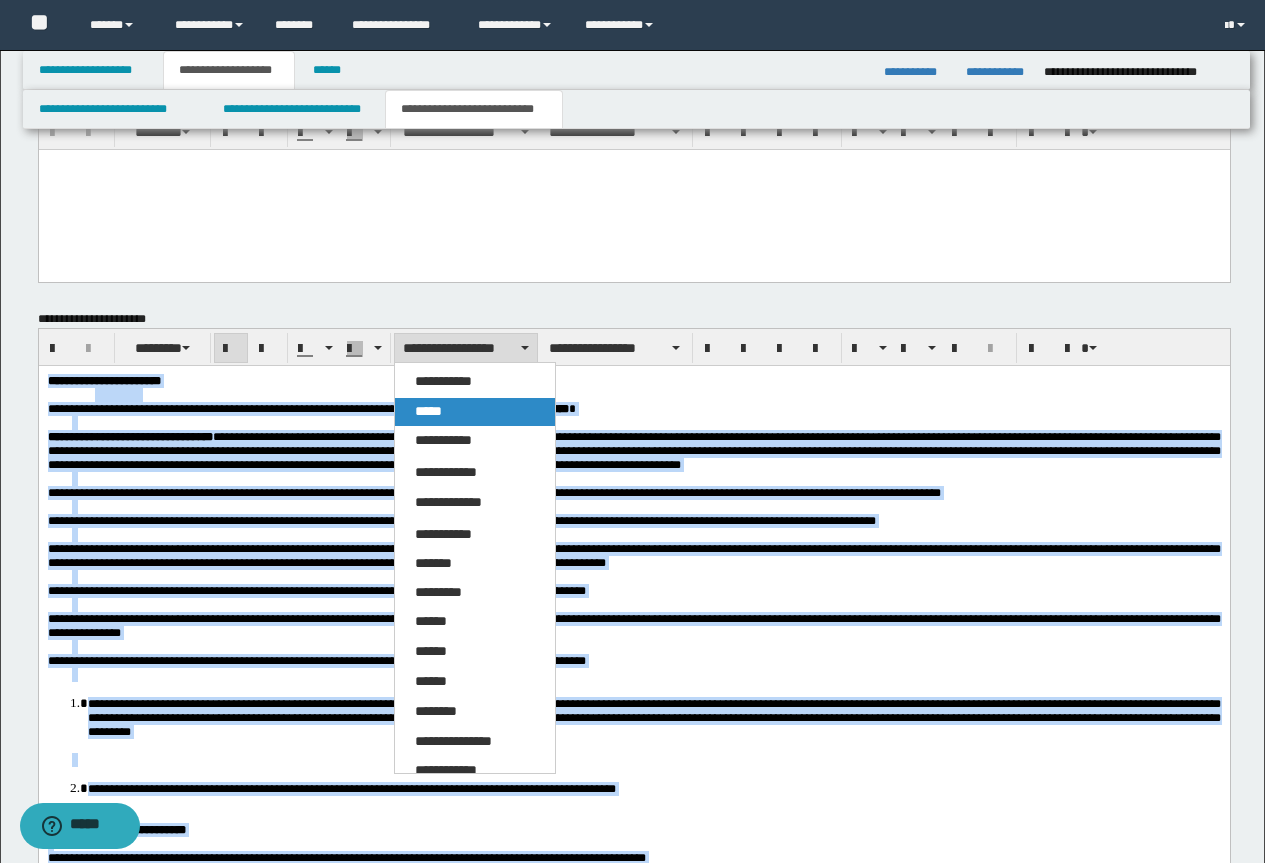 click on "*****" at bounding box center [475, 412] 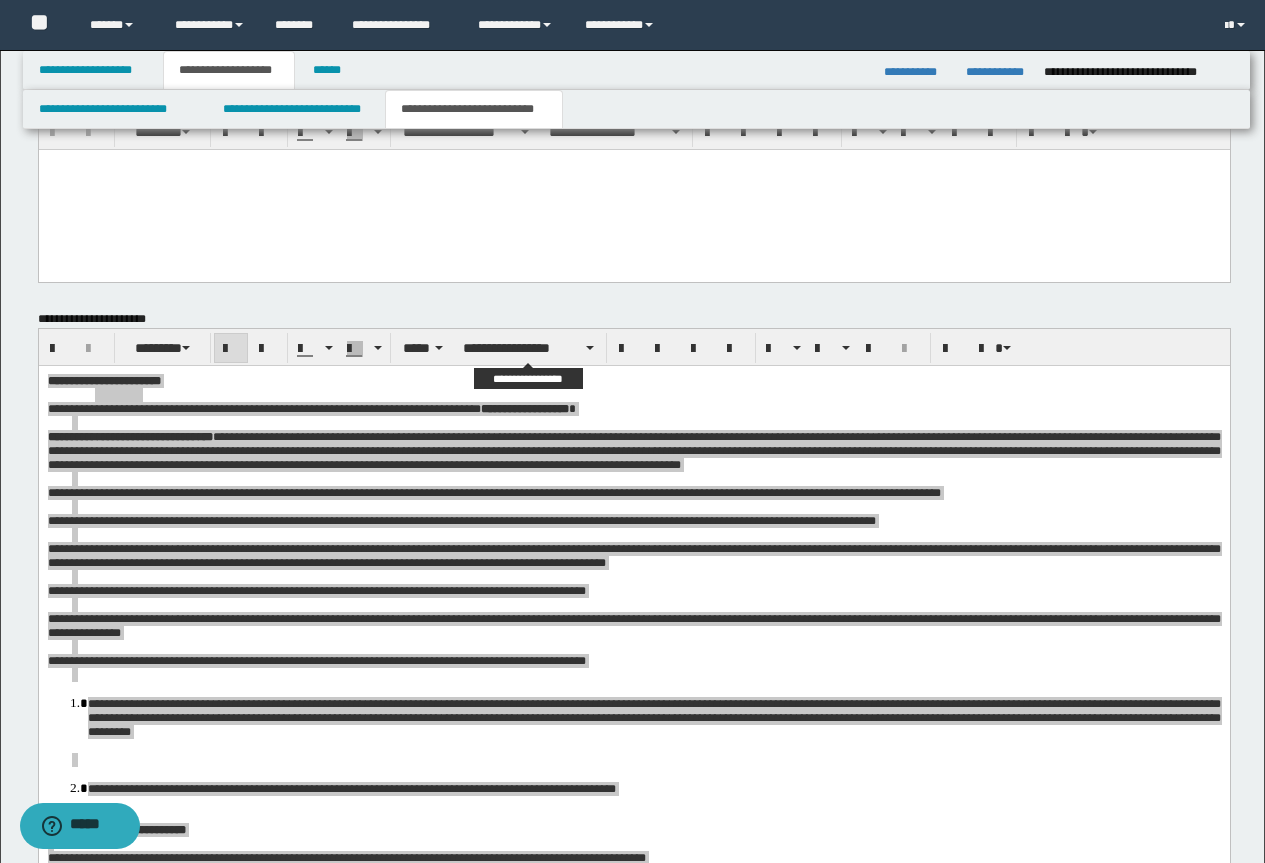 click on "**********" at bounding box center (634, 347) 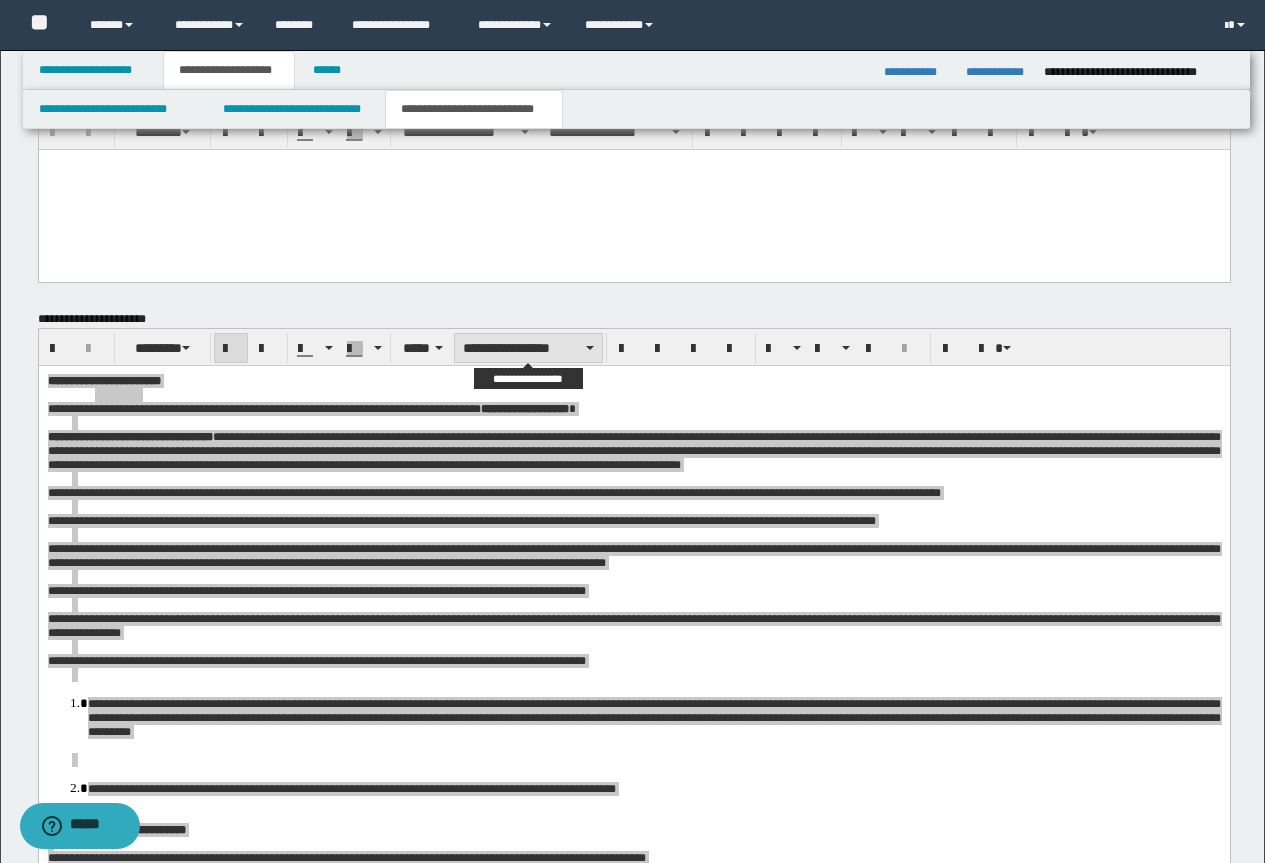 click on "**********" at bounding box center (528, 348) 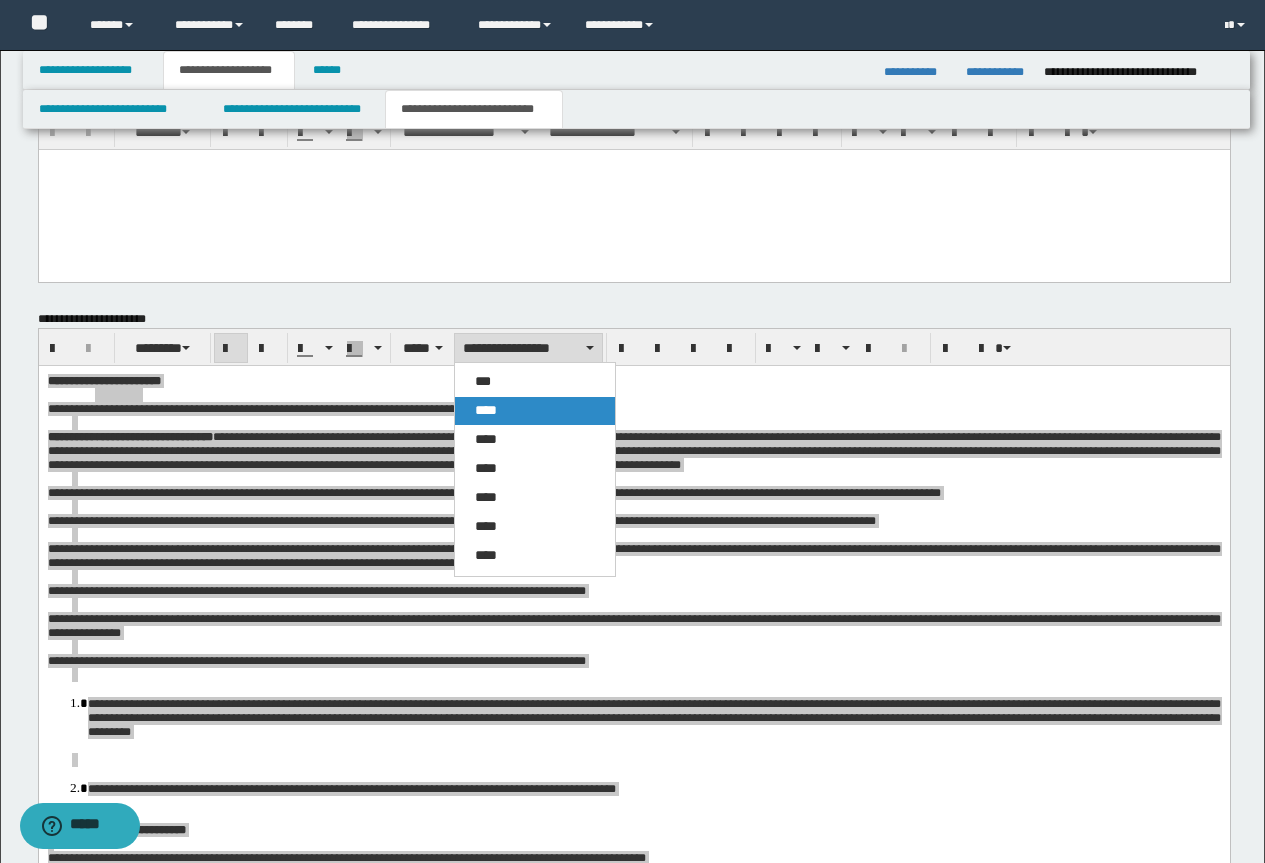 click on "****" at bounding box center [535, 411] 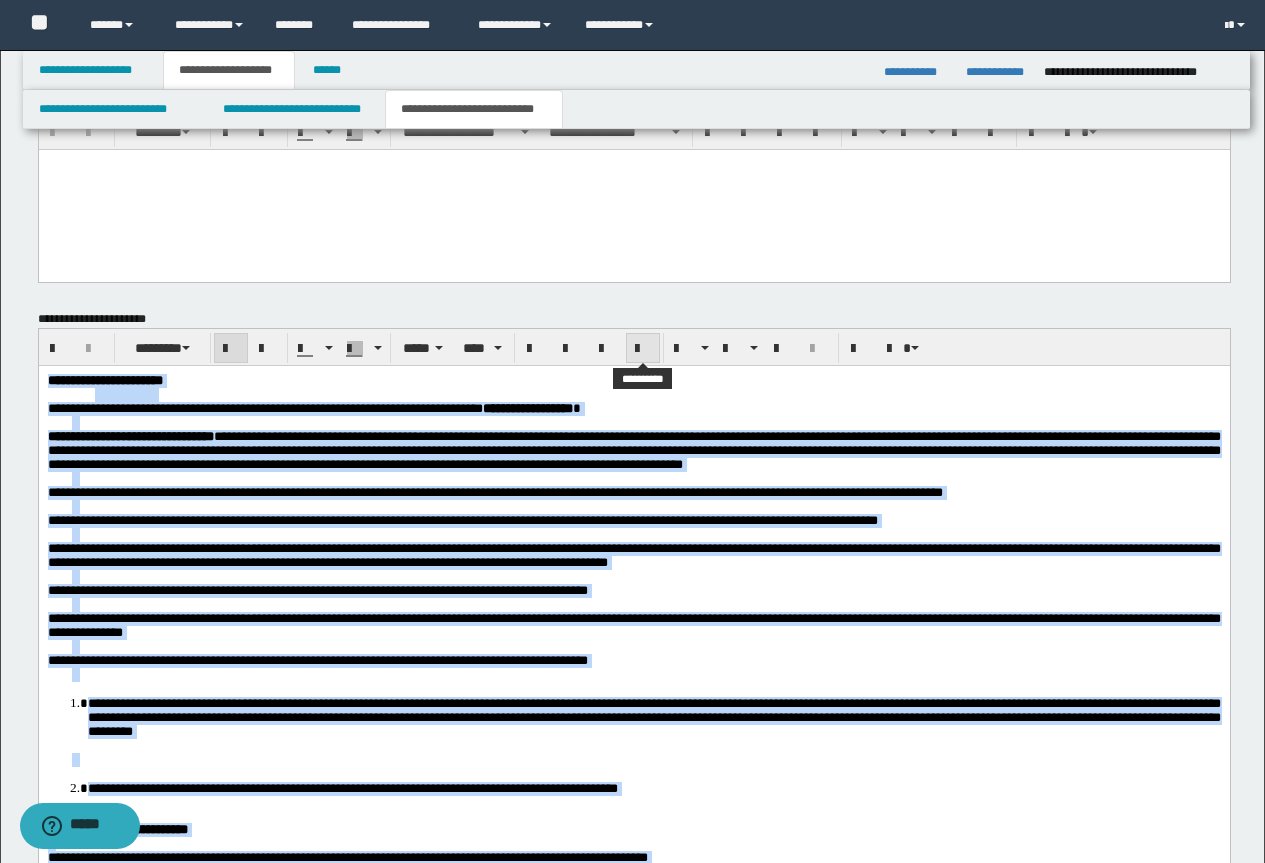 click at bounding box center [643, 349] 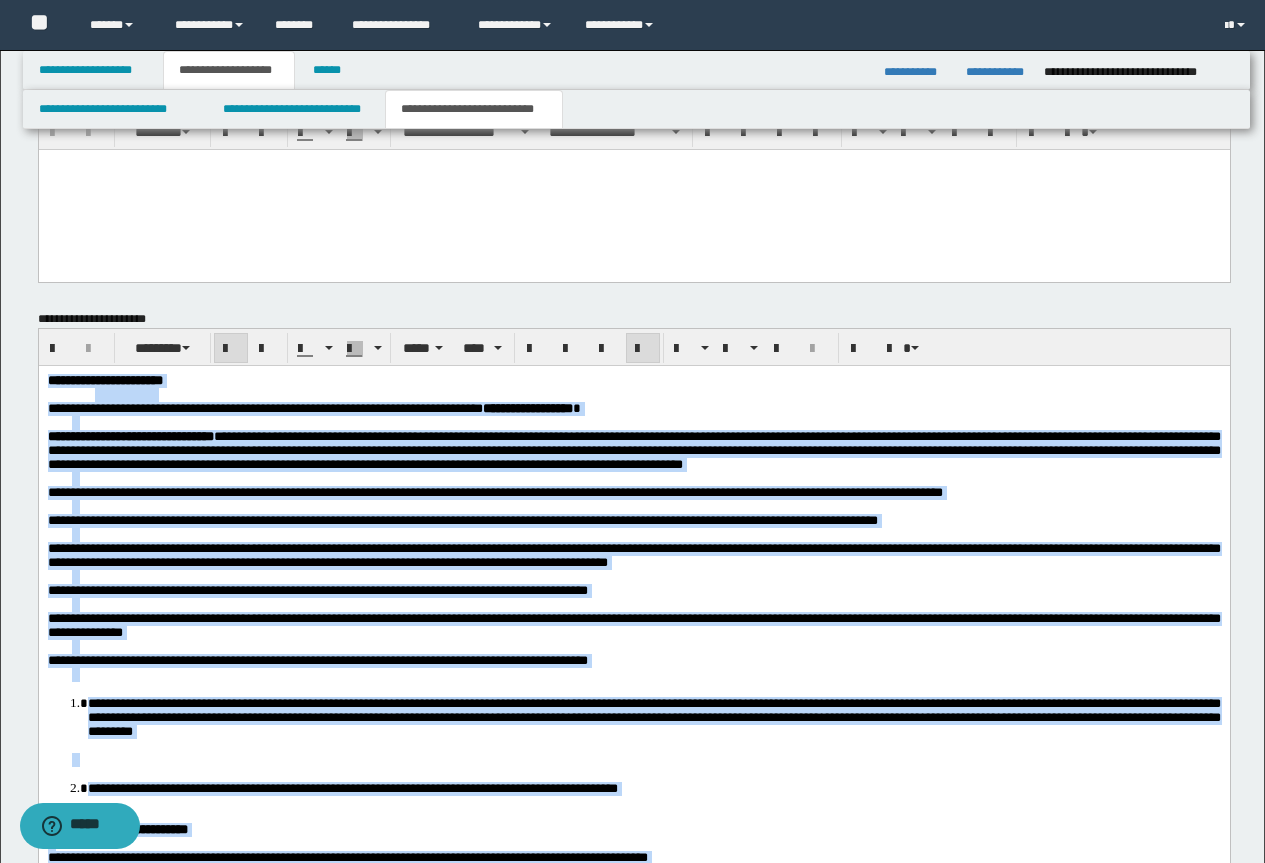 click at bounding box center (643, 349) 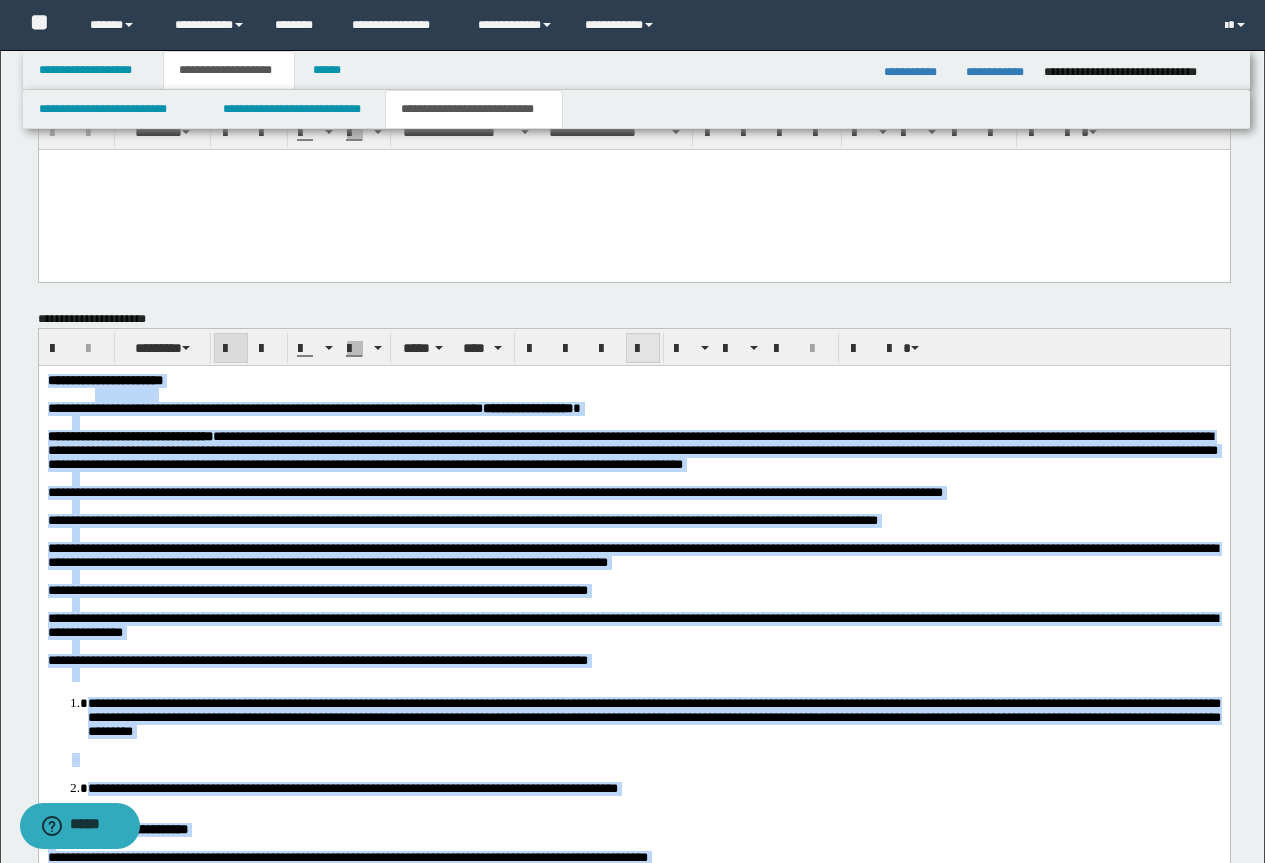 click at bounding box center (643, 349) 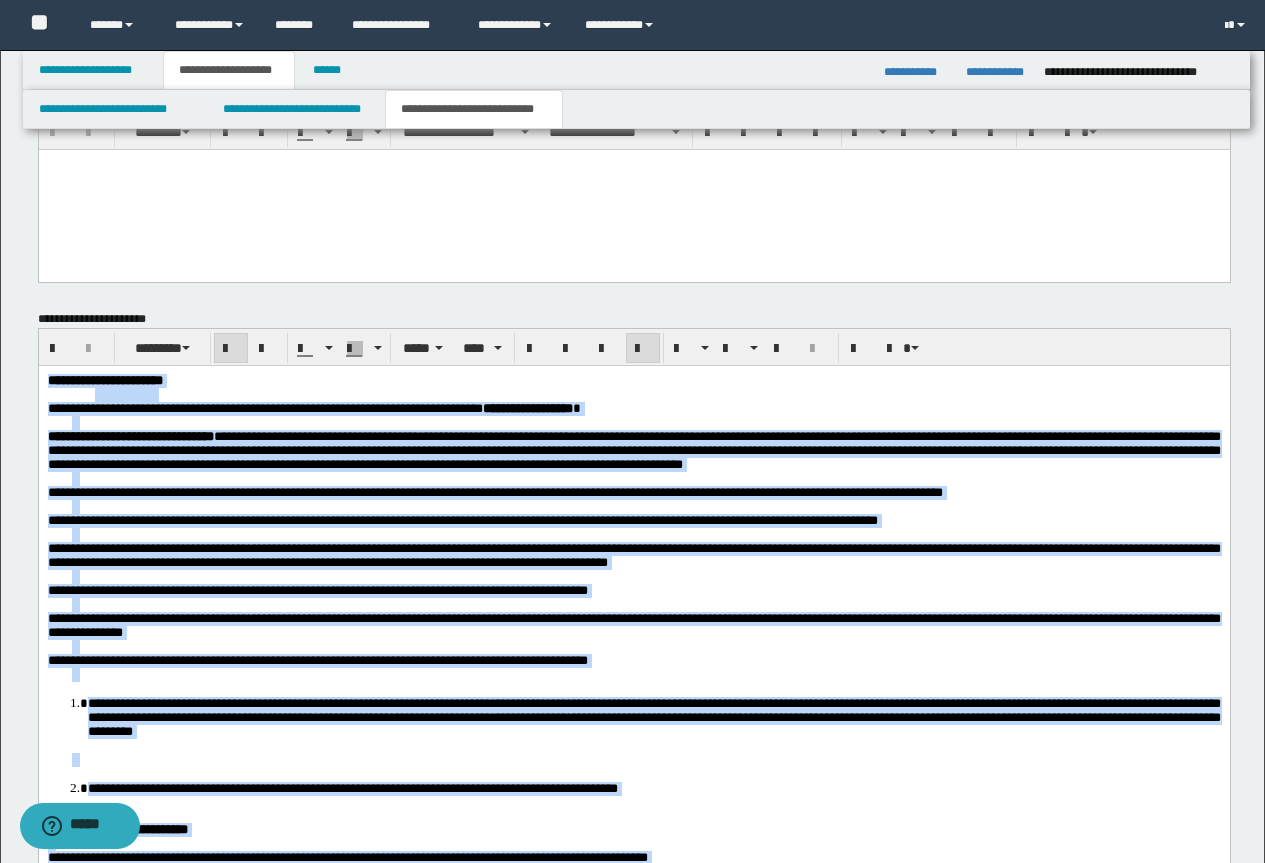 click on "**********" at bounding box center (462, 520) 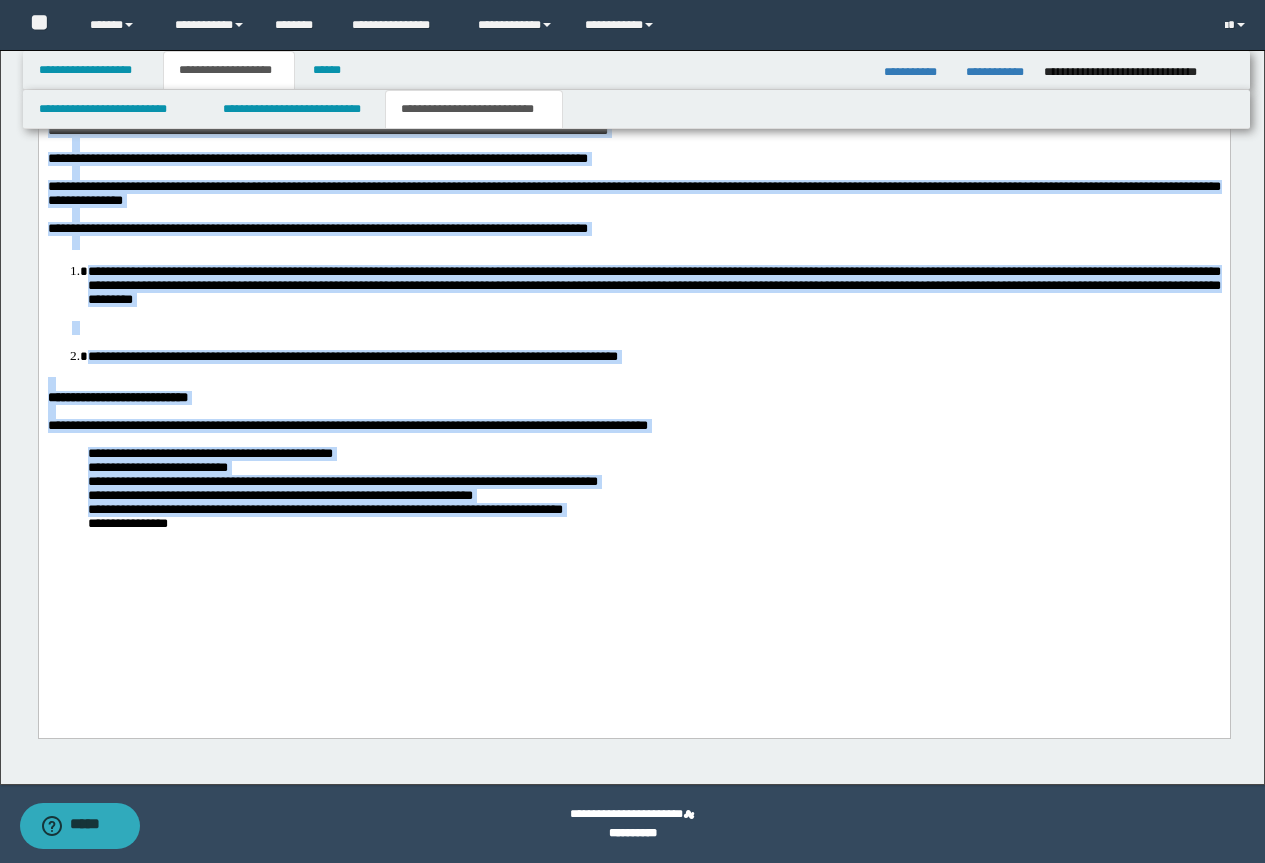 click at bounding box center (633, 413) 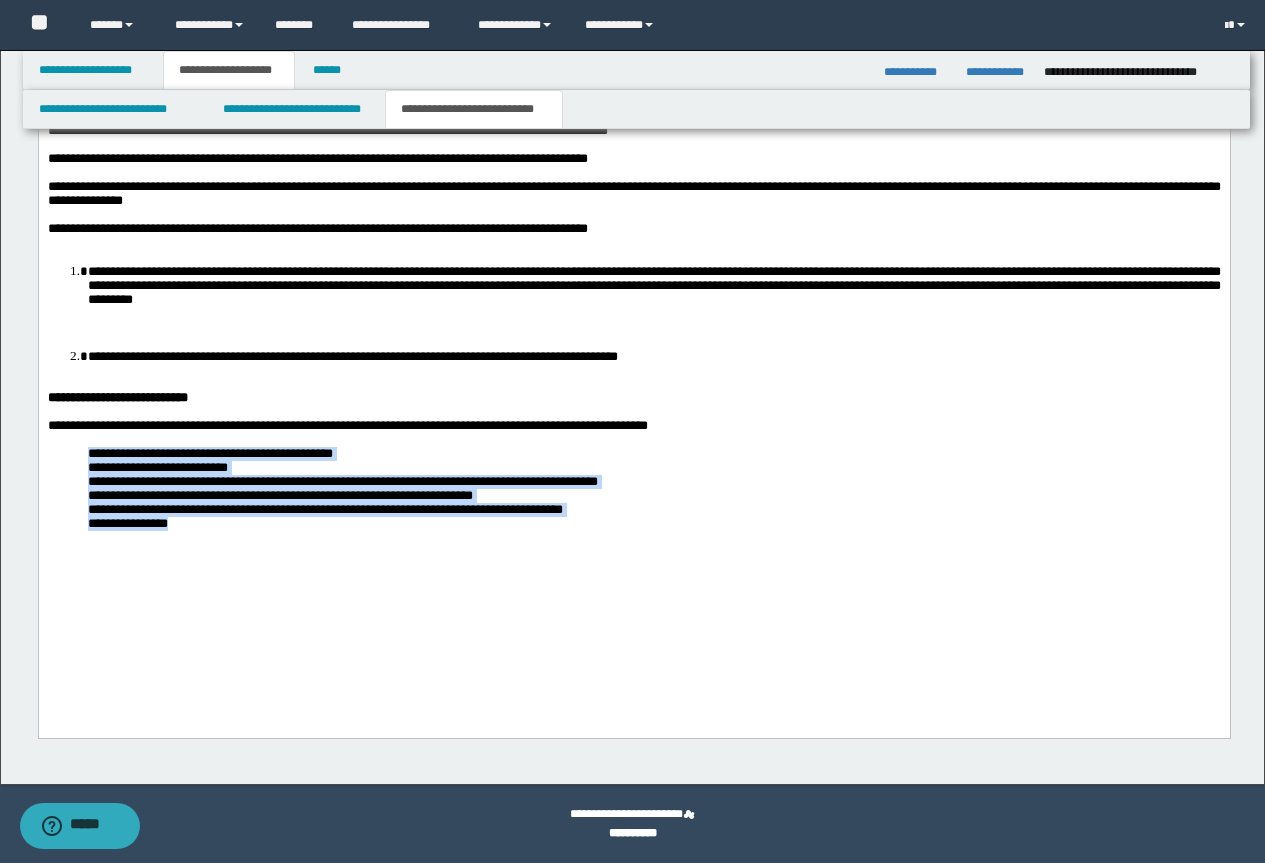 drag, startPoint x: 201, startPoint y: 615, endPoint x: 66, endPoint y: 529, distance: 160.06561 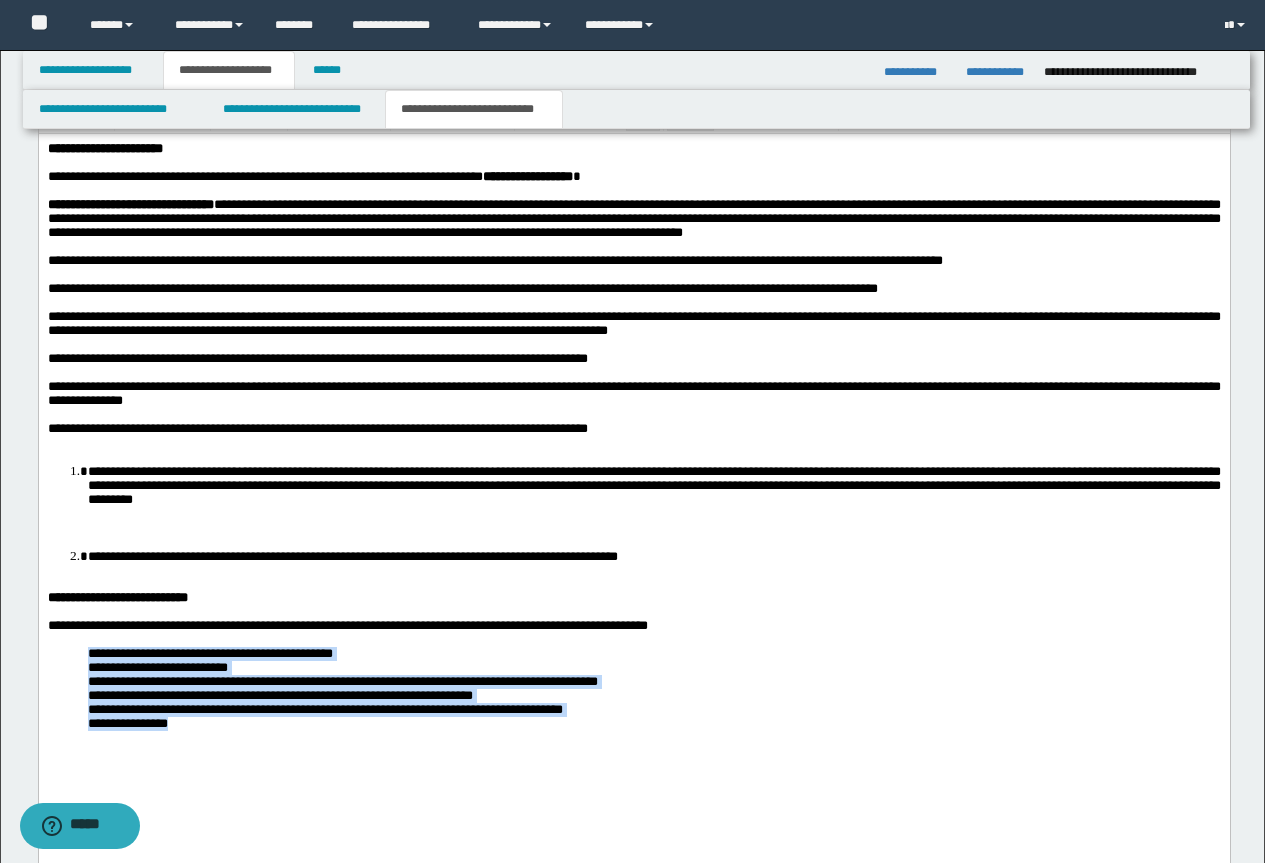 scroll, scrollTop: 1528, scrollLeft: 0, axis: vertical 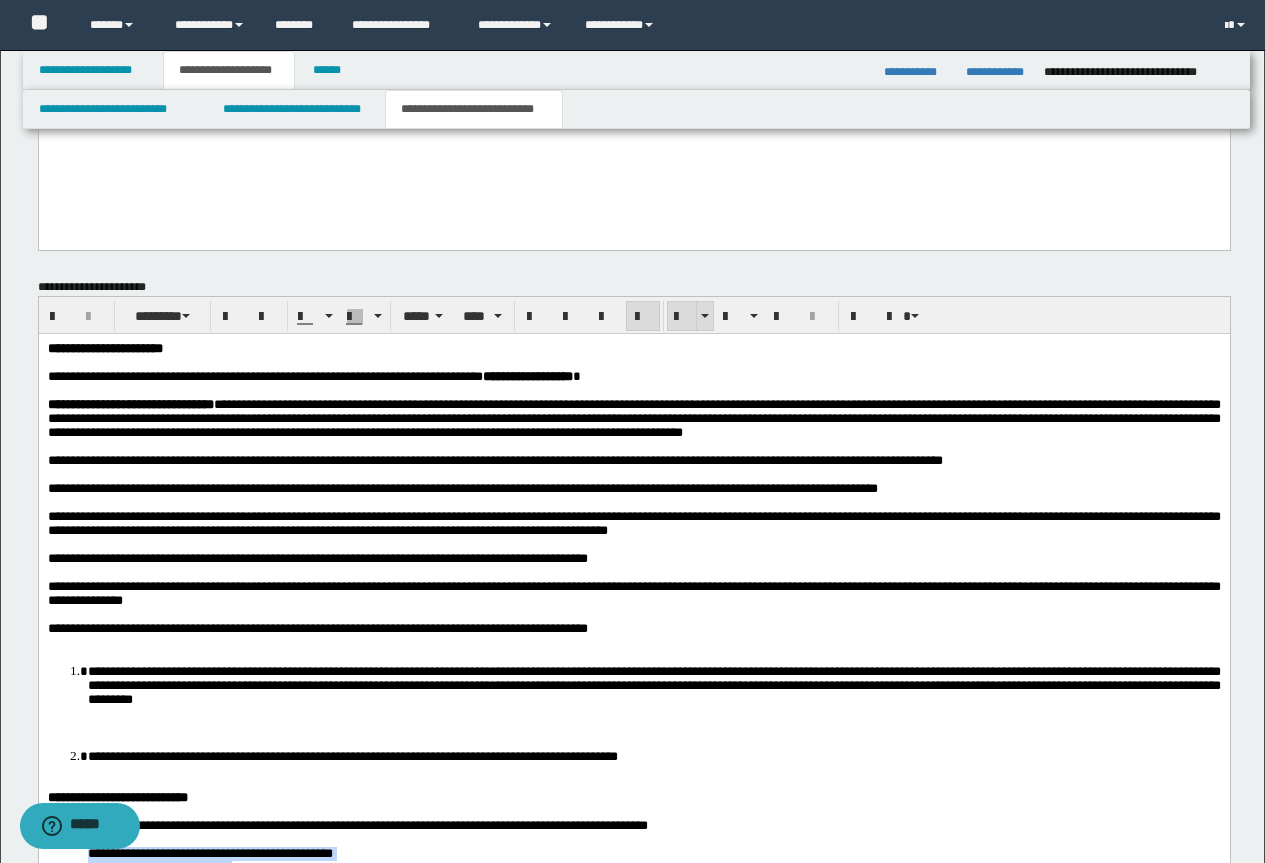 click at bounding box center (682, 316) 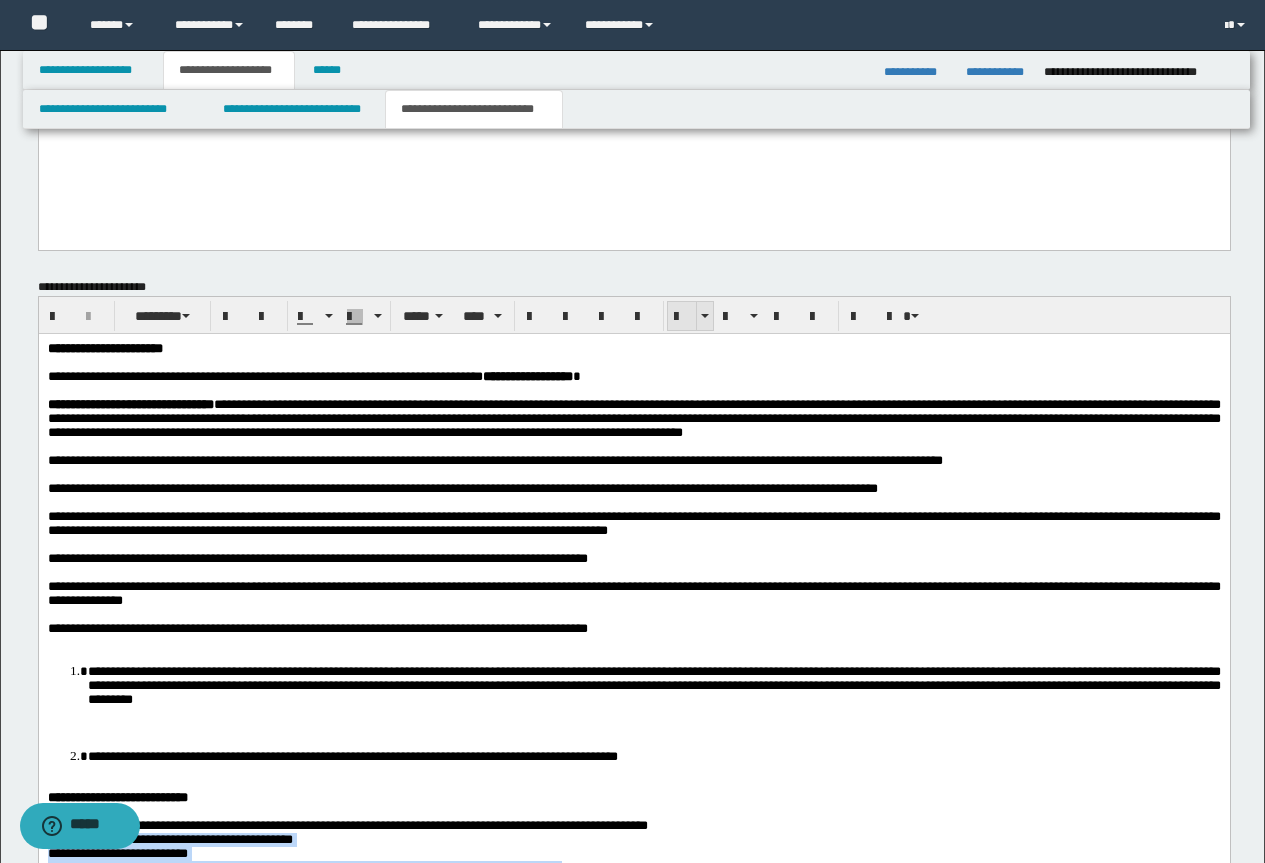 click at bounding box center (682, 317) 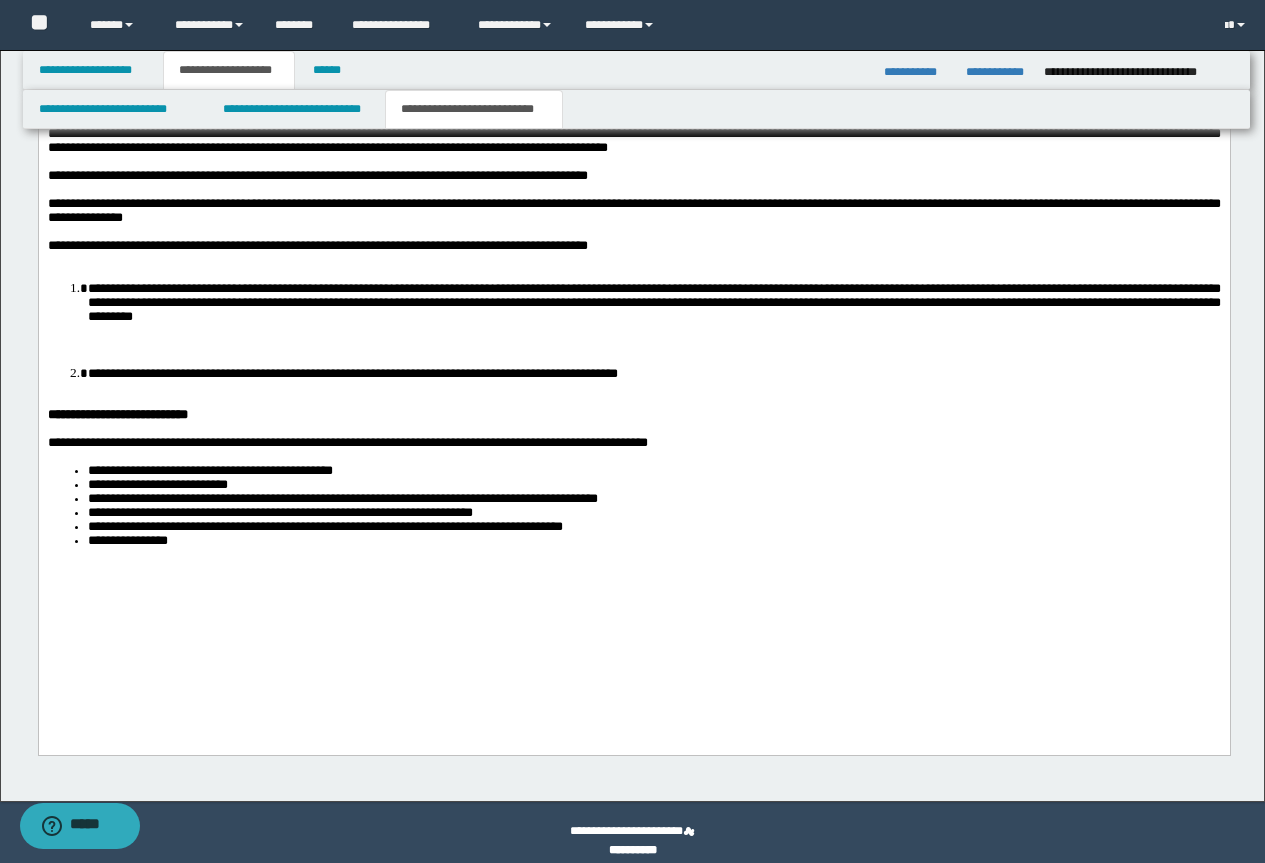 scroll, scrollTop: 1928, scrollLeft: 0, axis: vertical 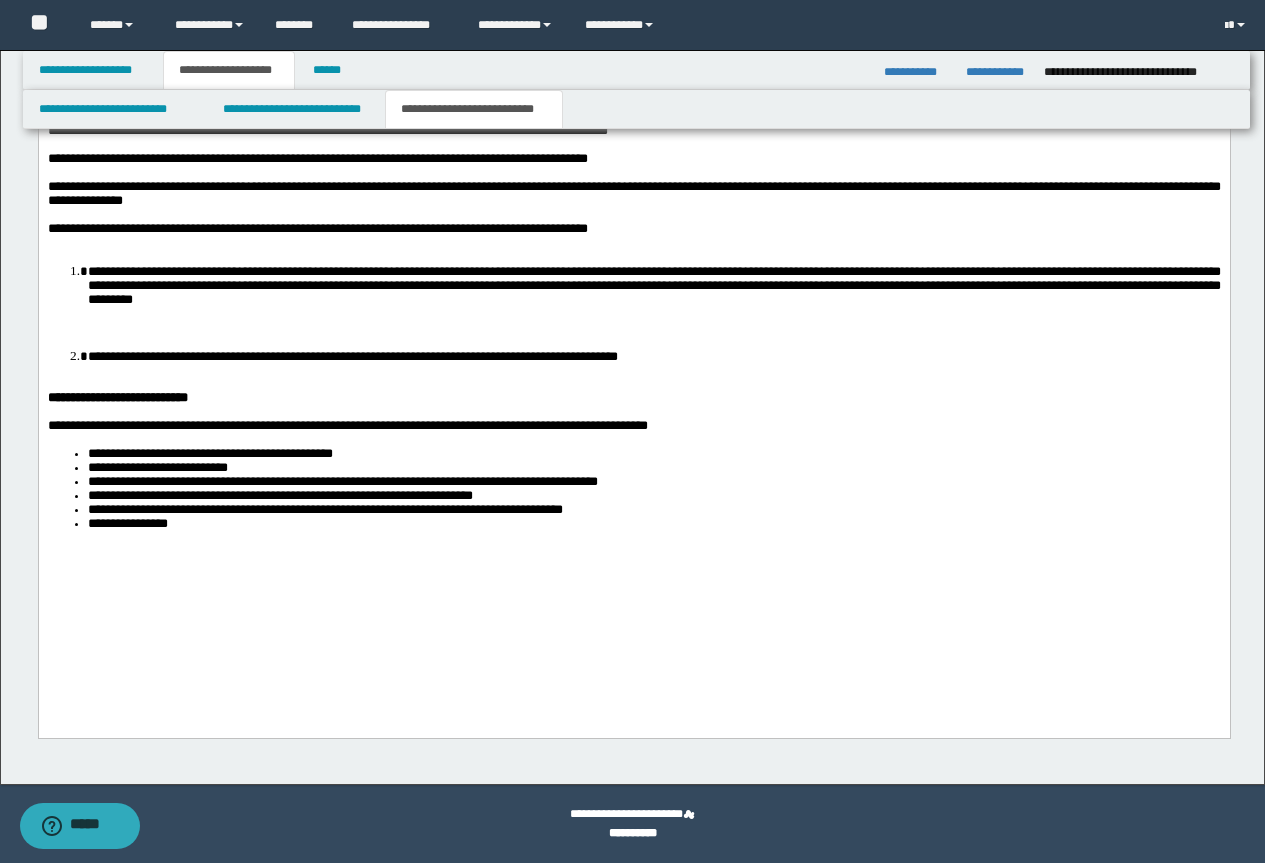 click at bounding box center (645, 329) 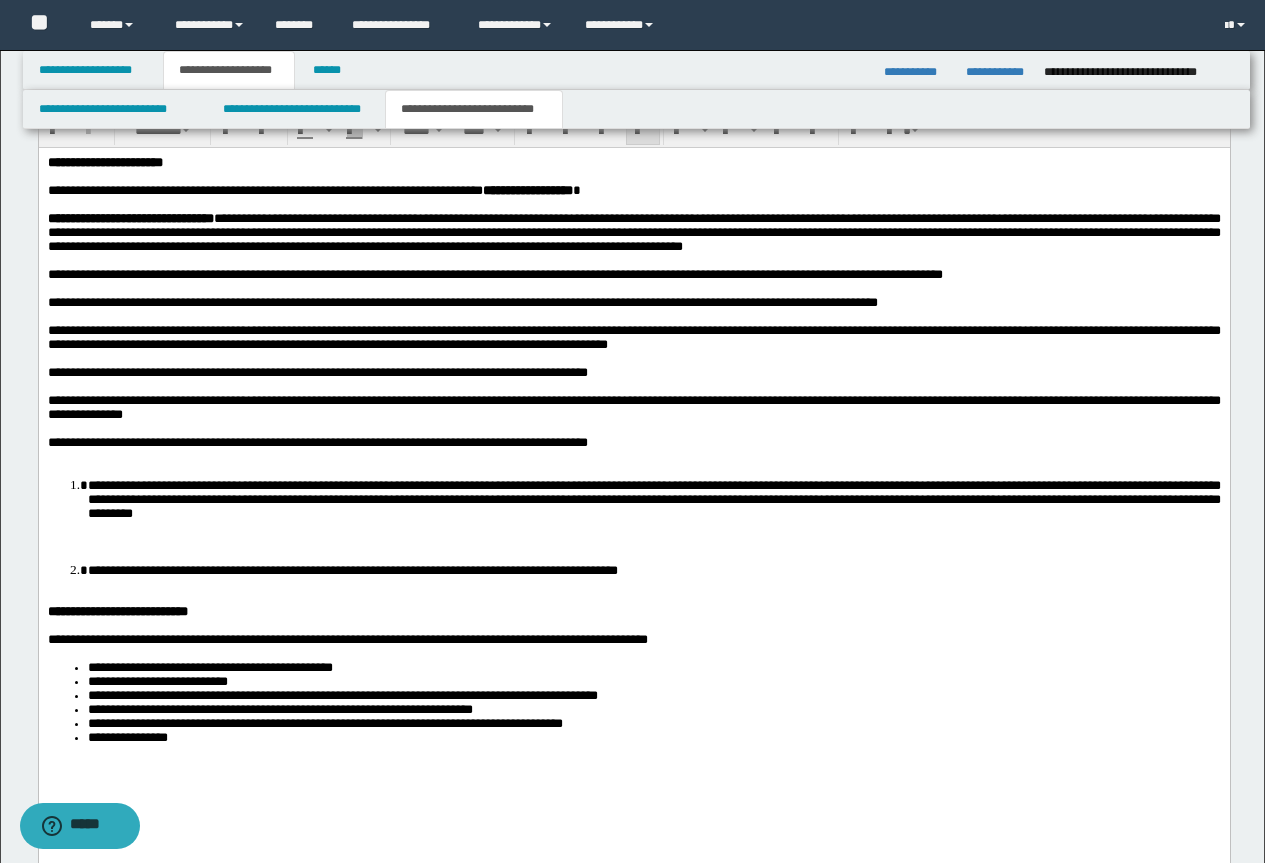 scroll, scrollTop: 1628, scrollLeft: 0, axis: vertical 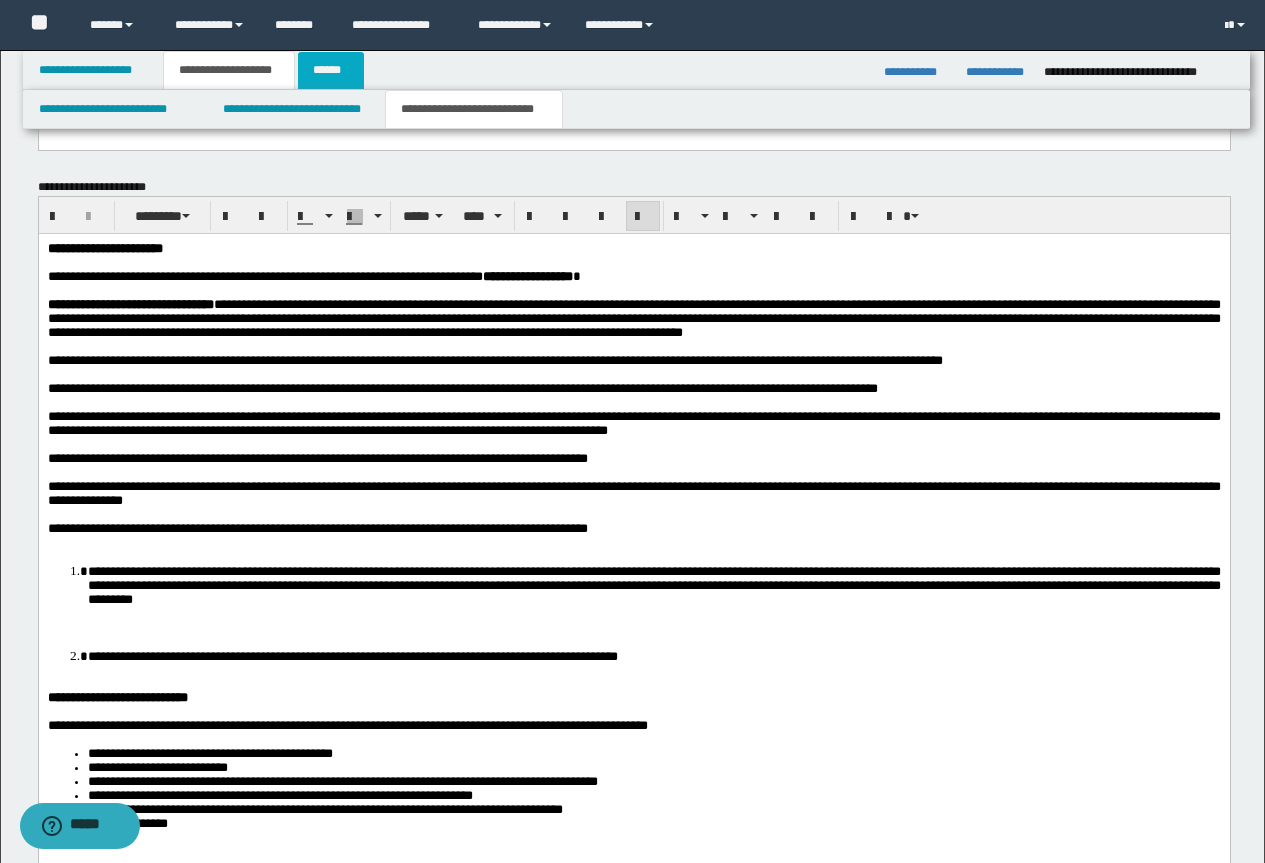 click on "******" at bounding box center (331, 70) 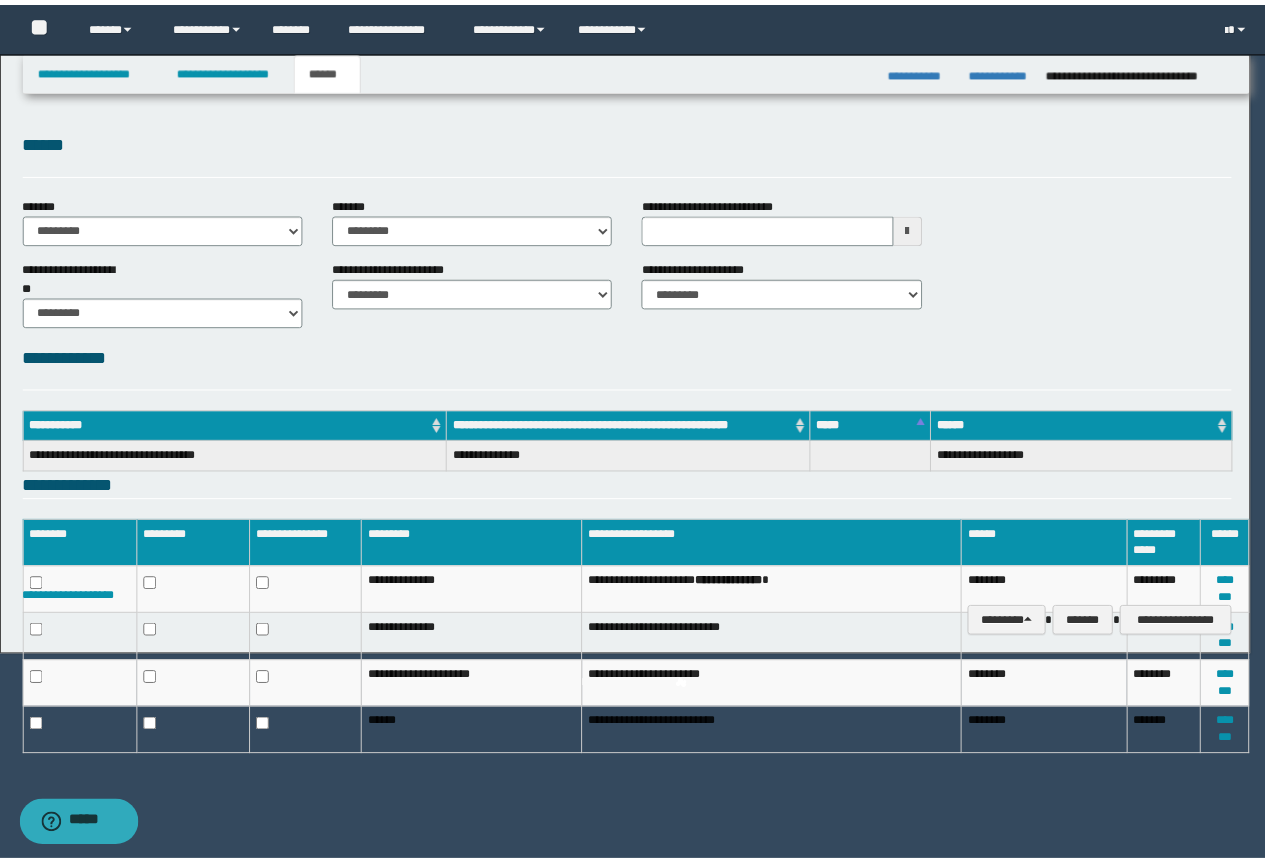 scroll, scrollTop: 0, scrollLeft: 0, axis: both 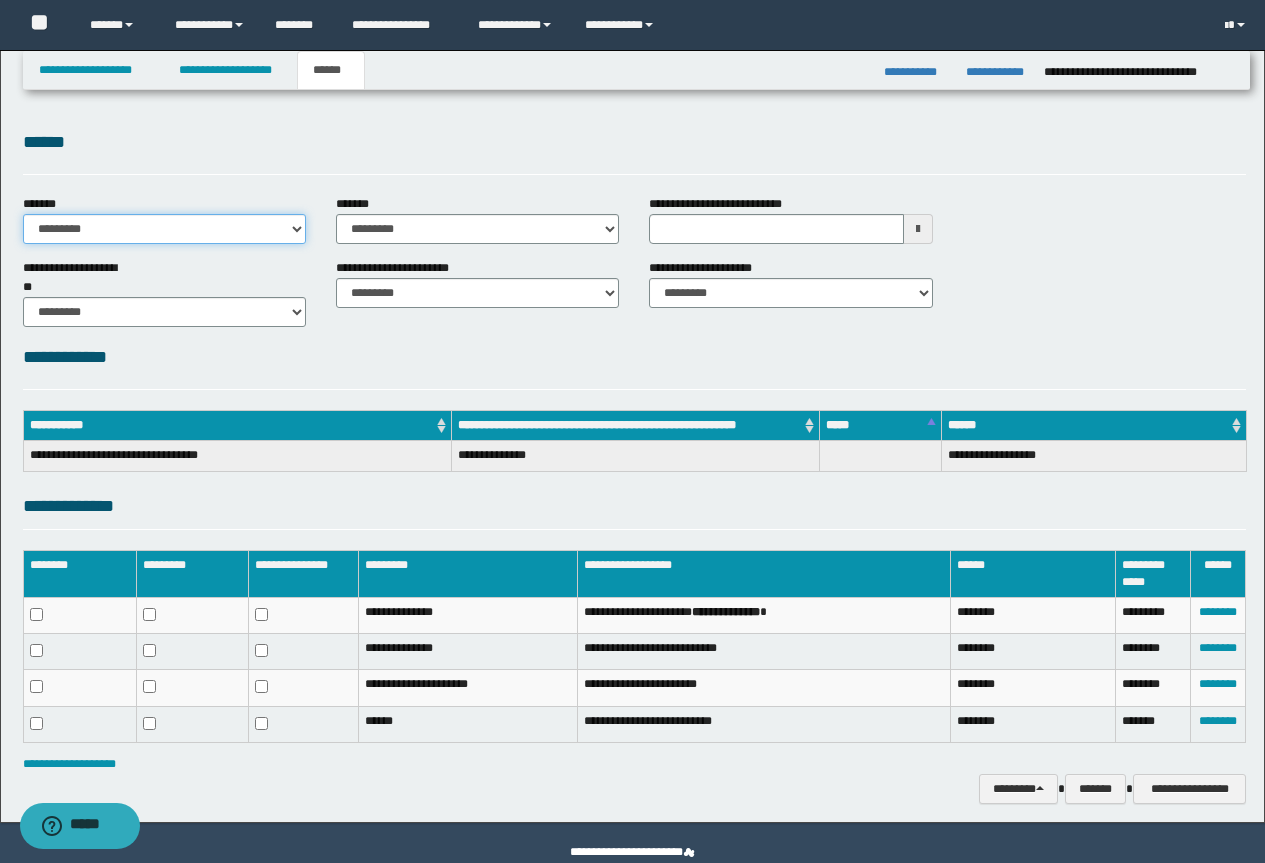 click on "**********" at bounding box center [164, 229] 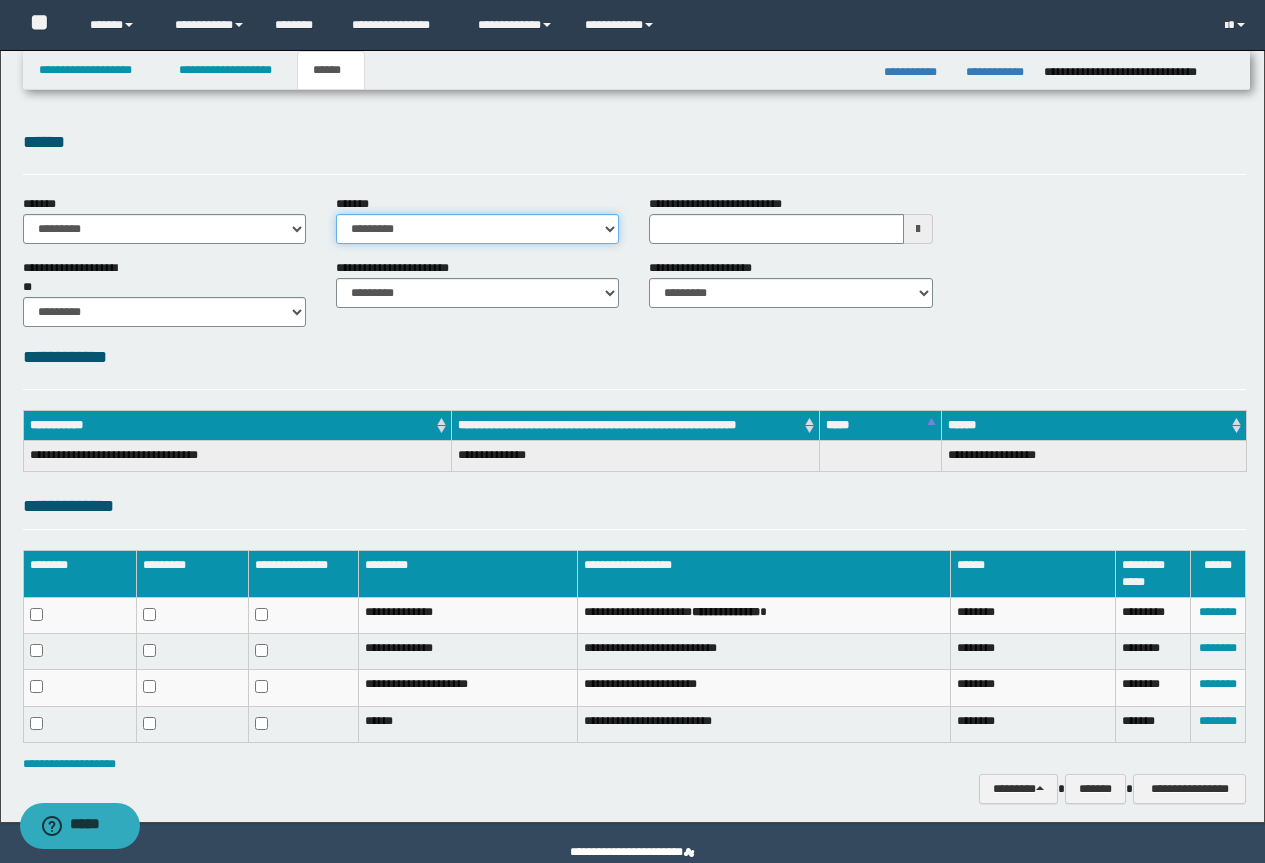 click on "**********" at bounding box center [477, 229] 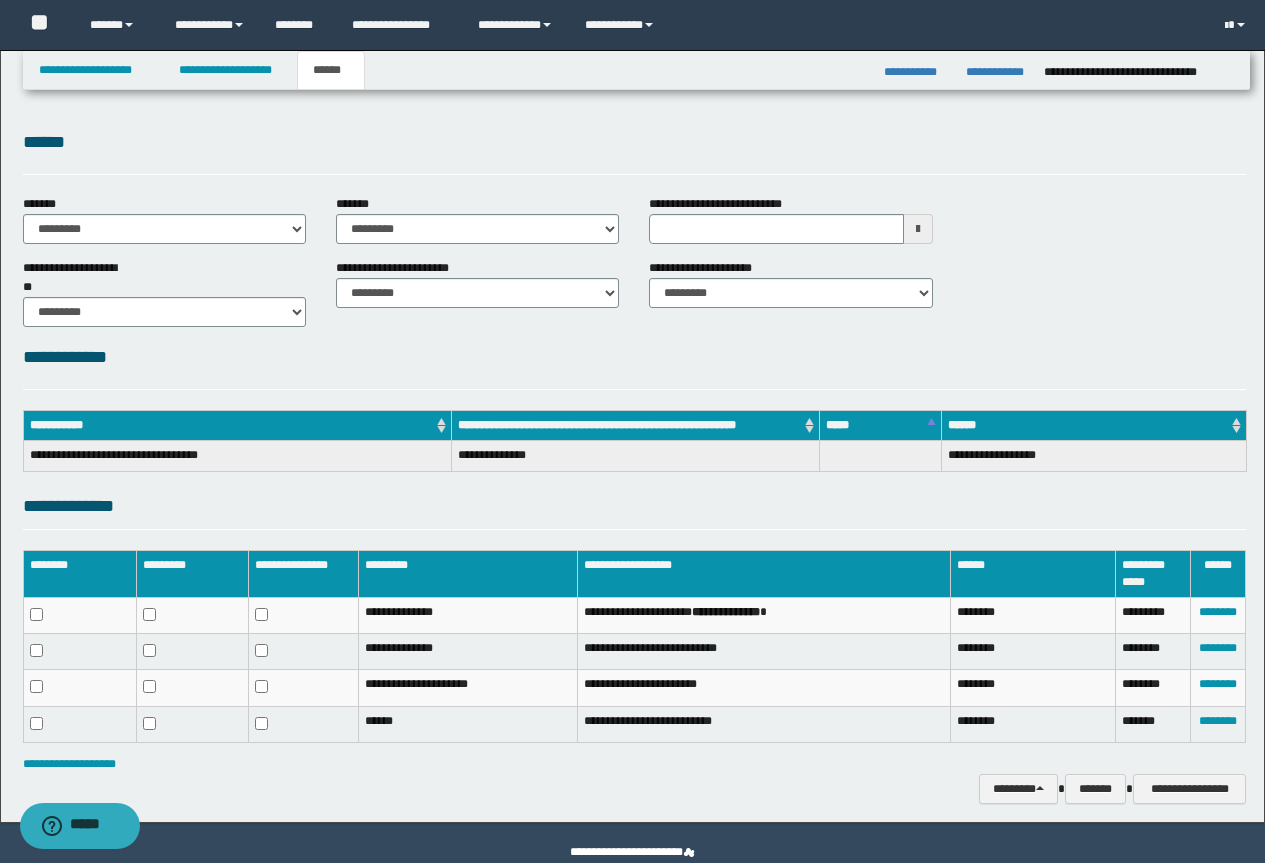 click on "**********" at bounding box center (634, 407) 